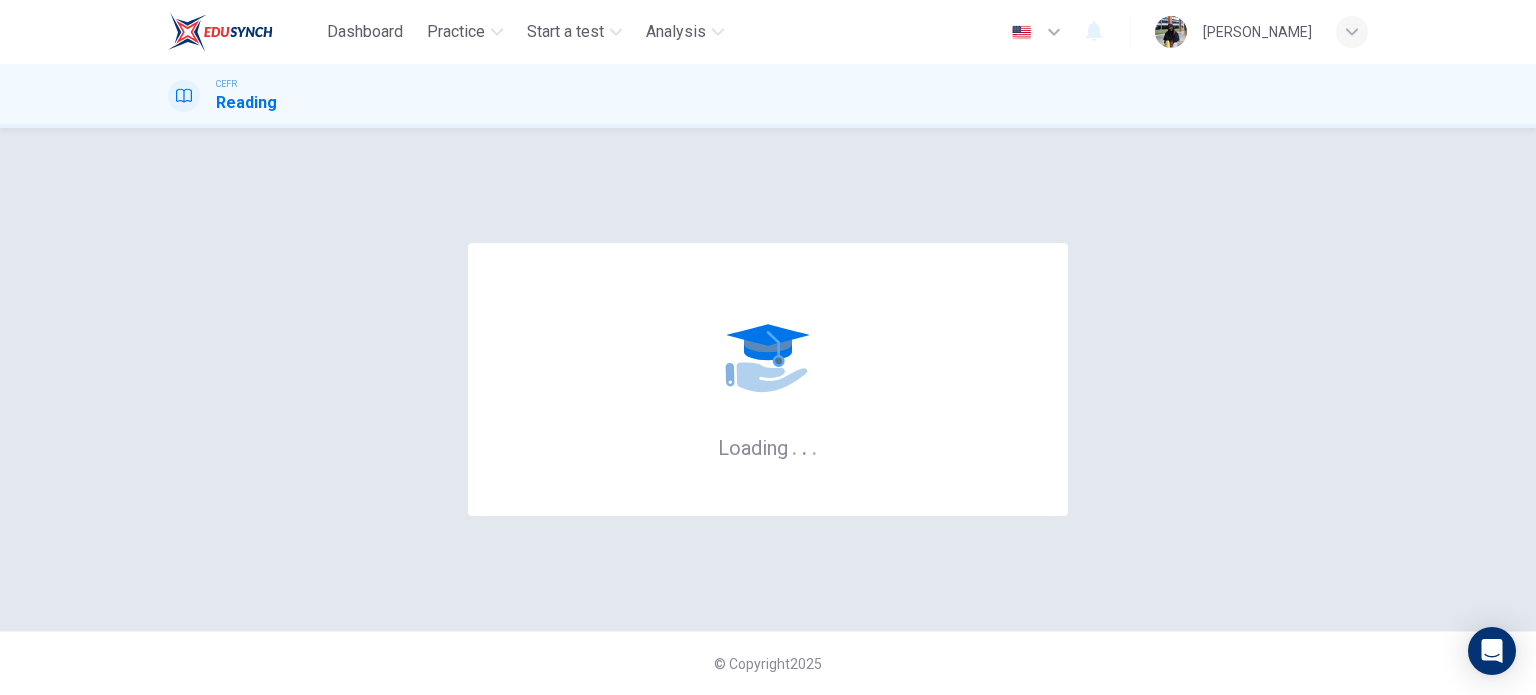 scroll, scrollTop: 0, scrollLeft: 0, axis: both 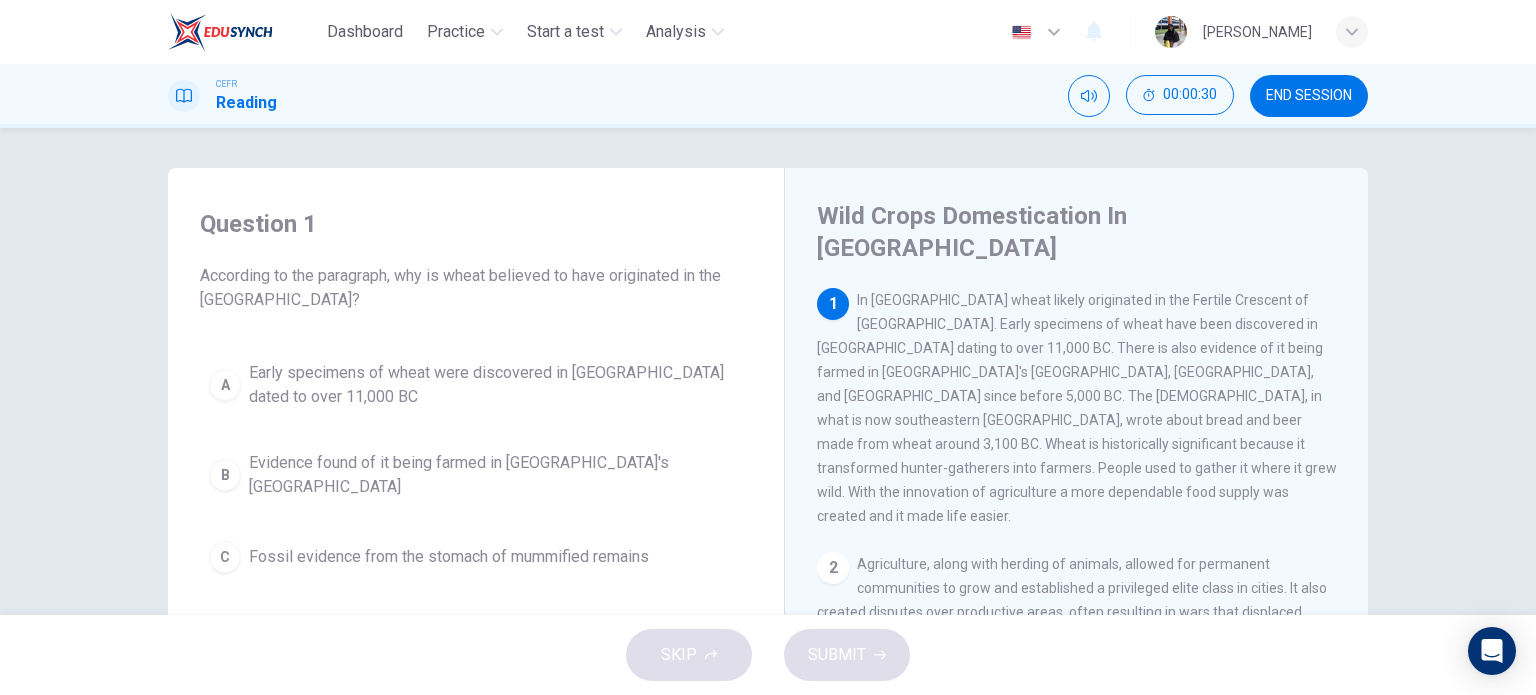 click on "Early specimens of wheat were discovered in [GEOGRAPHIC_DATA] dated to over 11,000 BC" at bounding box center (496, 385) 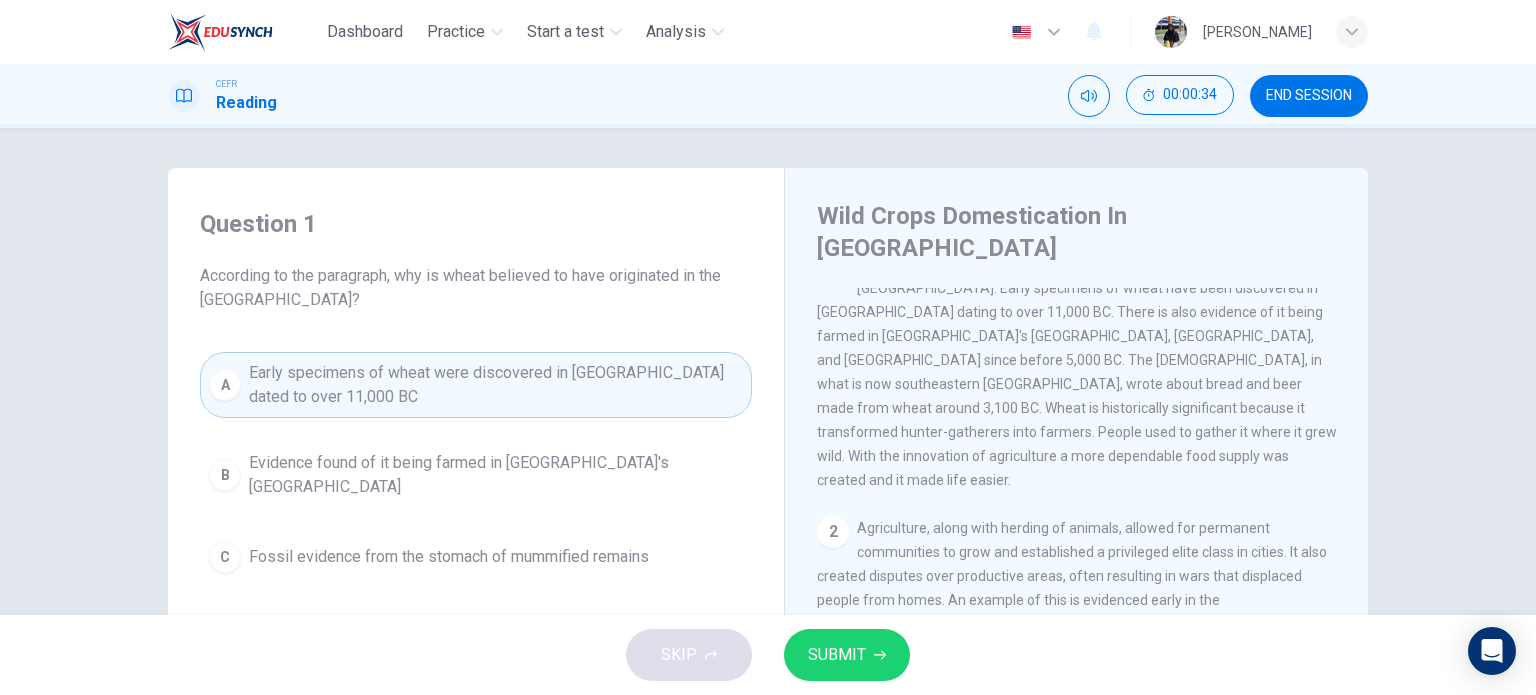scroll, scrollTop: 0, scrollLeft: 0, axis: both 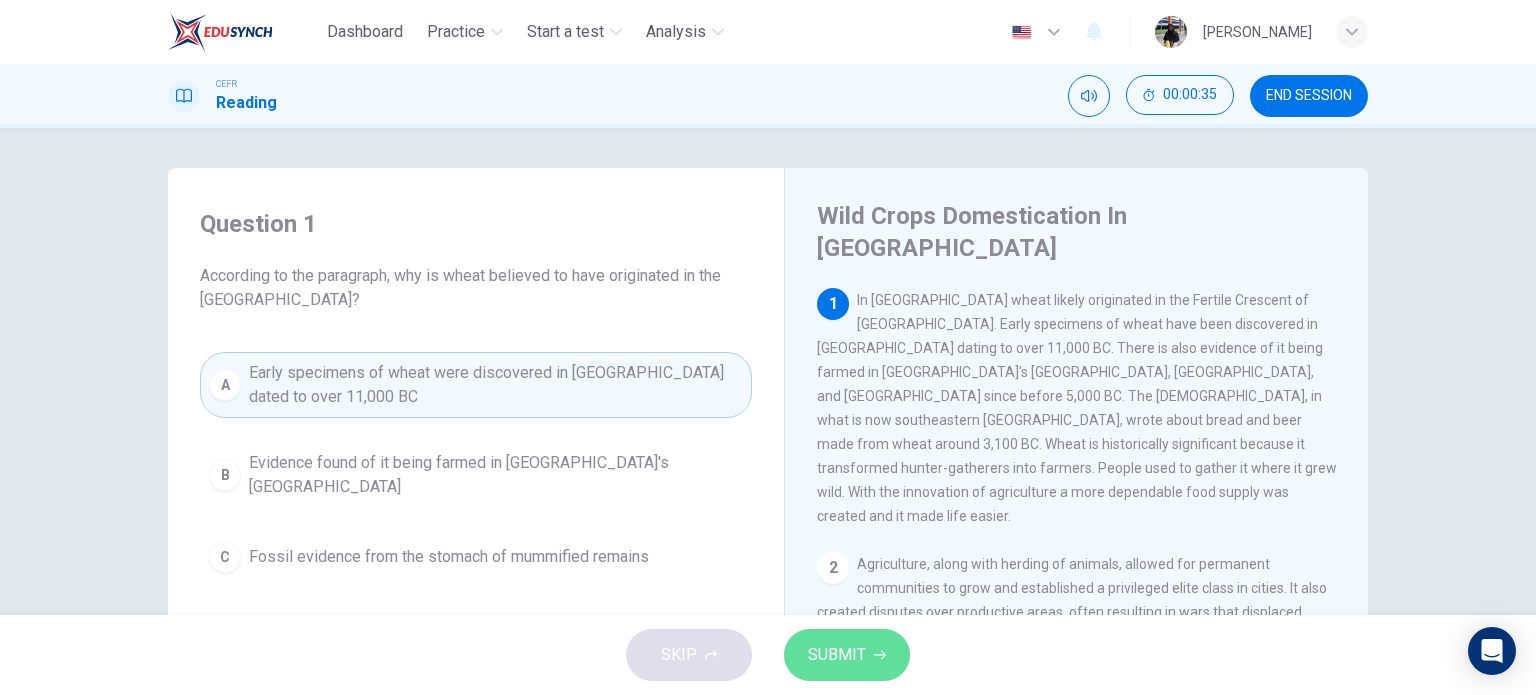 click on "SUBMIT" at bounding box center [837, 655] 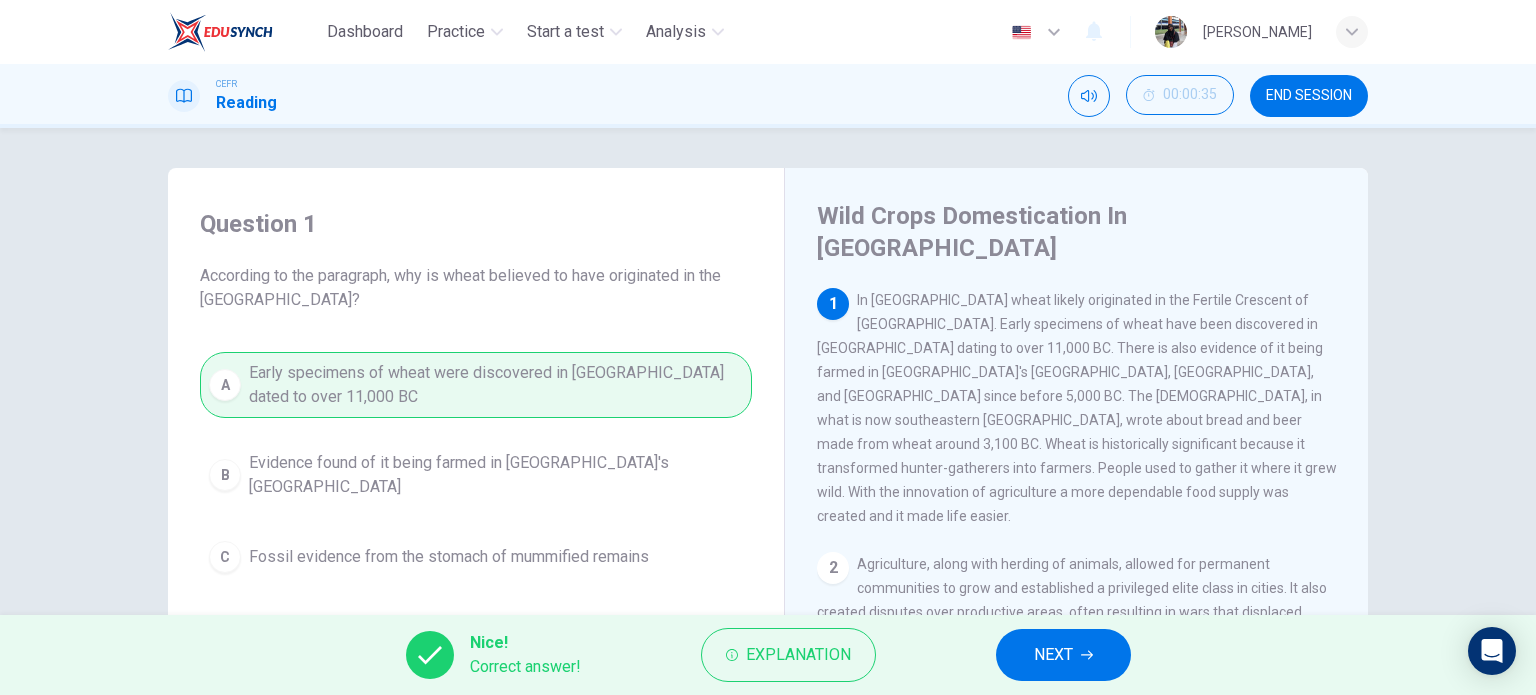 click on "NEXT" at bounding box center (1063, 655) 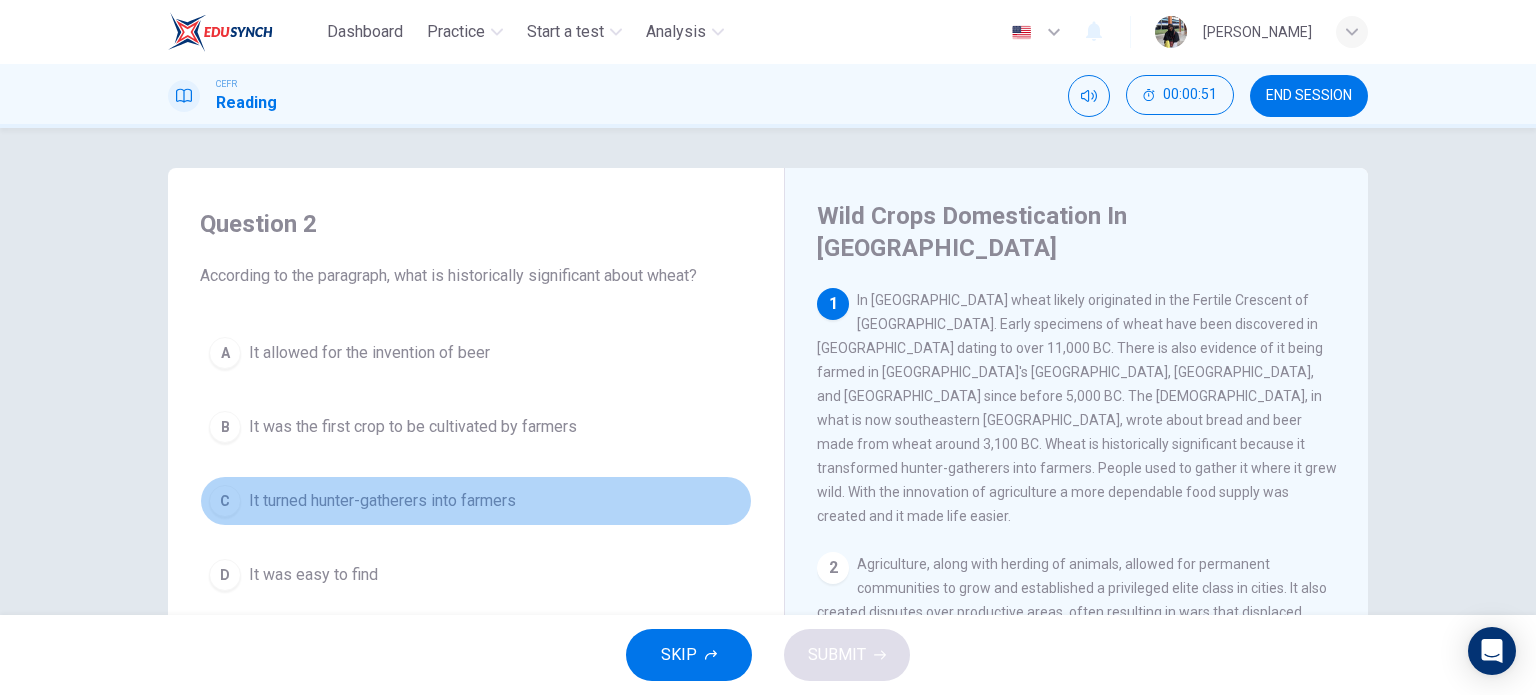 click on "C It turned hunter-gatherers into farmers" at bounding box center [476, 501] 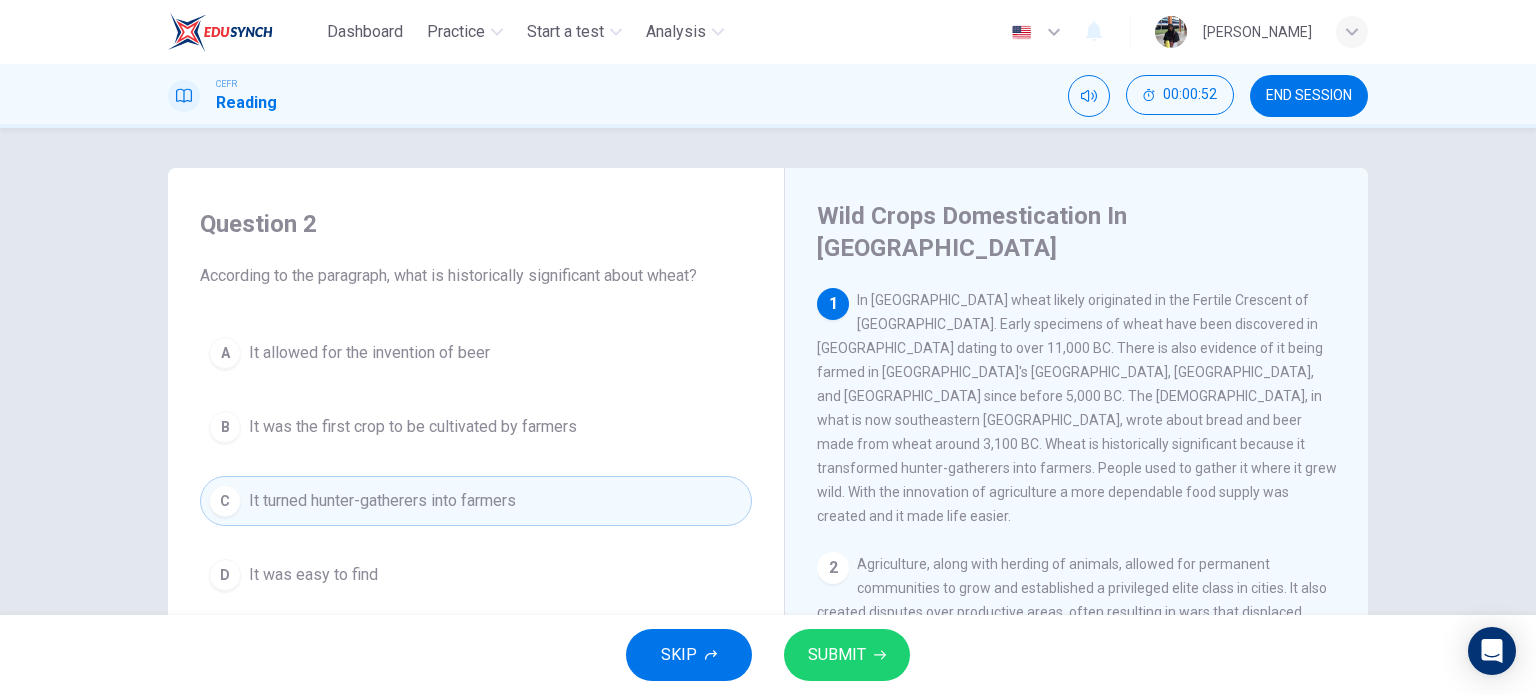 click on "SUBMIT" at bounding box center (847, 655) 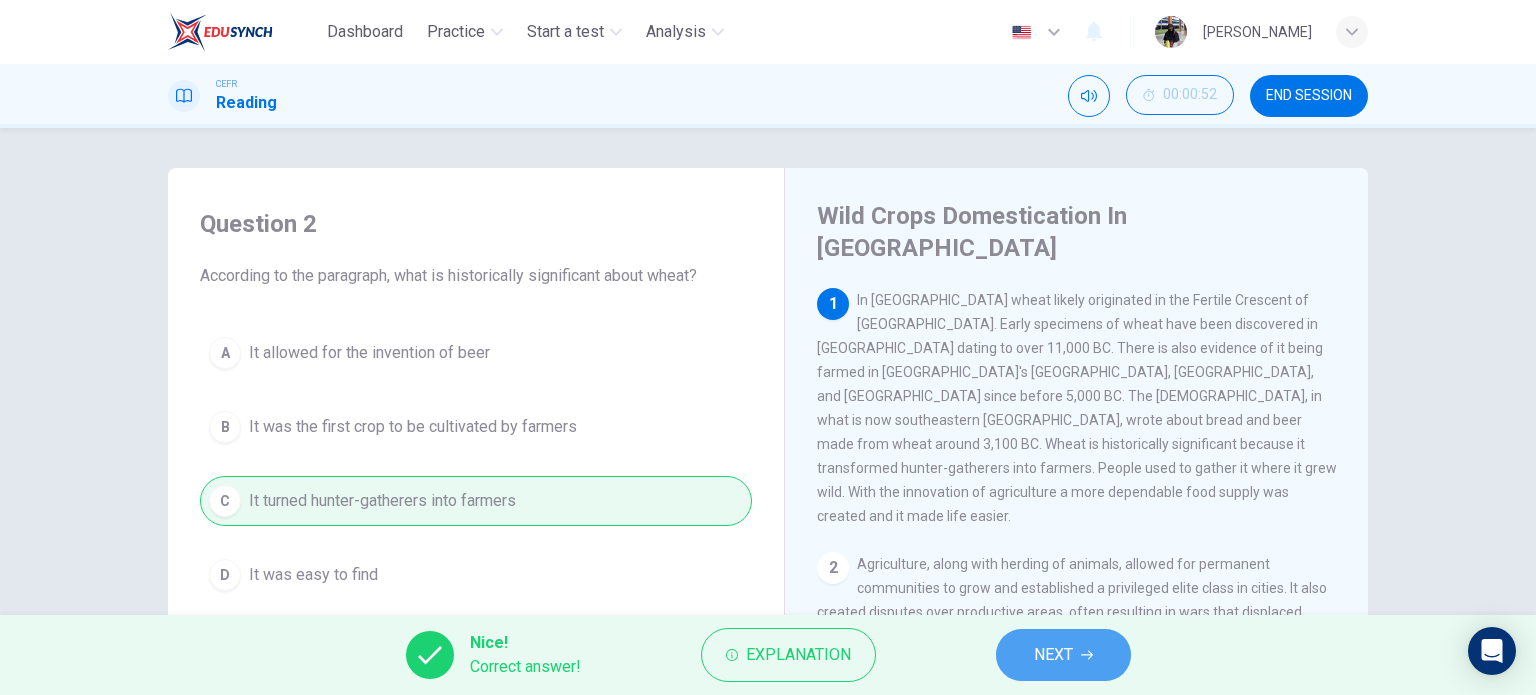 click on "NEXT" at bounding box center (1053, 655) 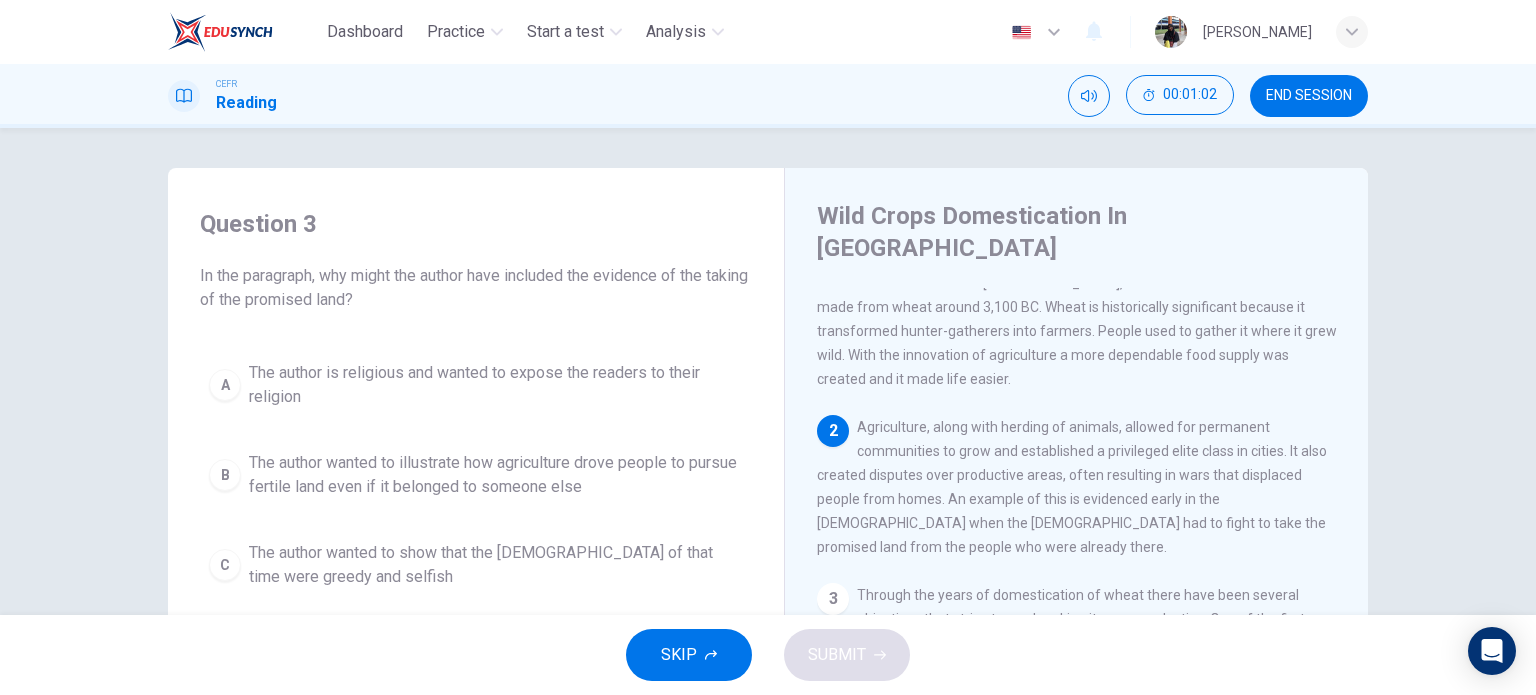 scroll, scrollTop: 166, scrollLeft: 0, axis: vertical 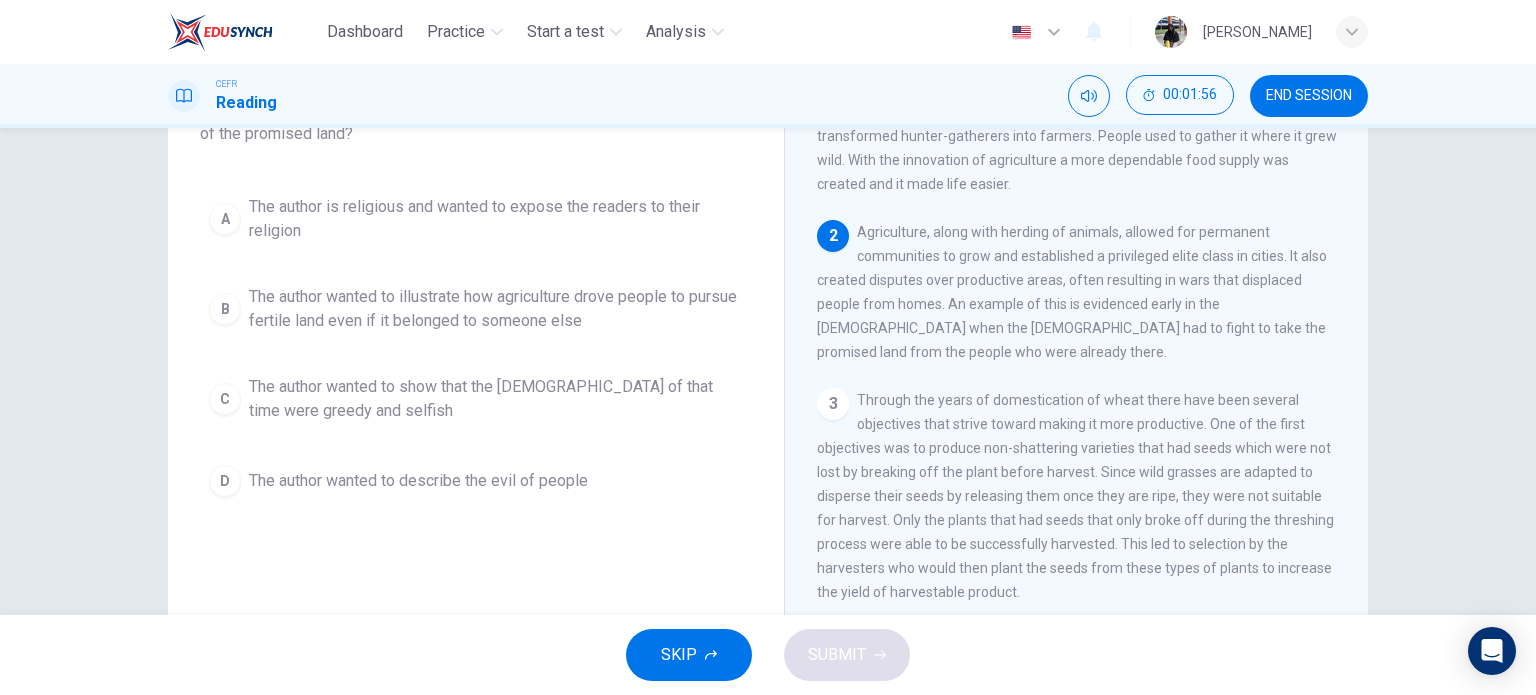 click on "The author wanted to show that the [DEMOGRAPHIC_DATA] of that time were greedy and selfish" at bounding box center (496, 399) 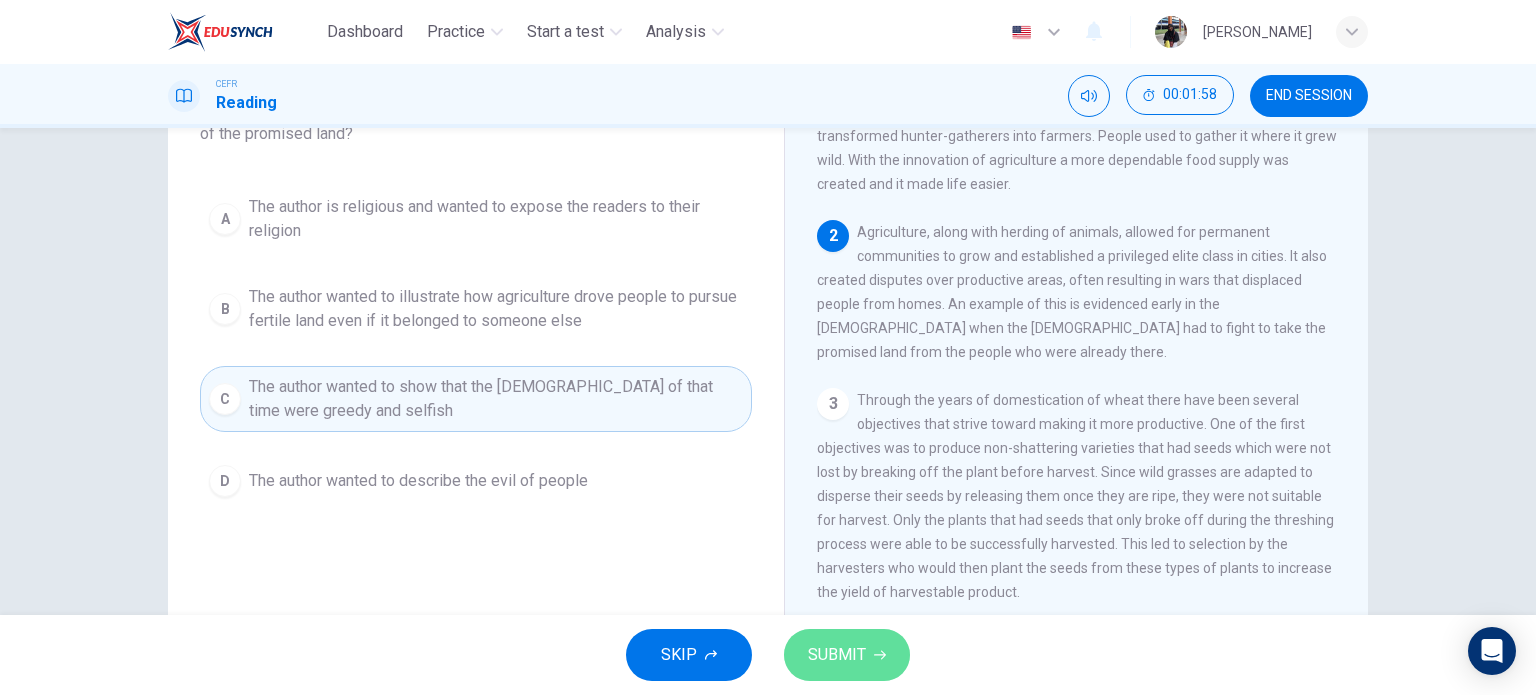 click on "SUBMIT" at bounding box center (837, 655) 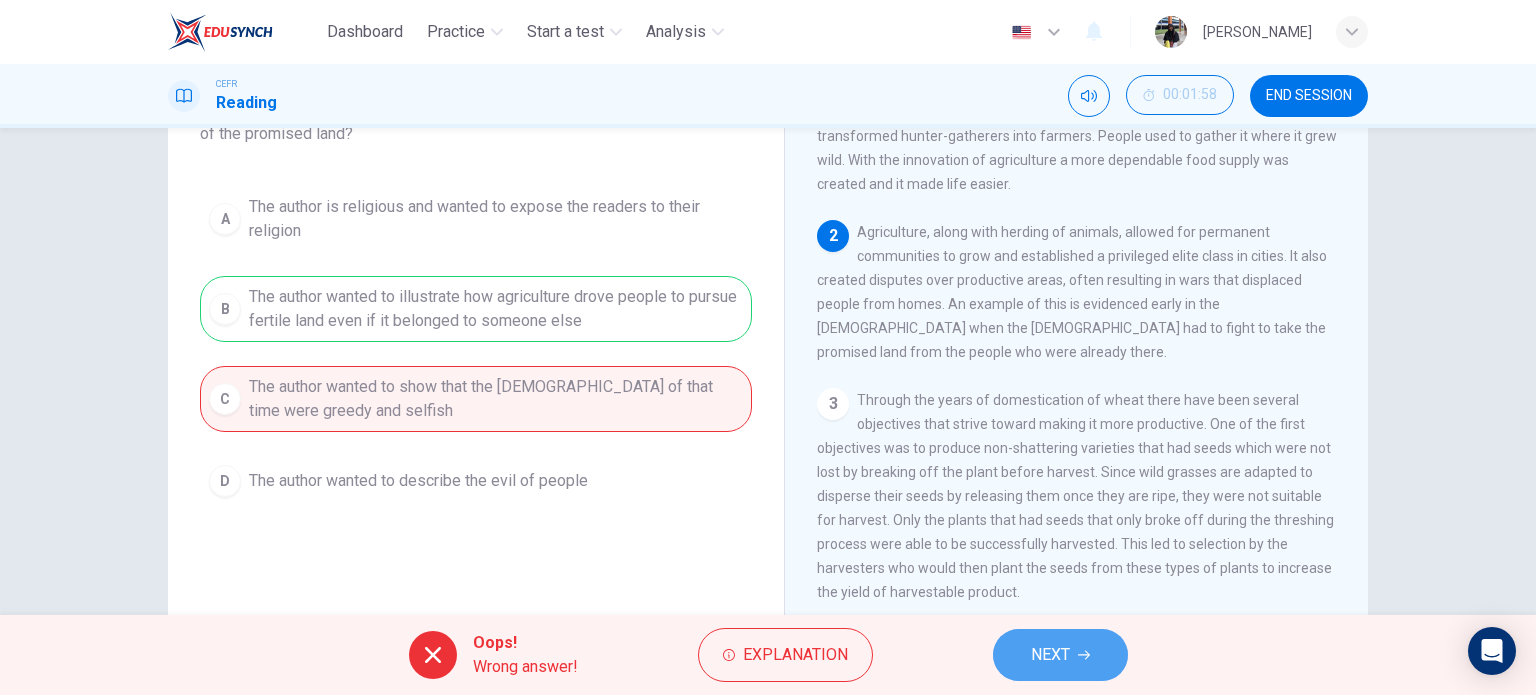 click on "NEXT" at bounding box center (1060, 655) 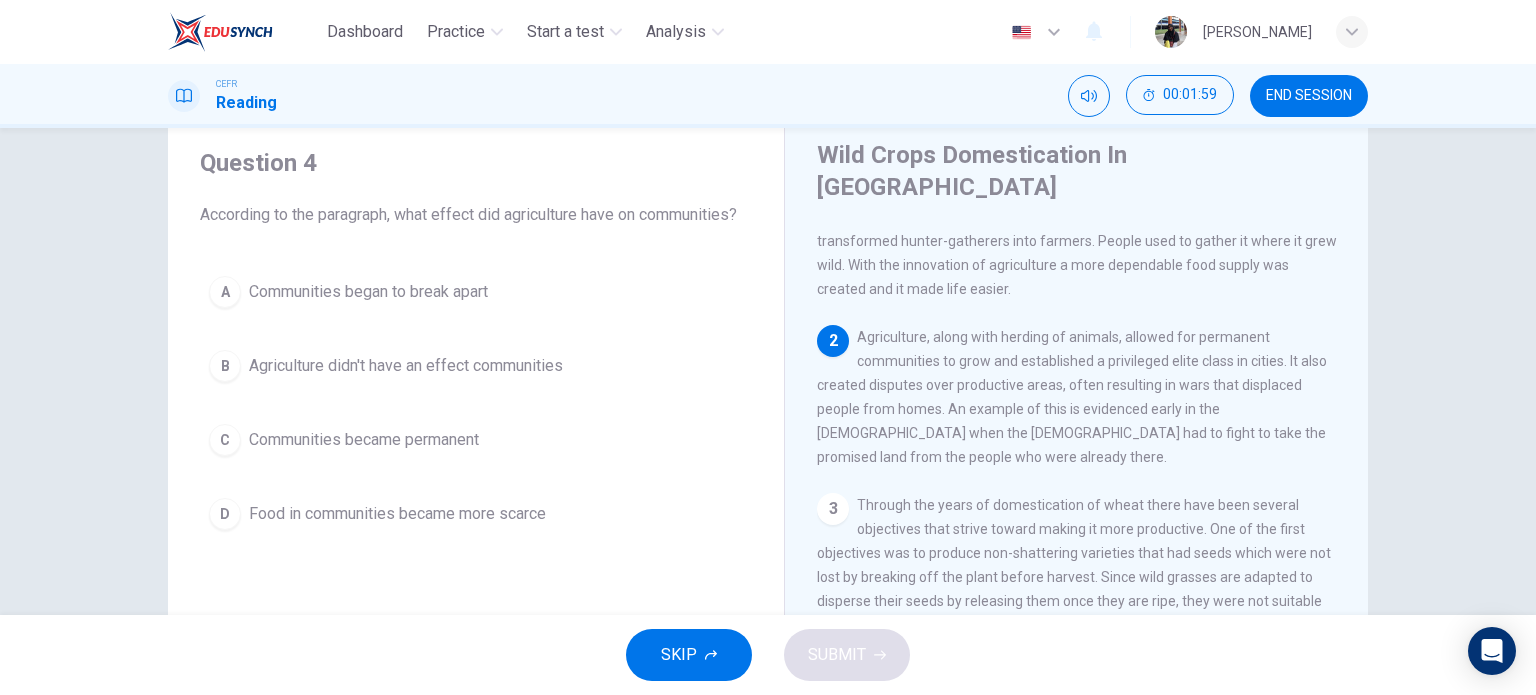scroll, scrollTop: 0, scrollLeft: 0, axis: both 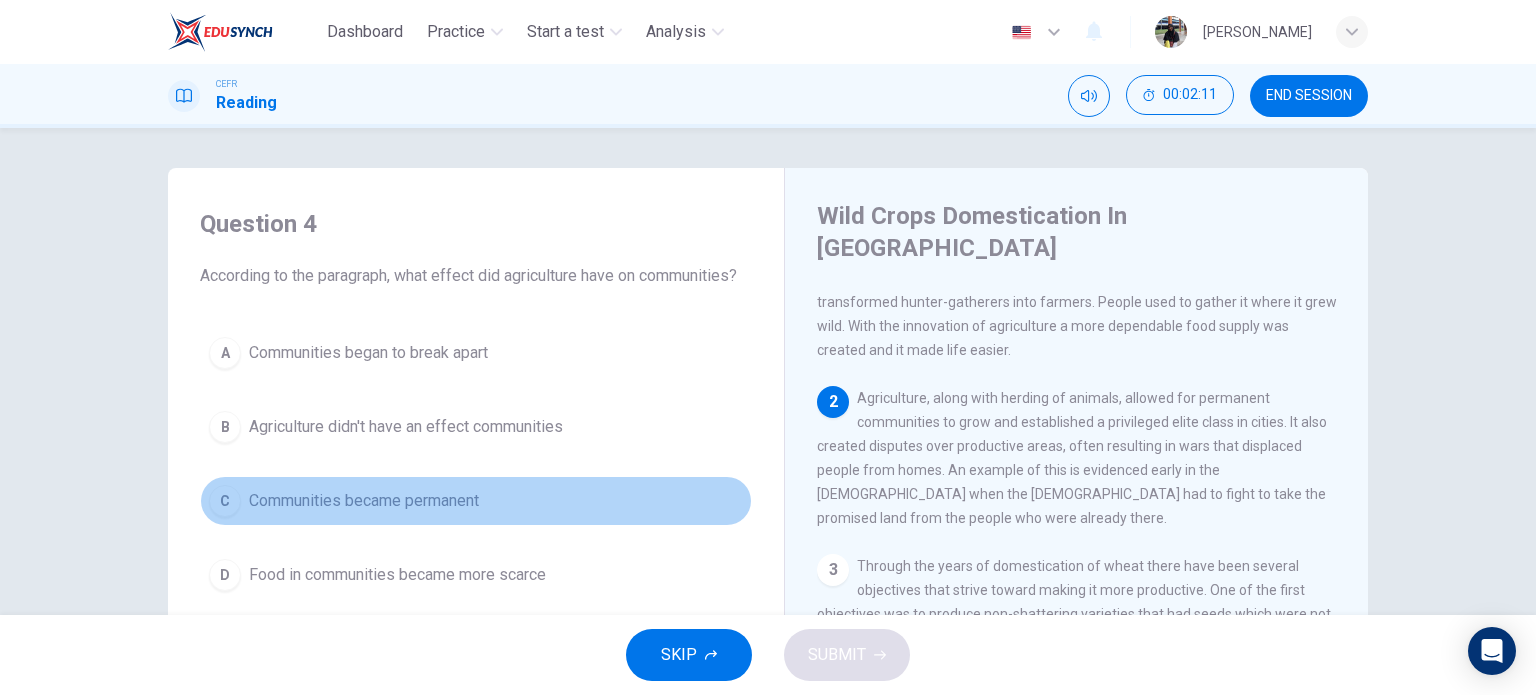 click on "C Communities became permanent" at bounding box center [476, 501] 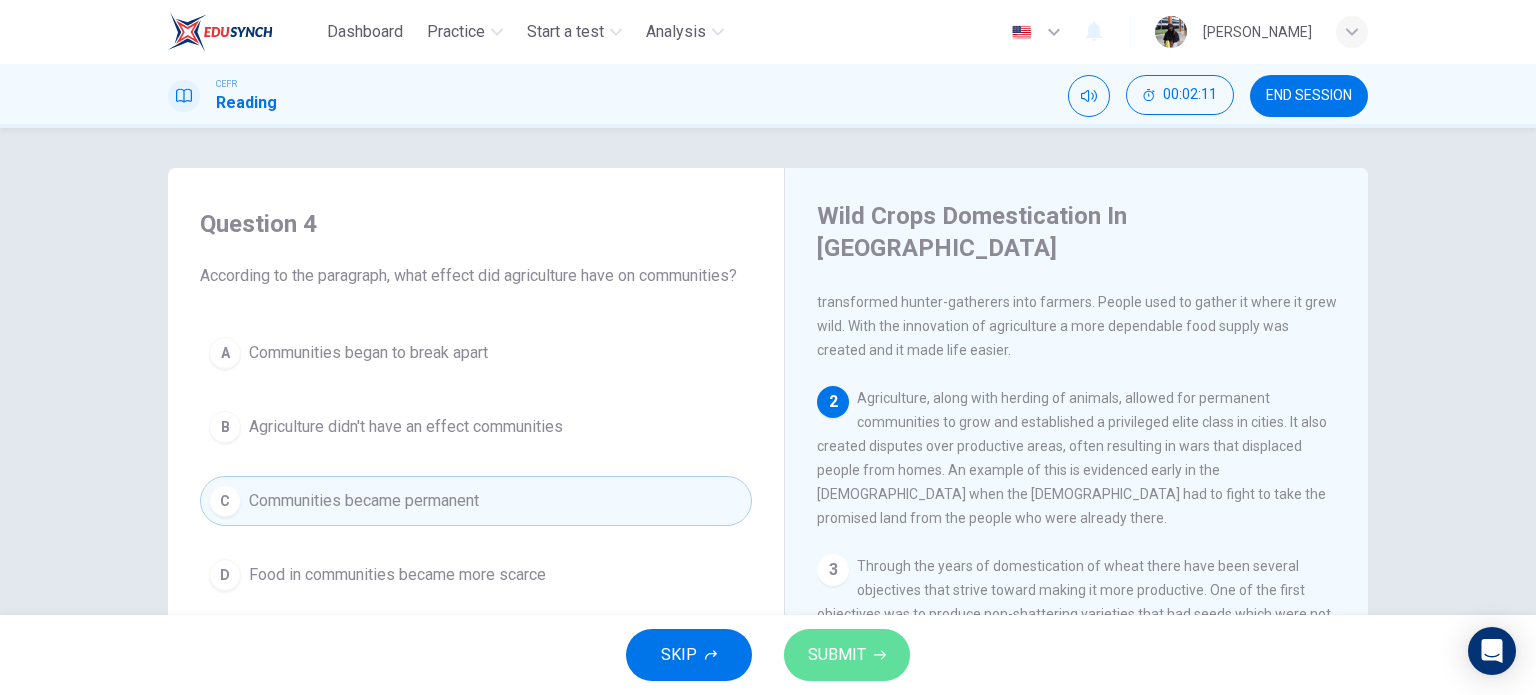 click on "SUBMIT" at bounding box center [847, 655] 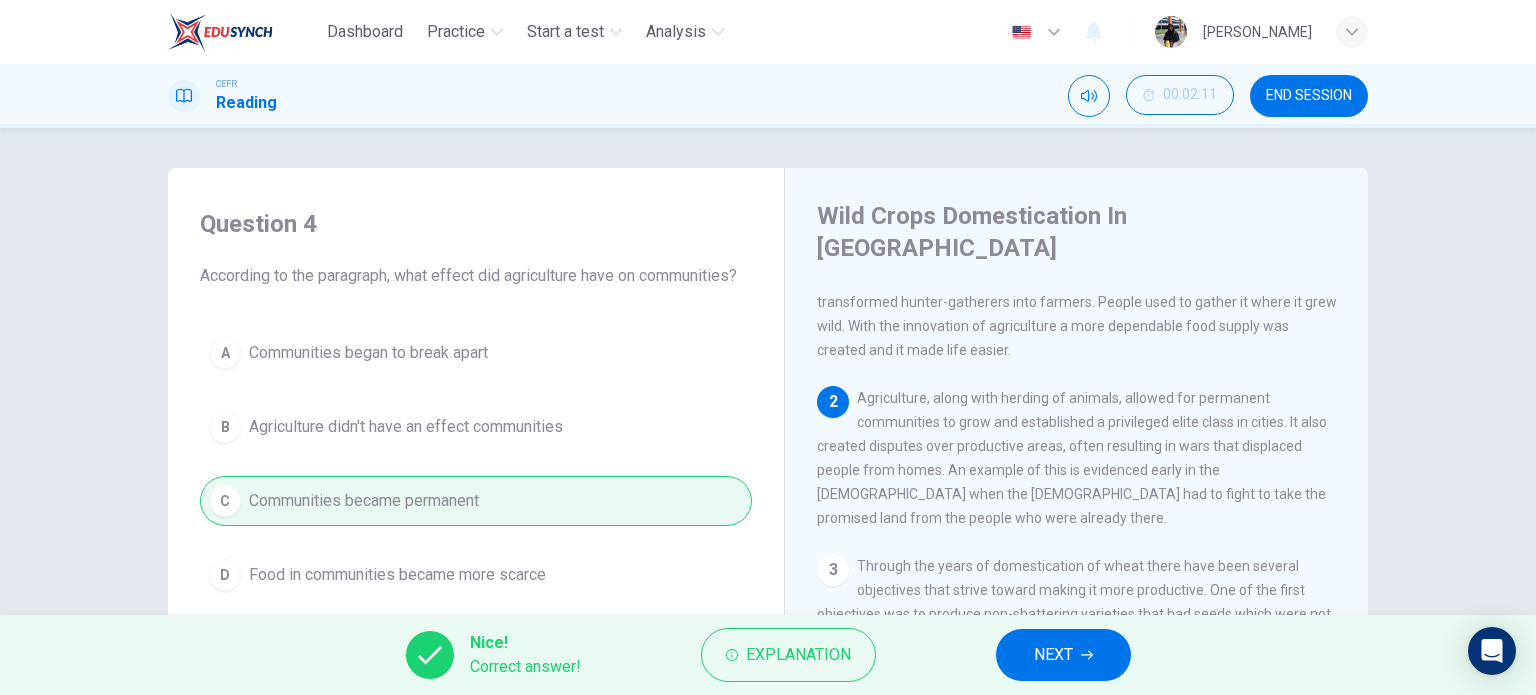 click on "Nice! Correct answer! Explanation NEXT" at bounding box center [768, 655] 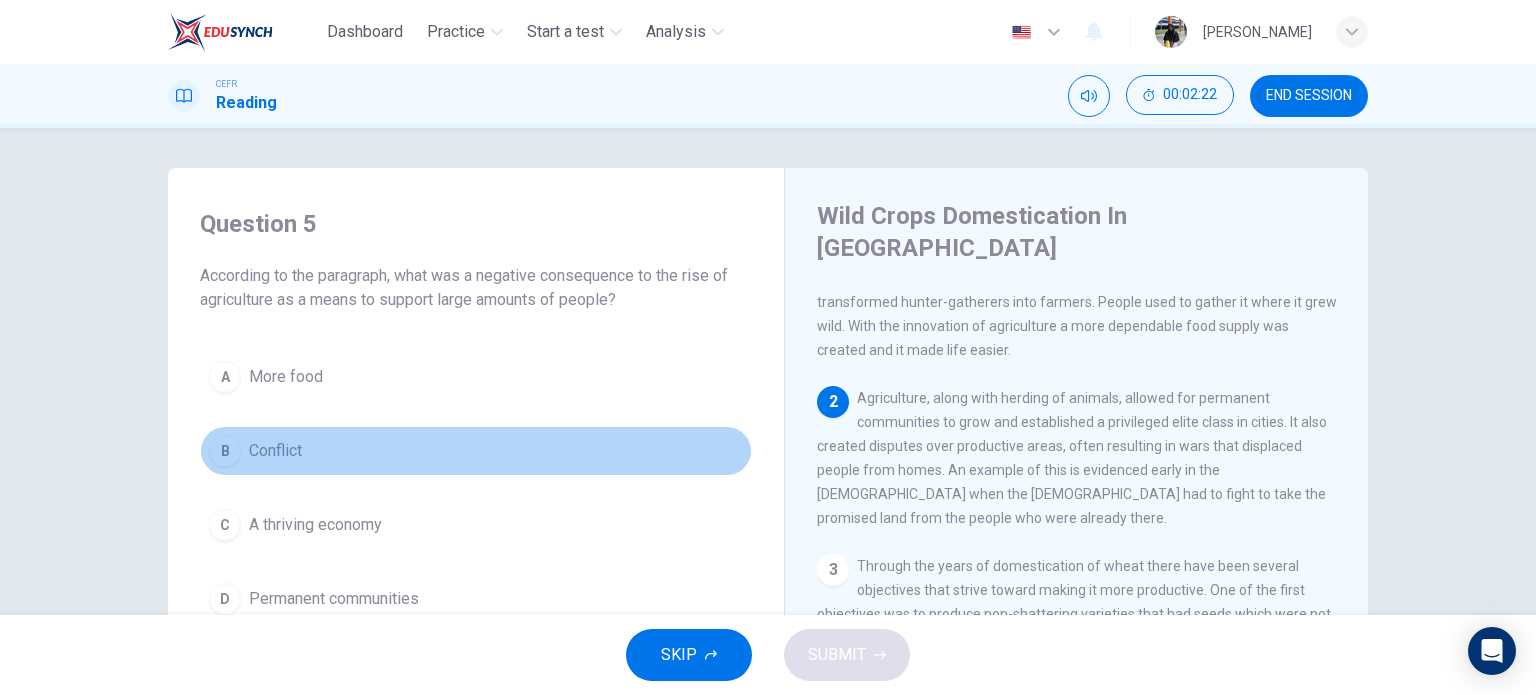 click on "B Conflict" at bounding box center [476, 451] 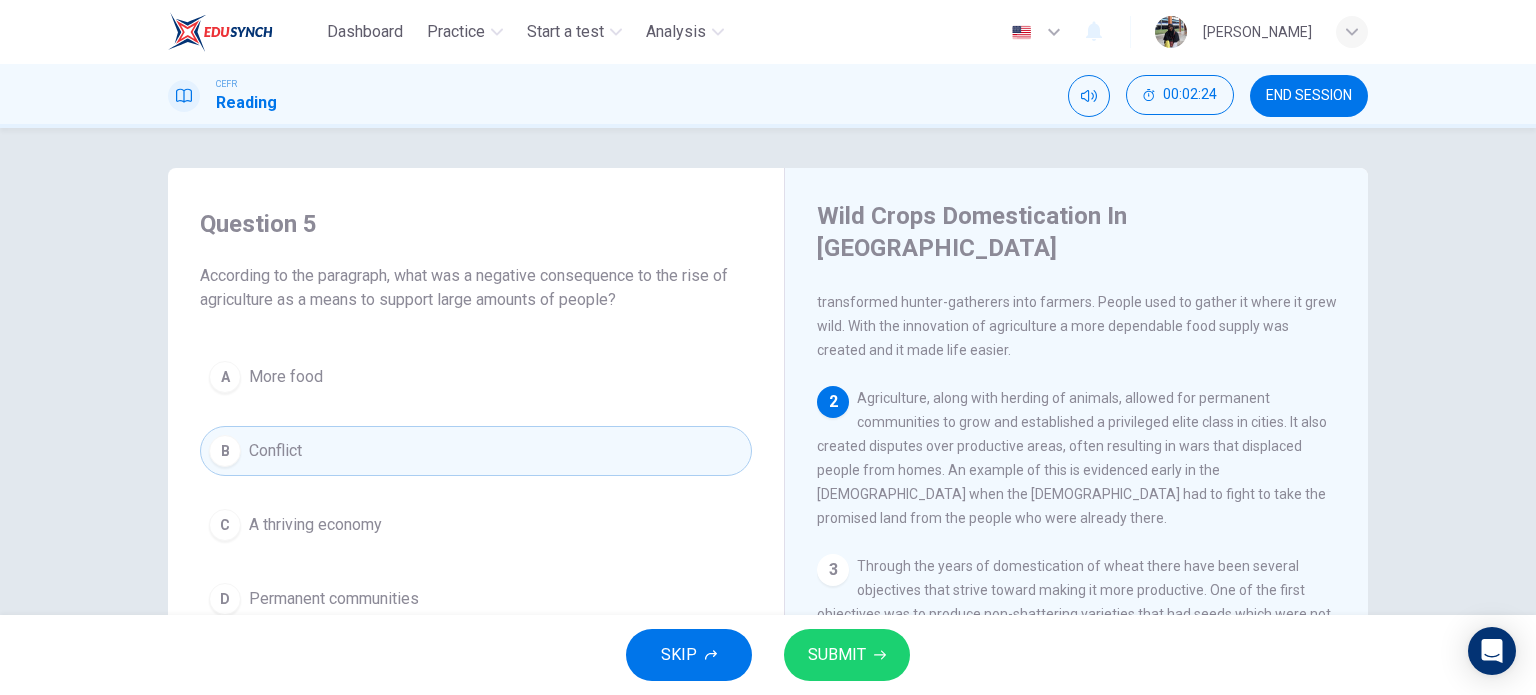 click on "SUBMIT" at bounding box center (847, 655) 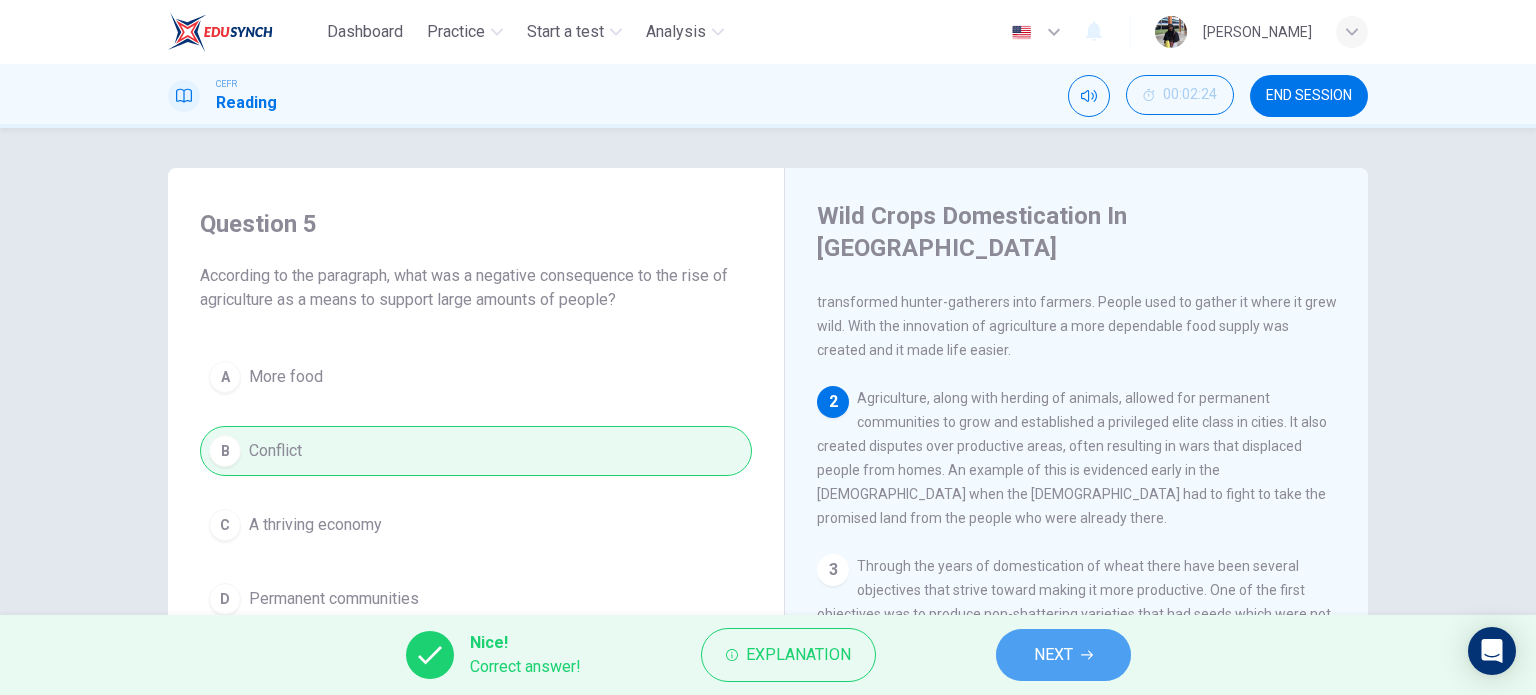click on "NEXT" at bounding box center [1053, 655] 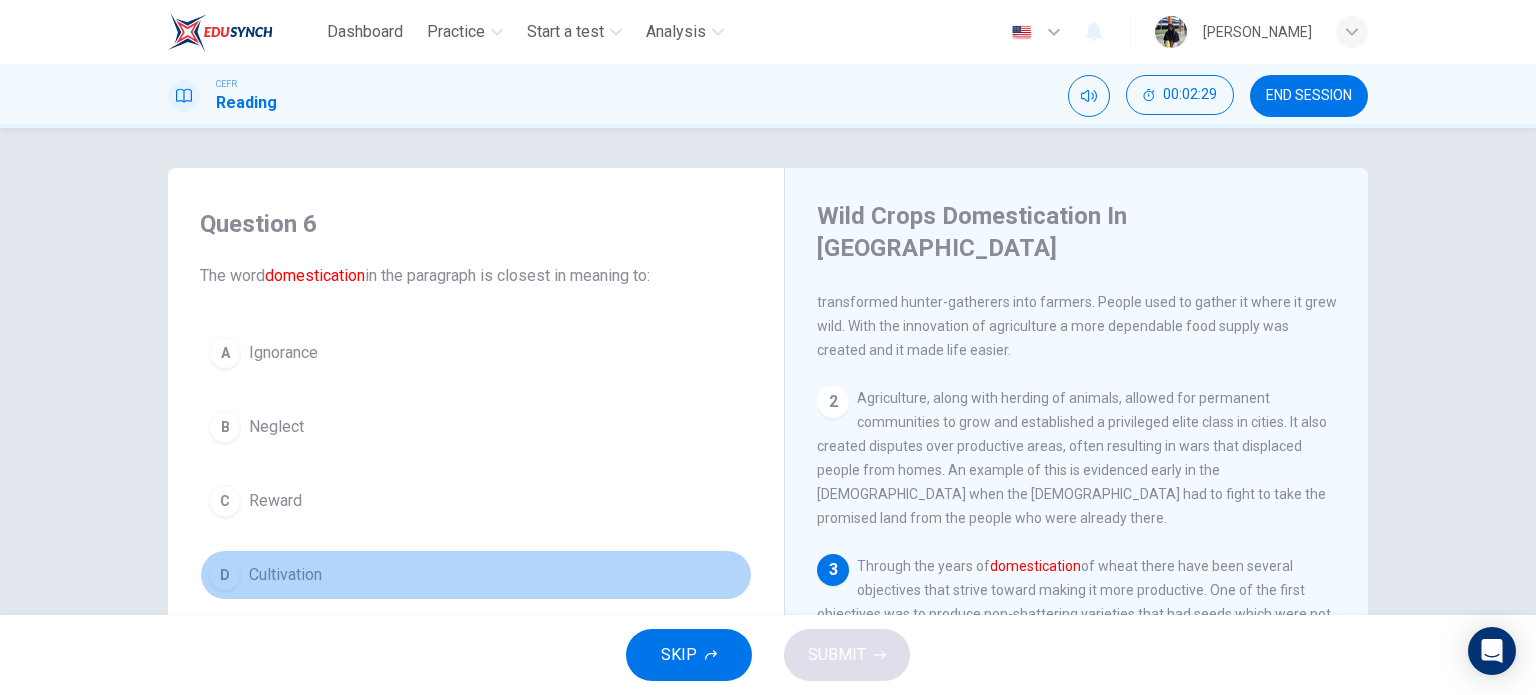 drag, startPoint x: 286, startPoint y: 566, endPoint x: 480, endPoint y: 620, distance: 201.37527 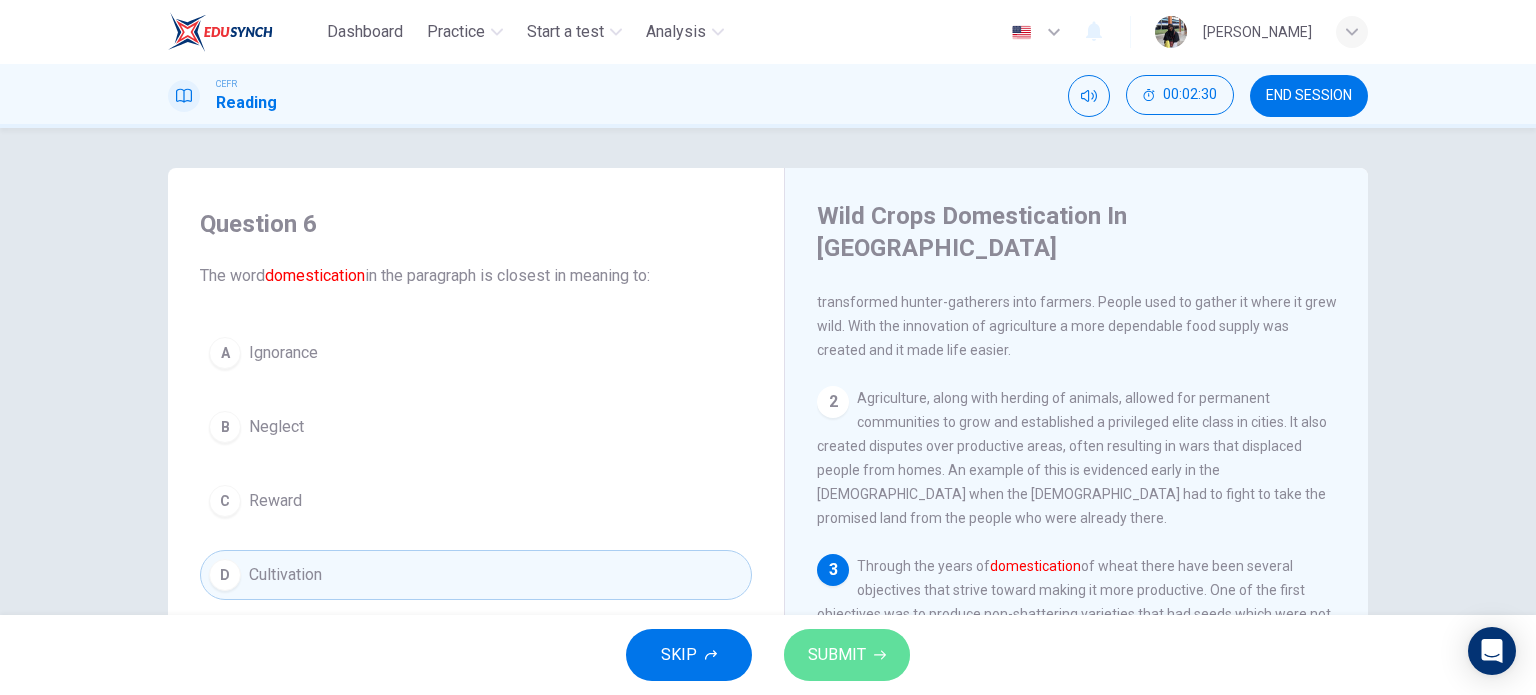 click on "SUBMIT" at bounding box center (847, 655) 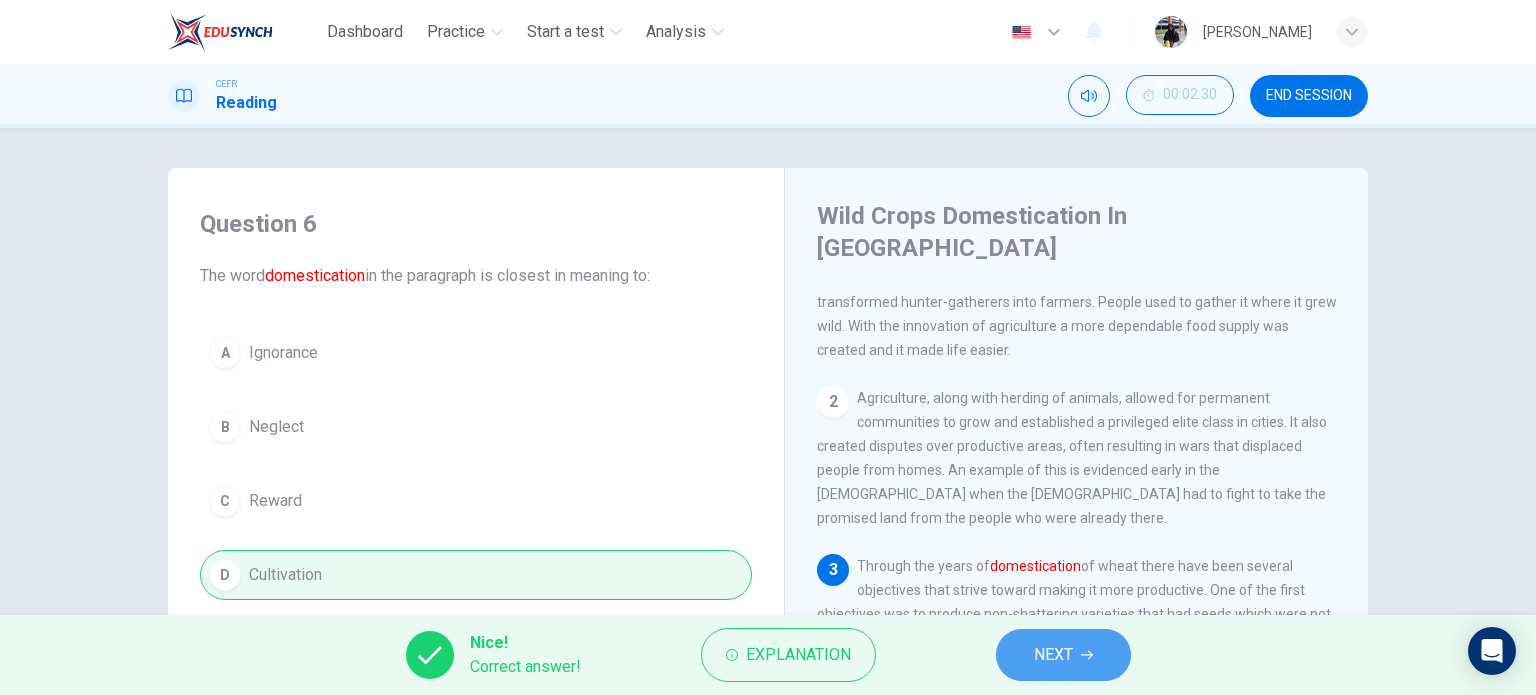 click on "NEXT" at bounding box center (1063, 655) 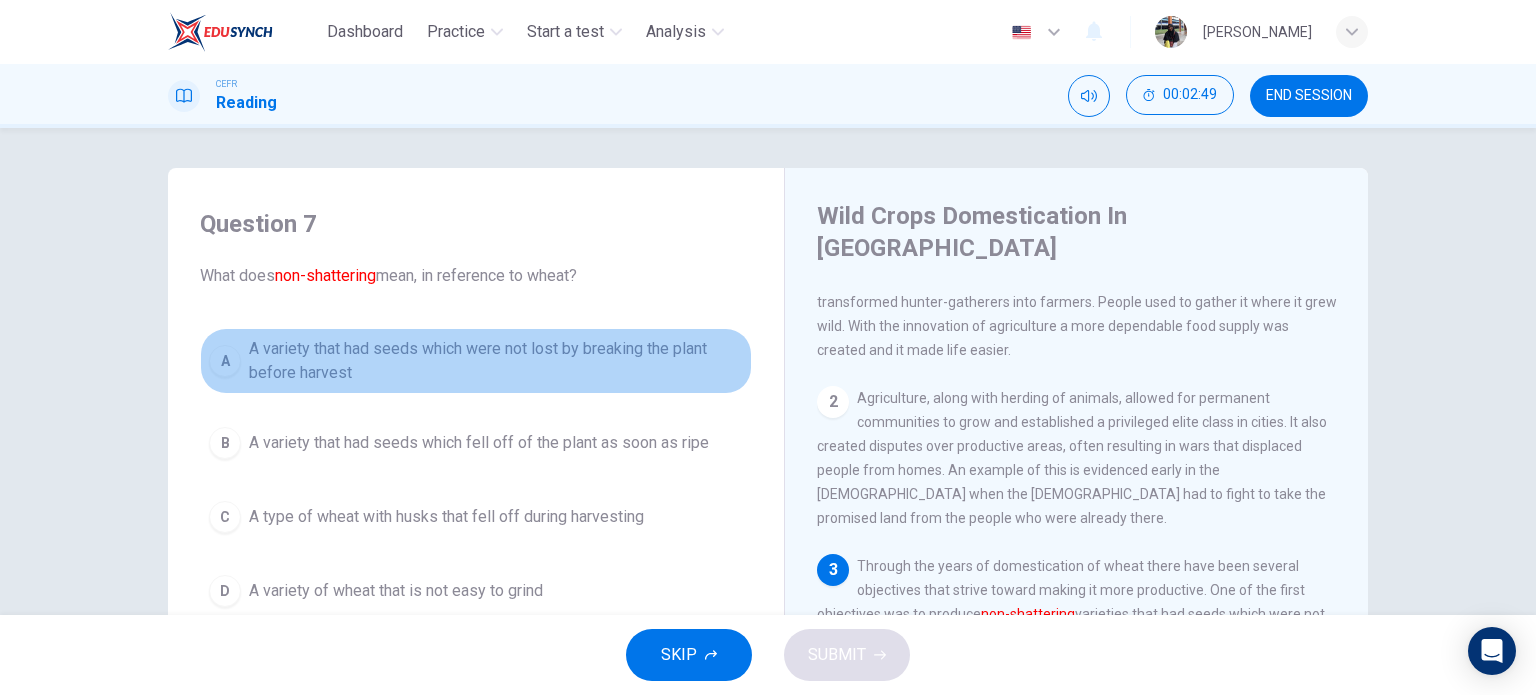 click on "A variety that had seeds which were not lost by breaking the plant before harvest" at bounding box center (496, 361) 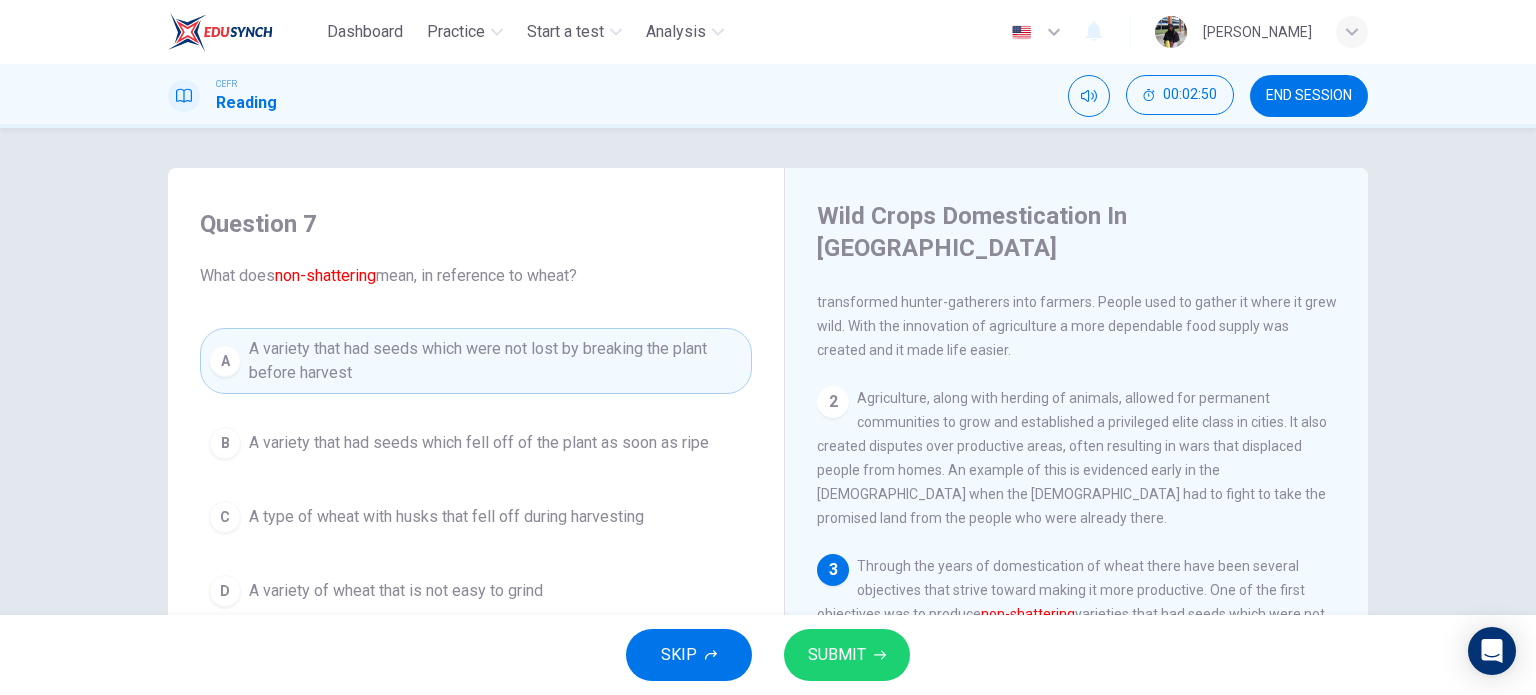 click on "SKIP SUBMIT" at bounding box center (768, 655) 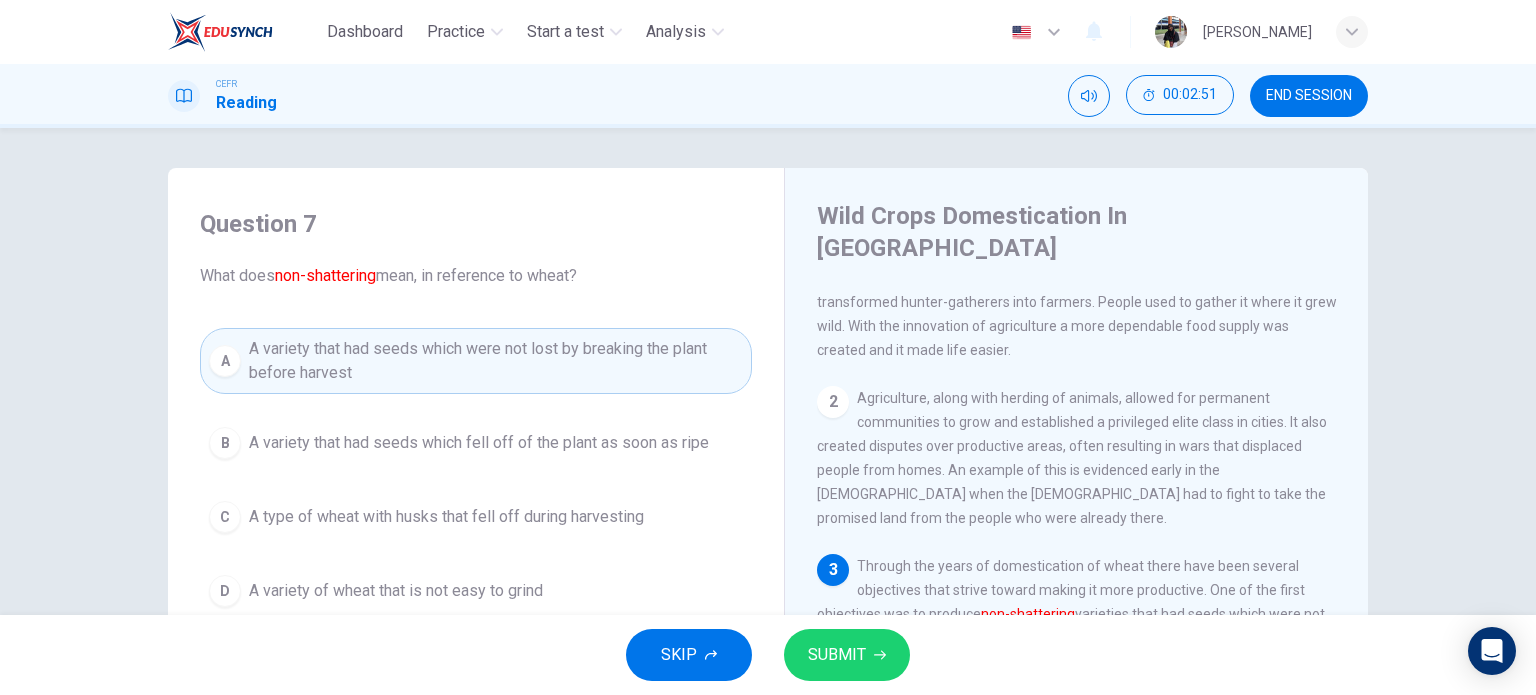 click on "SUBMIT" at bounding box center (847, 655) 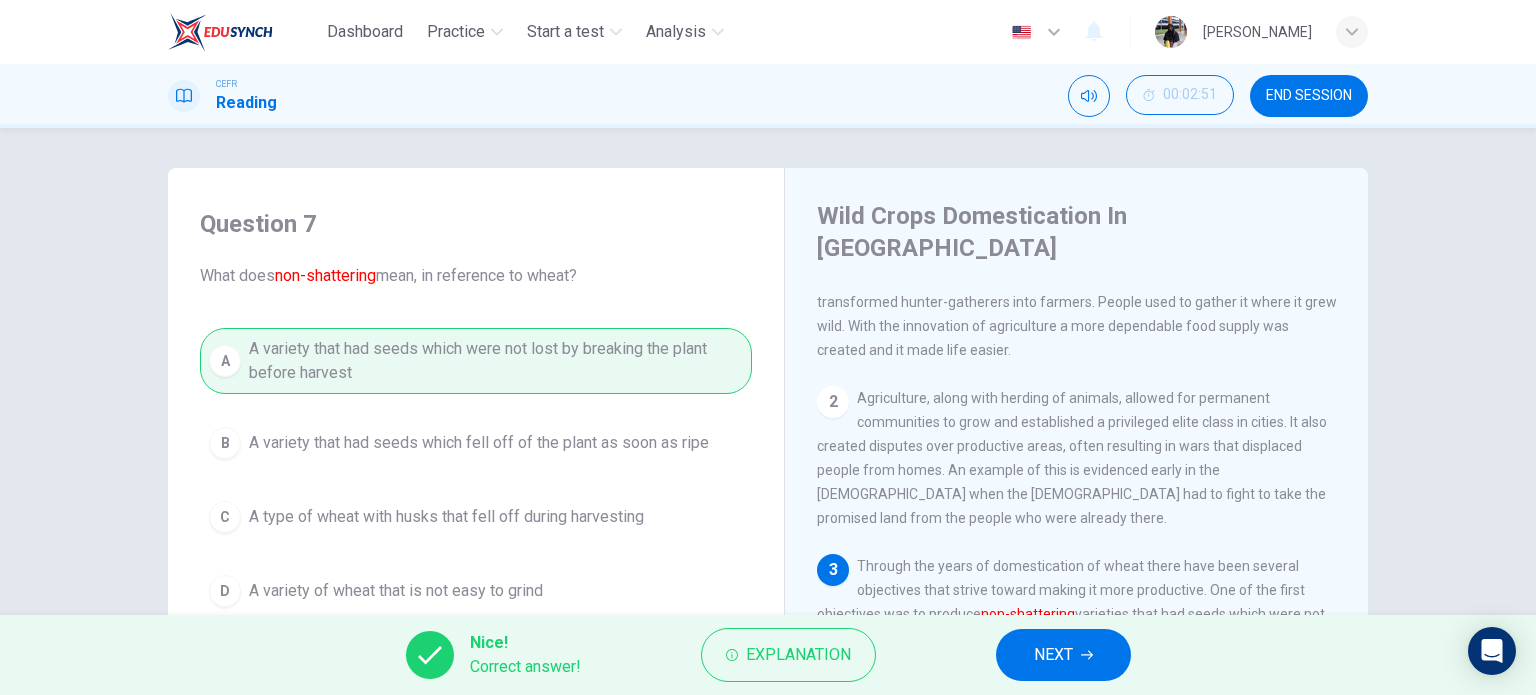 click on "NEXT" at bounding box center [1063, 655] 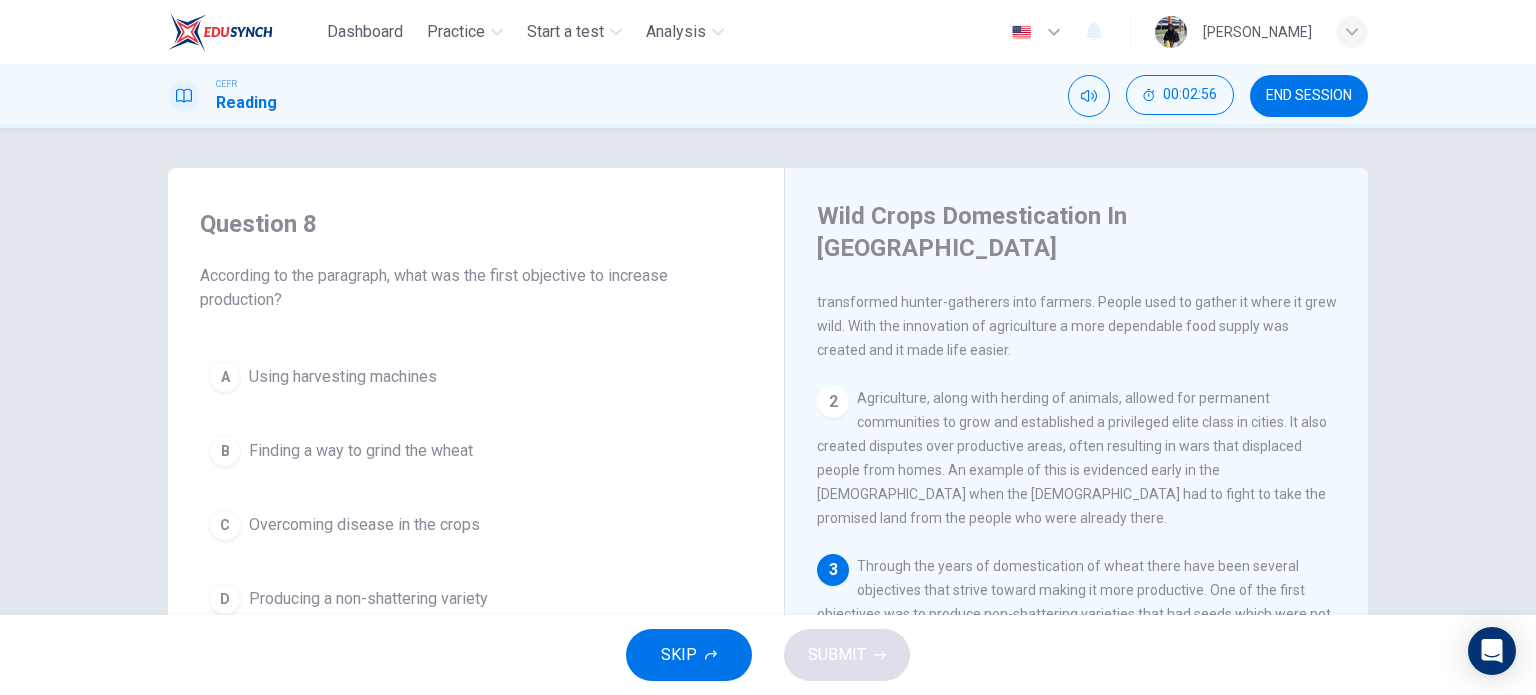 scroll, scrollTop: 333, scrollLeft: 0, axis: vertical 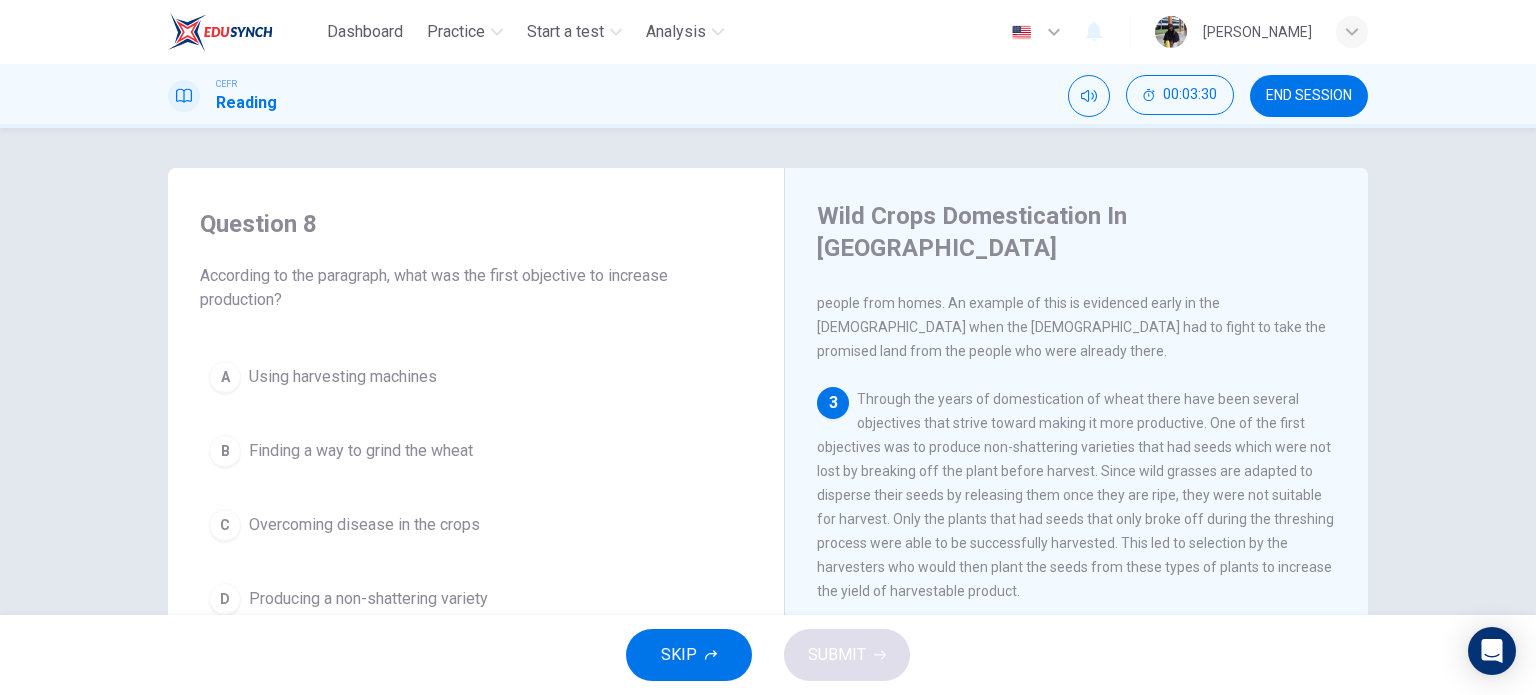 click on "D Producing a non-shattering variety" at bounding box center [476, 599] 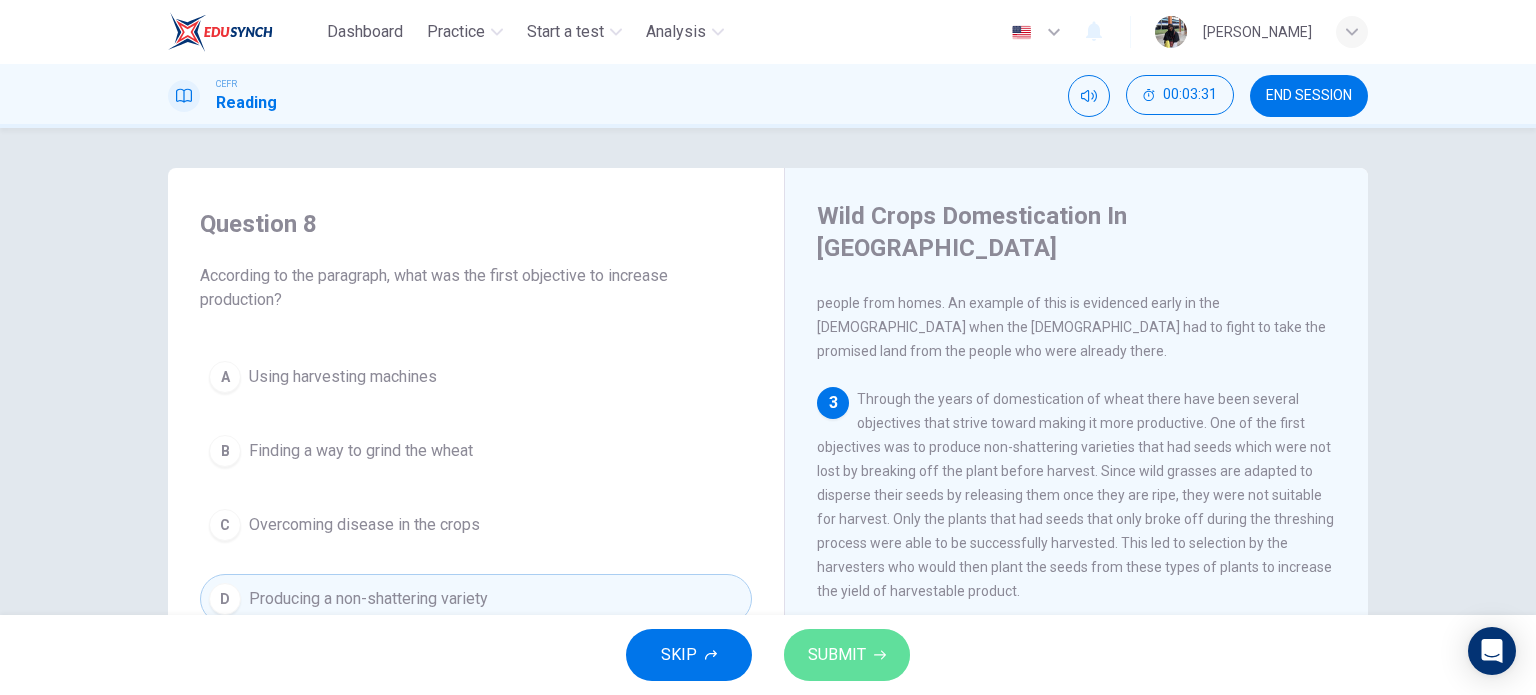 click 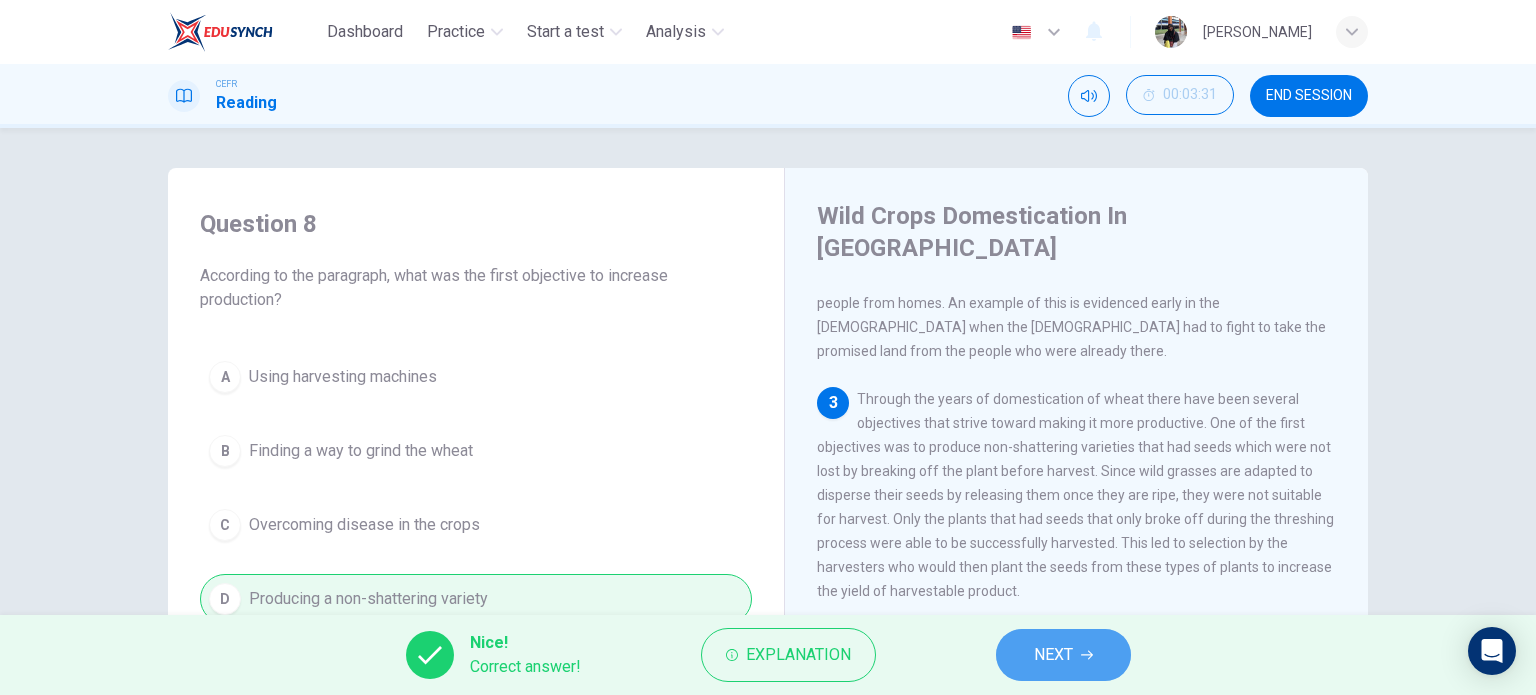 click on "NEXT" at bounding box center (1063, 655) 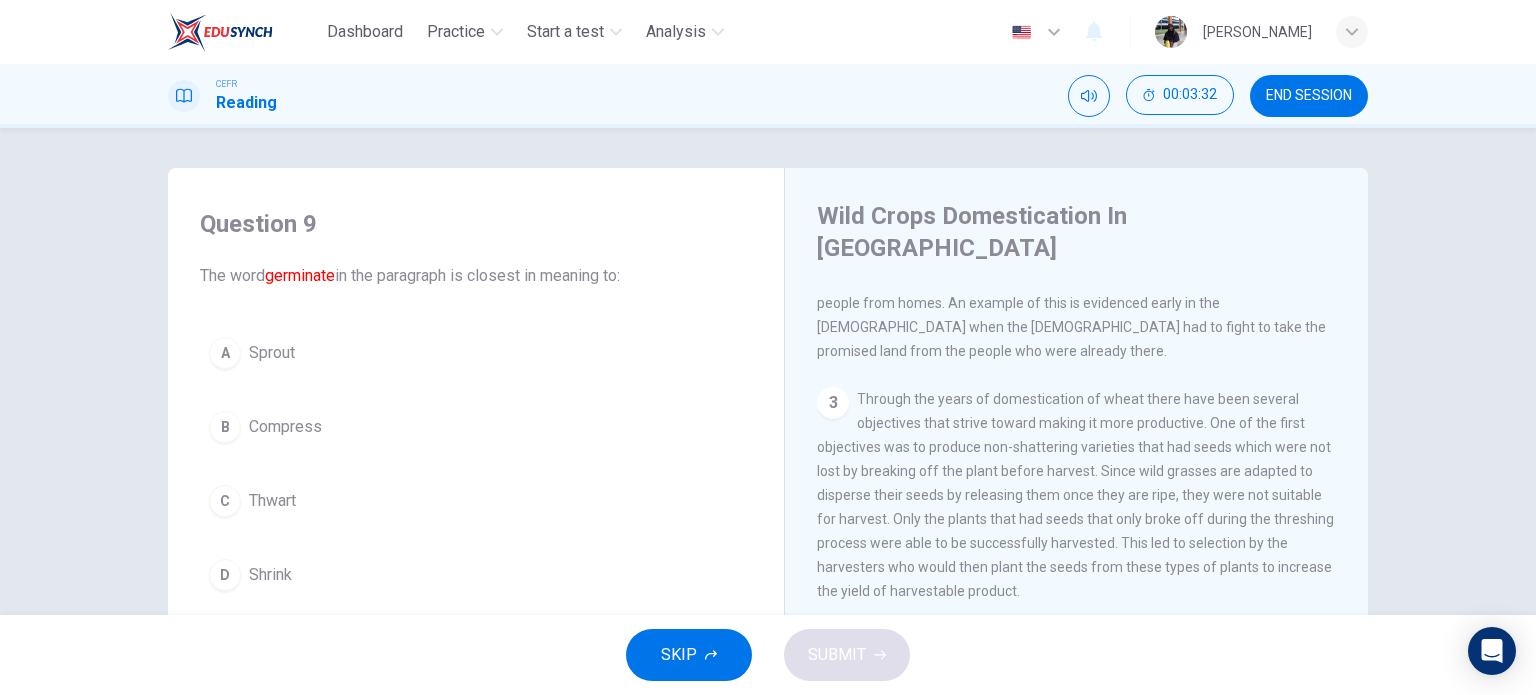 scroll, scrollTop: 405, scrollLeft: 0, axis: vertical 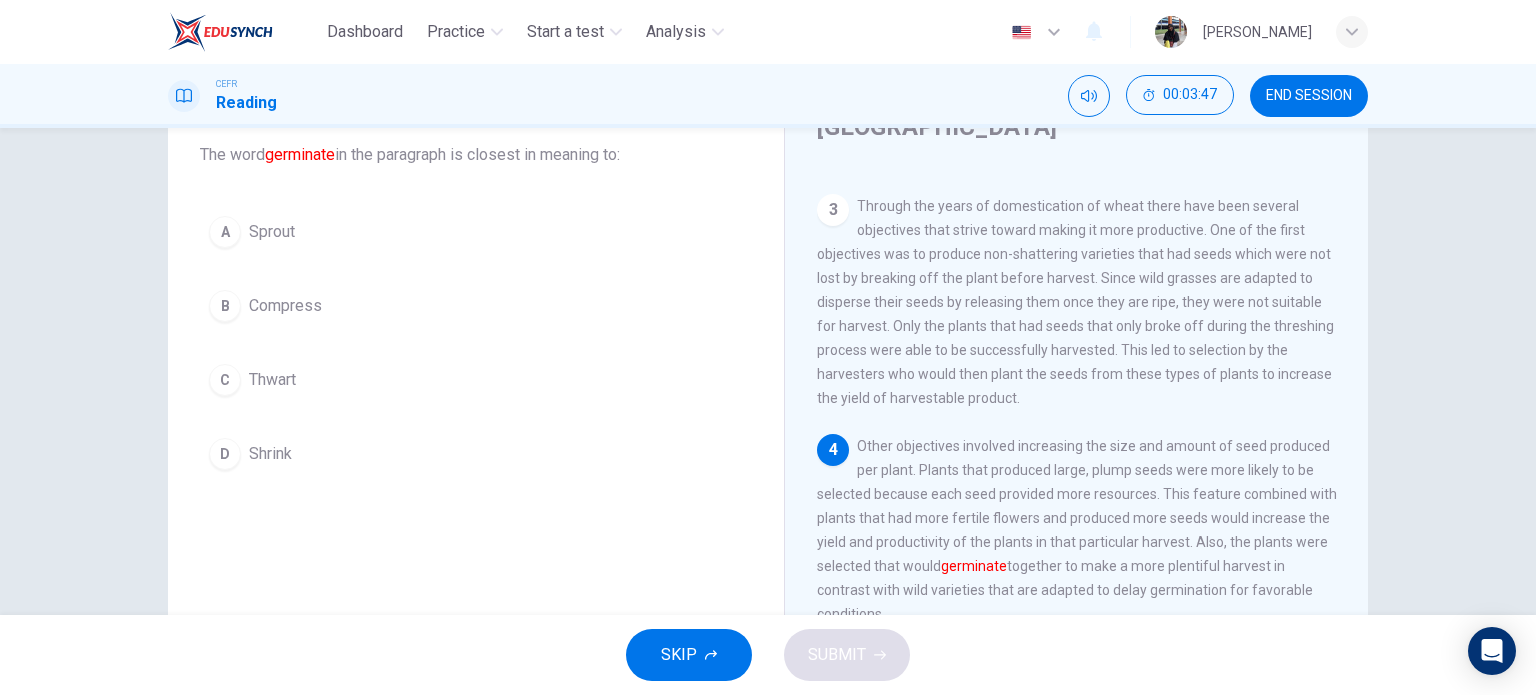 click on "Compress" at bounding box center [285, 306] 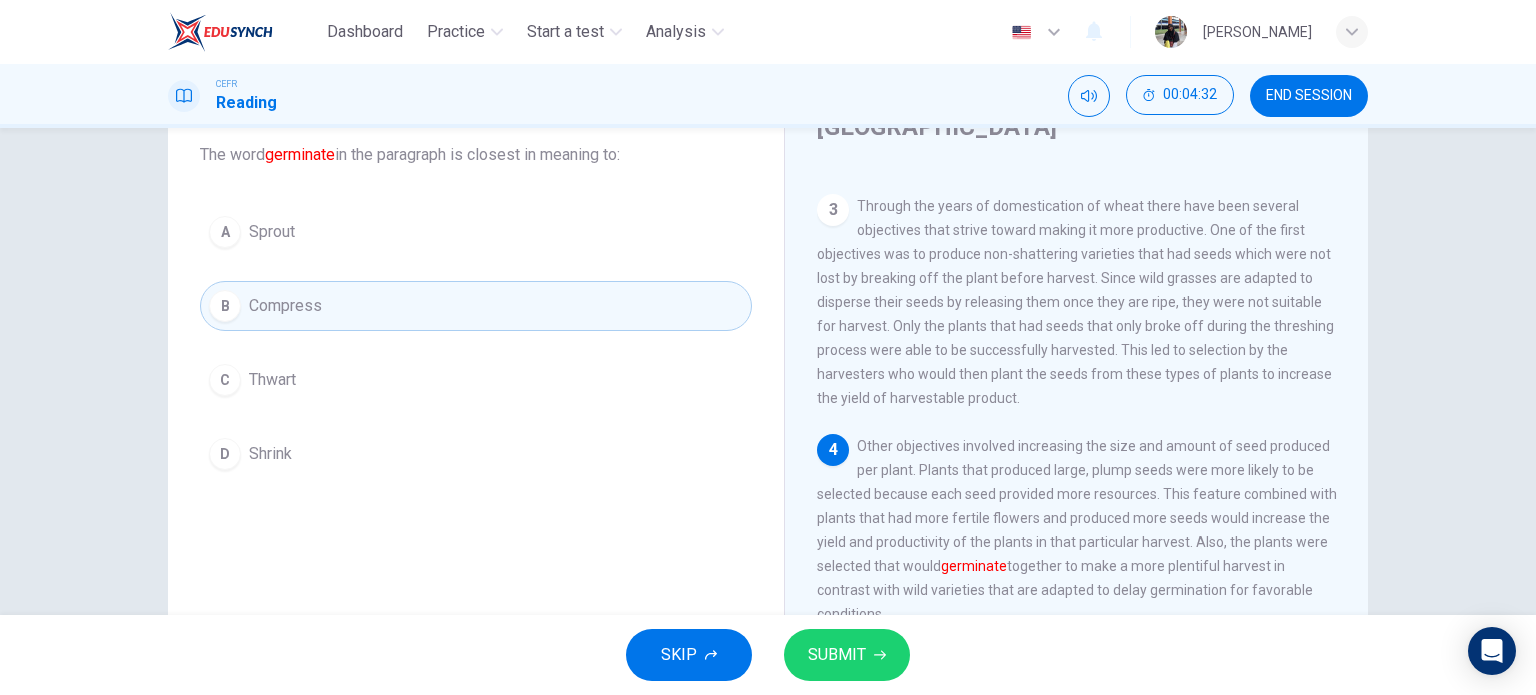 click on "A Sprout" at bounding box center [476, 232] 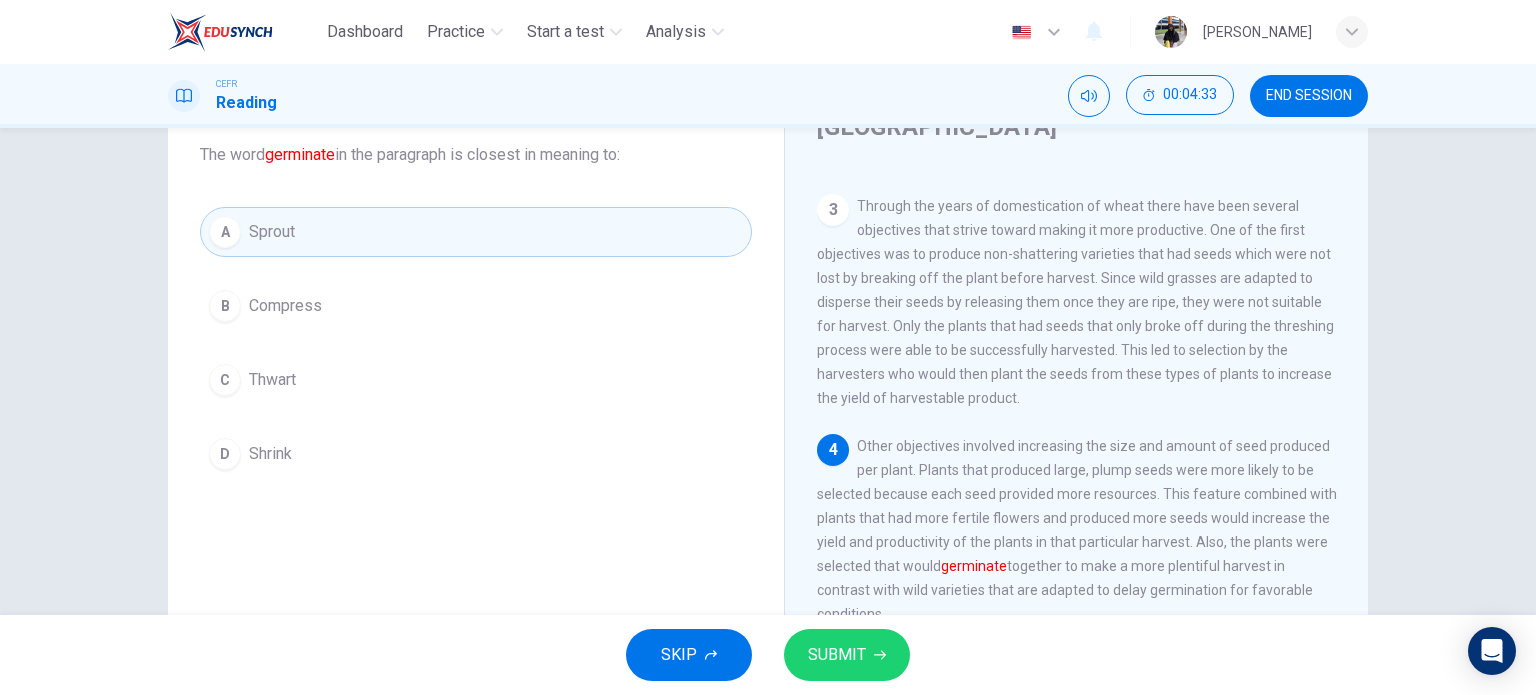 click on "SUBMIT" at bounding box center [837, 655] 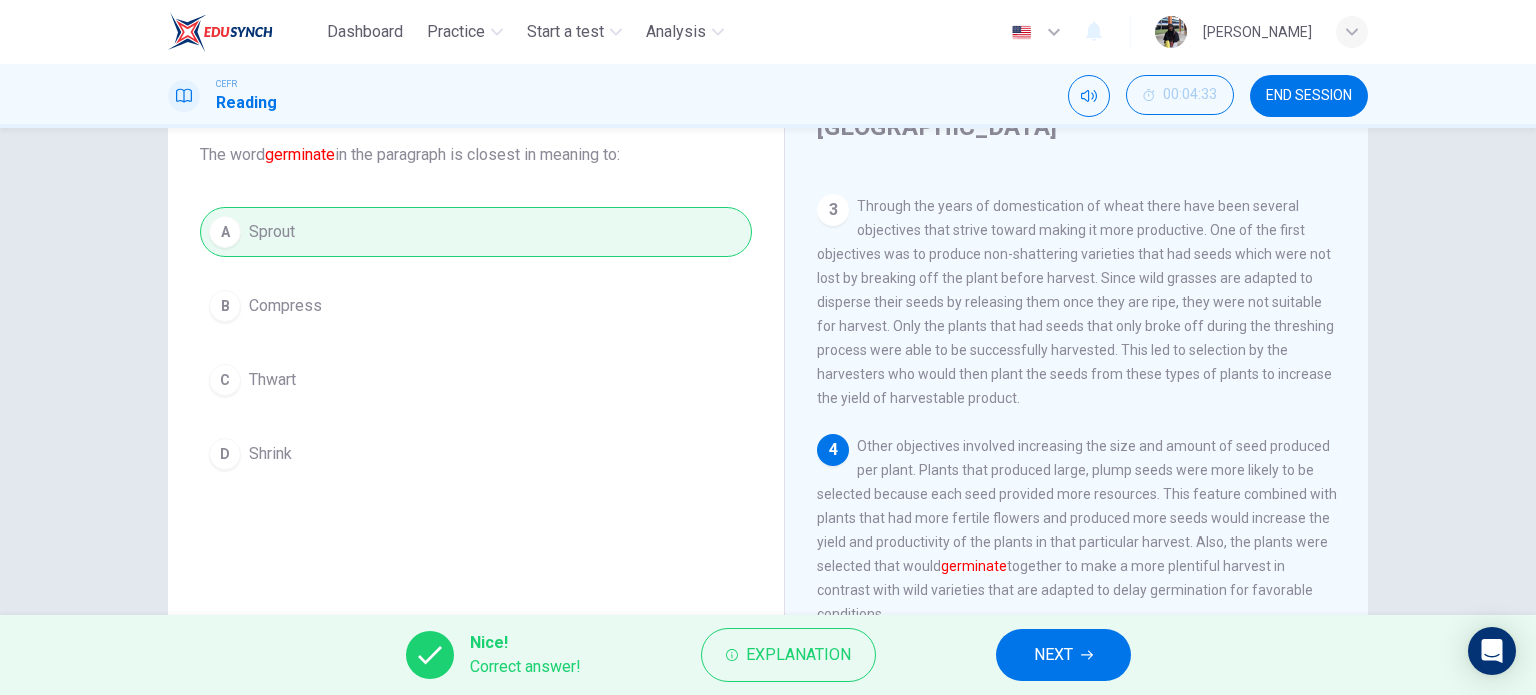 click on "NEXT" at bounding box center (1053, 655) 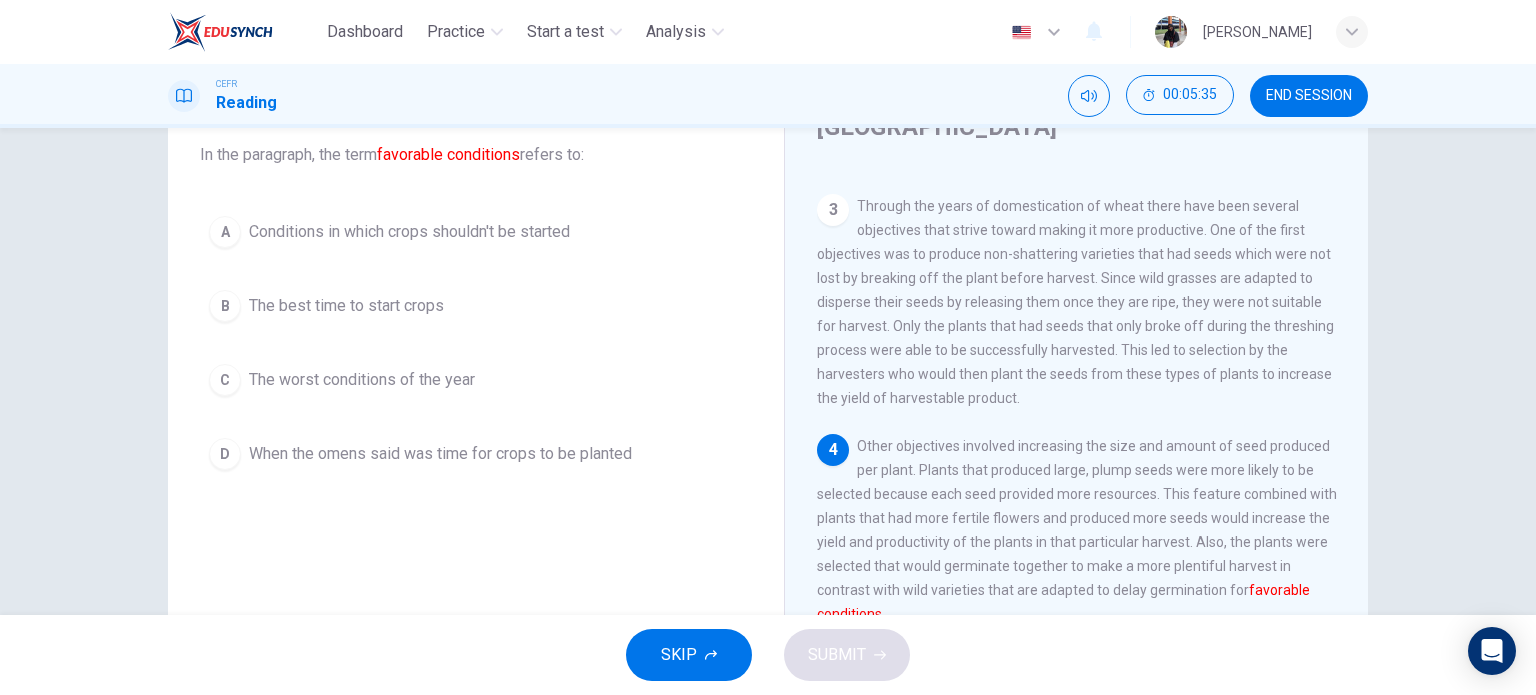 click on "The best time to start crops" at bounding box center (346, 306) 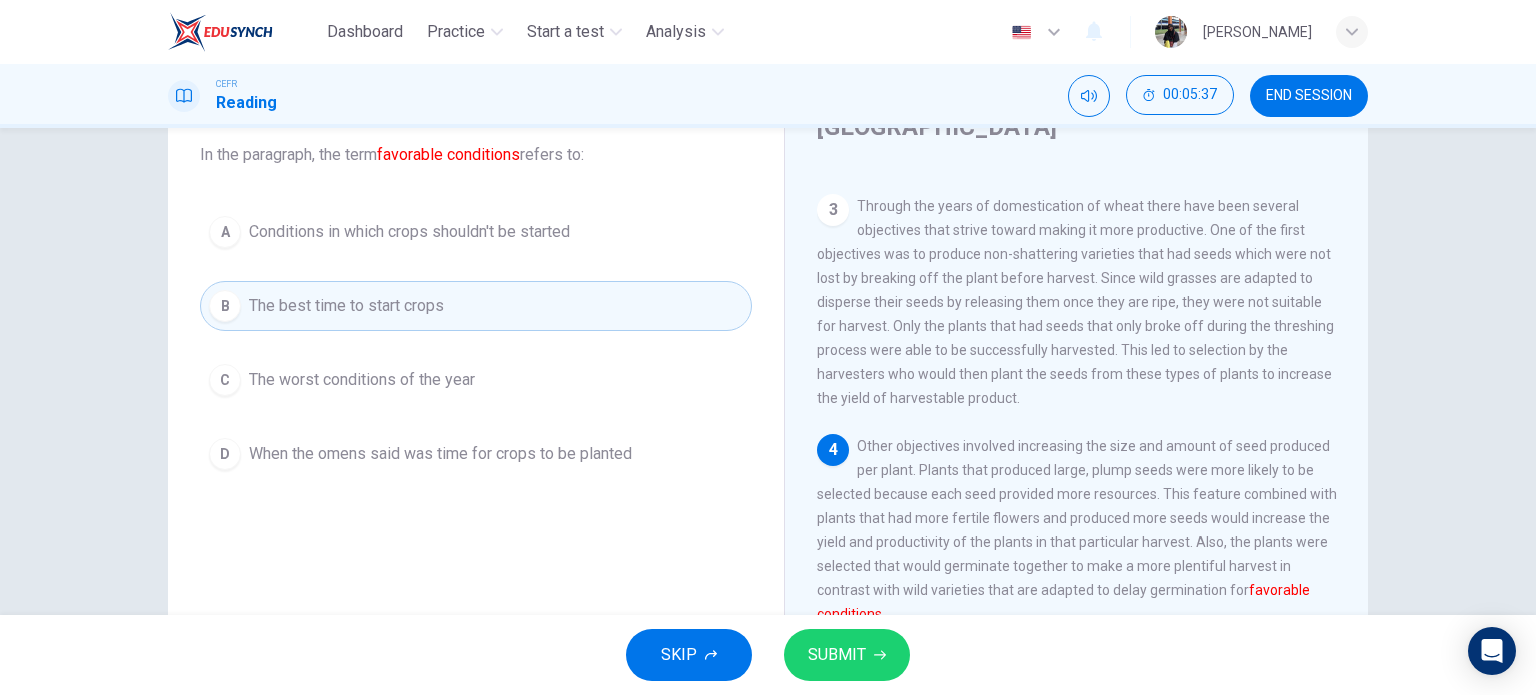 click on "SUBMIT" at bounding box center [837, 655] 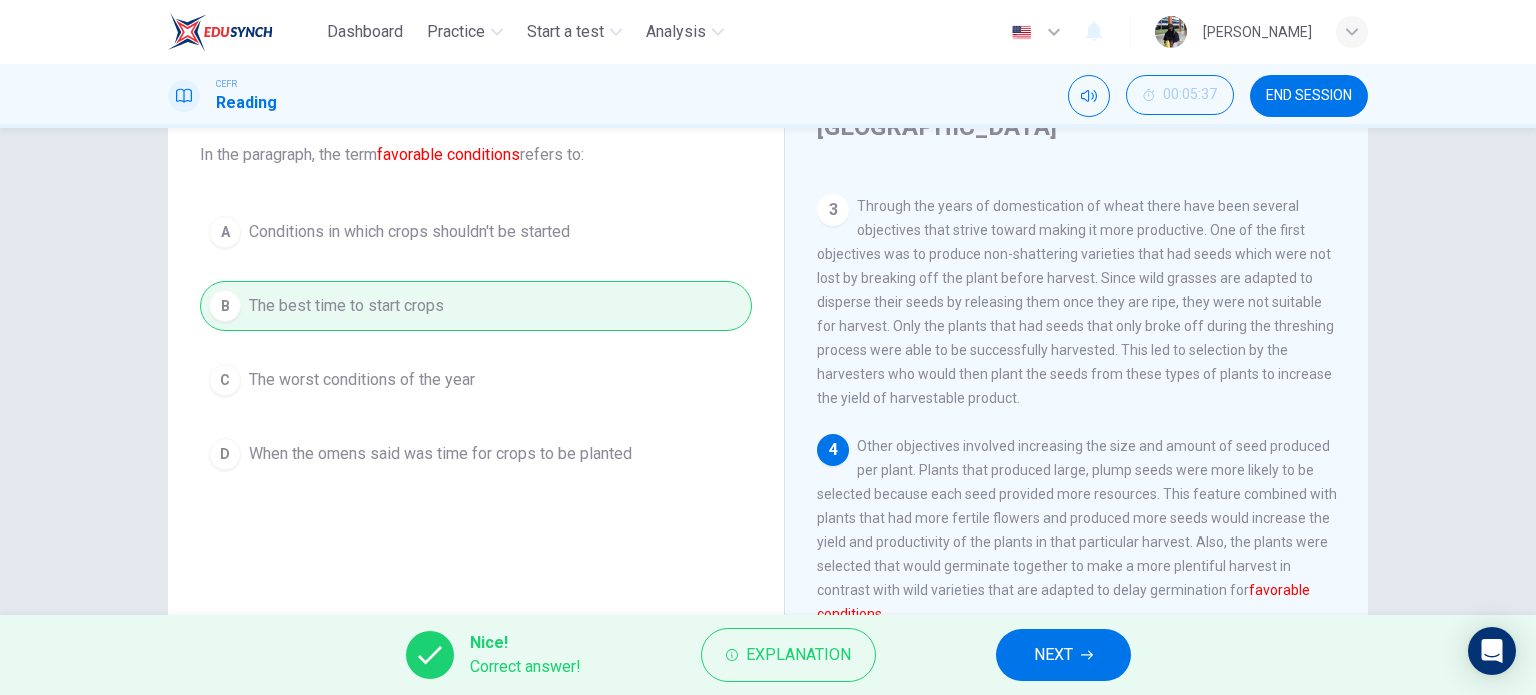 click on "NEXT" at bounding box center [1053, 655] 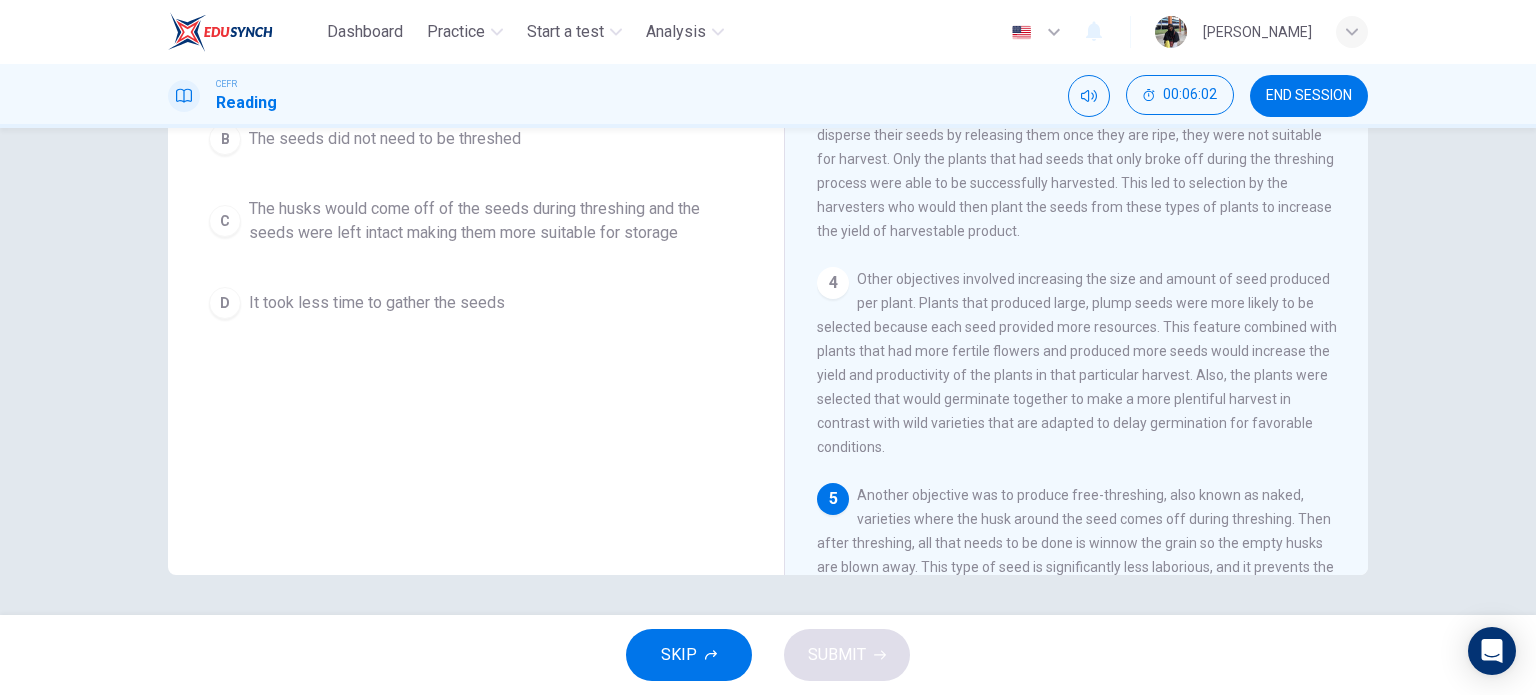 scroll, scrollTop: 121, scrollLeft: 0, axis: vertical 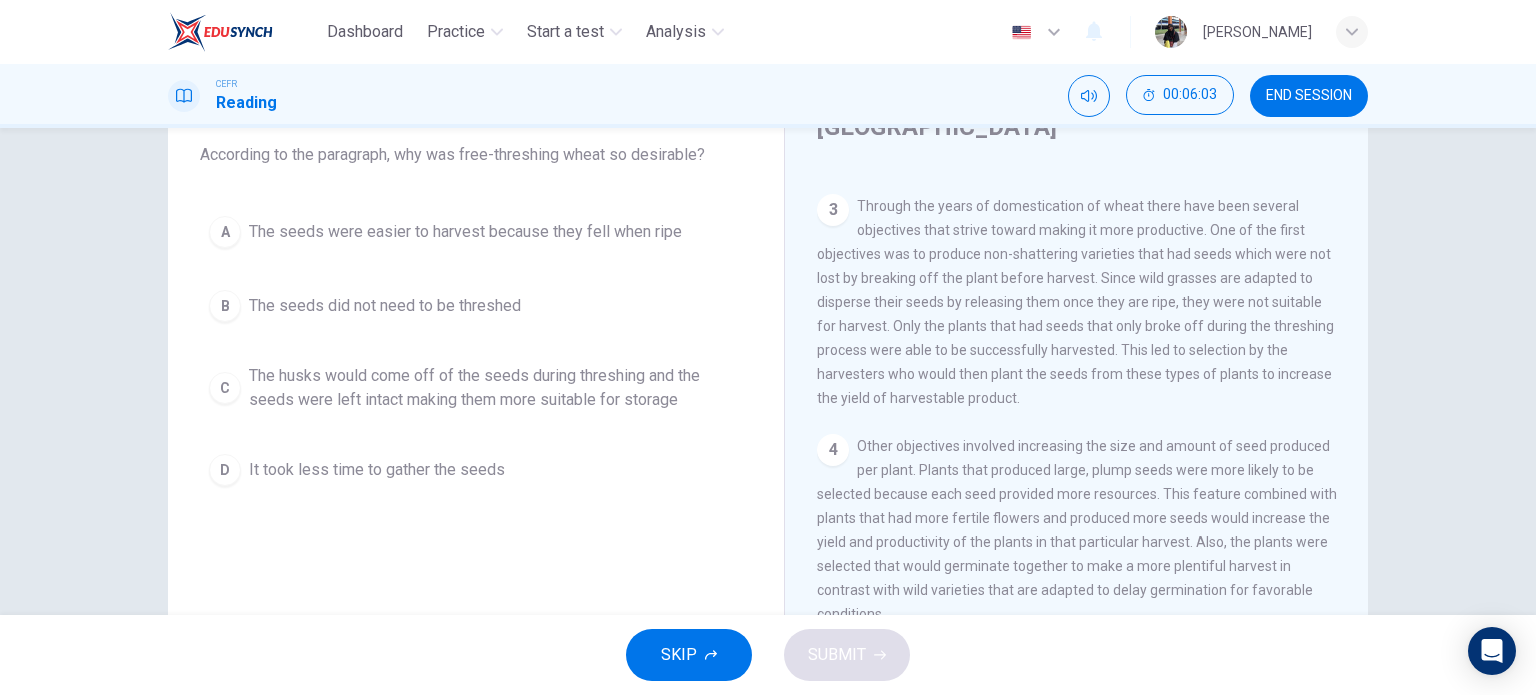 click on "The husks would come off of the seeds during threshing and the seeds were left intact making them more suitable for storage" at bounding box center [496, 388] 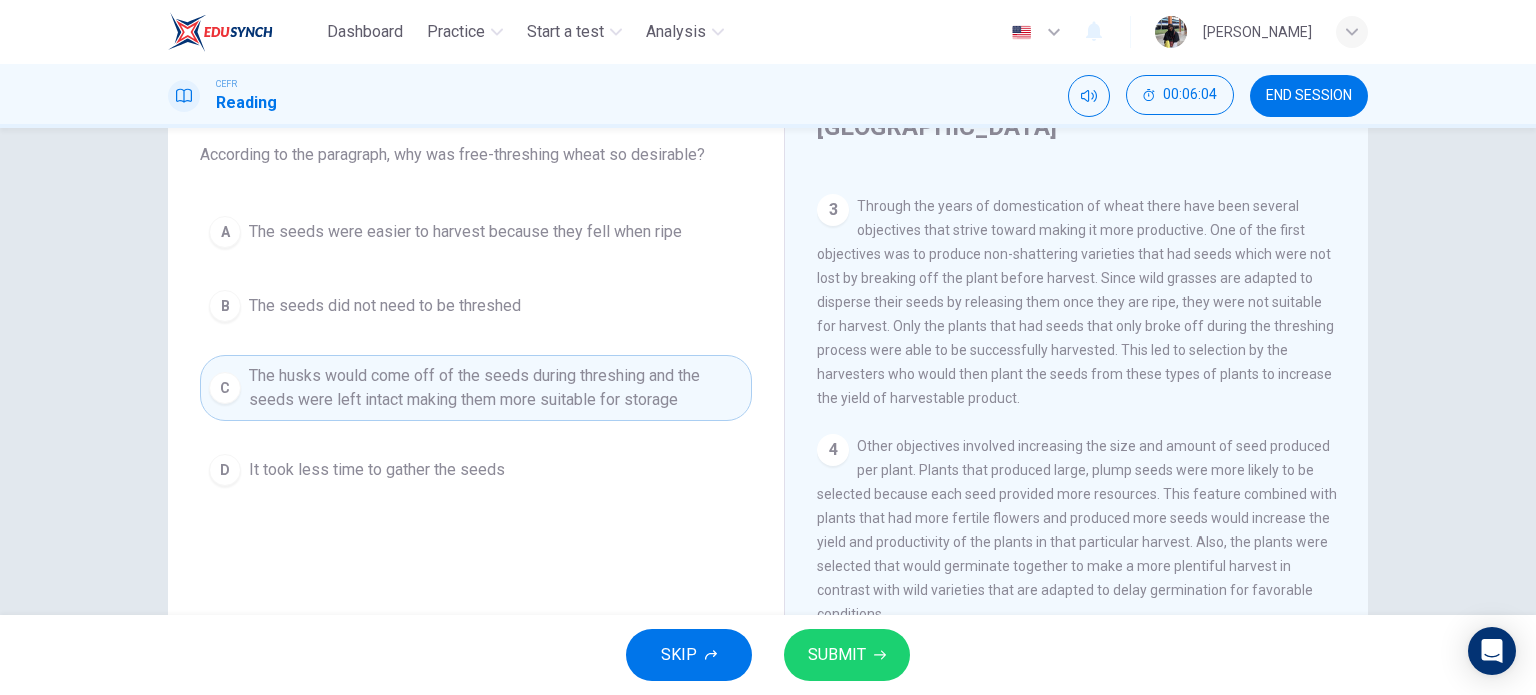 click on "SUBMIT" at bounding box center (847, 655) 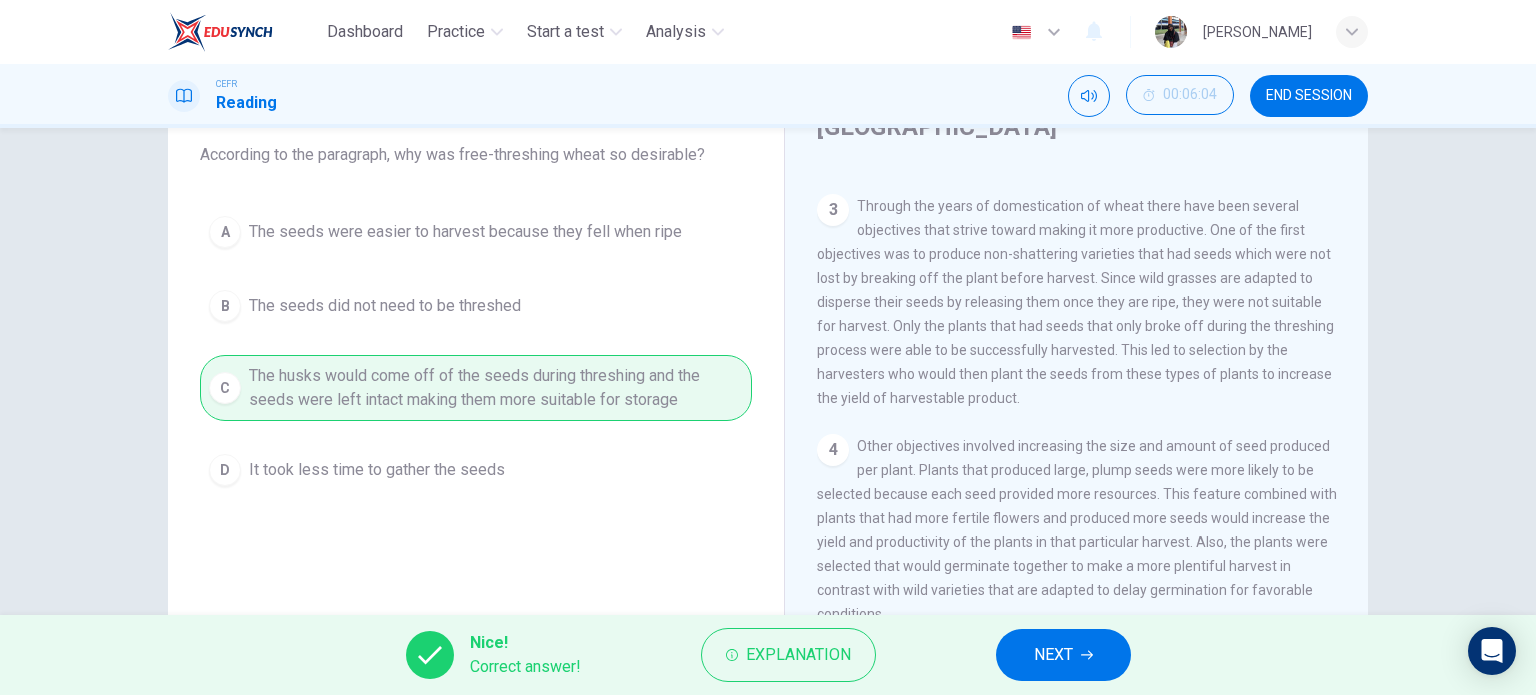 click on "NEXT" at bounding box center (1053, 655) 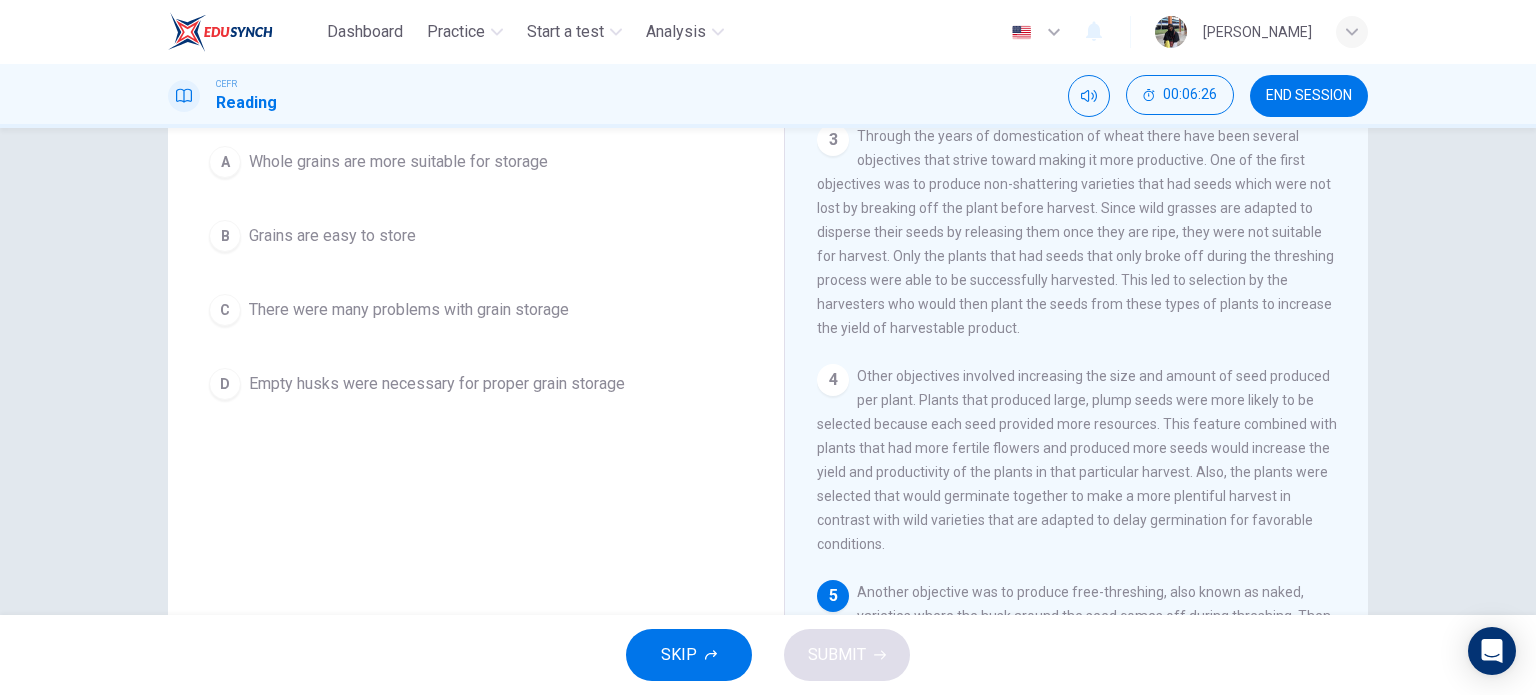 scroll, scrollTop: 288, scrollLeft: 0, axis: vertical 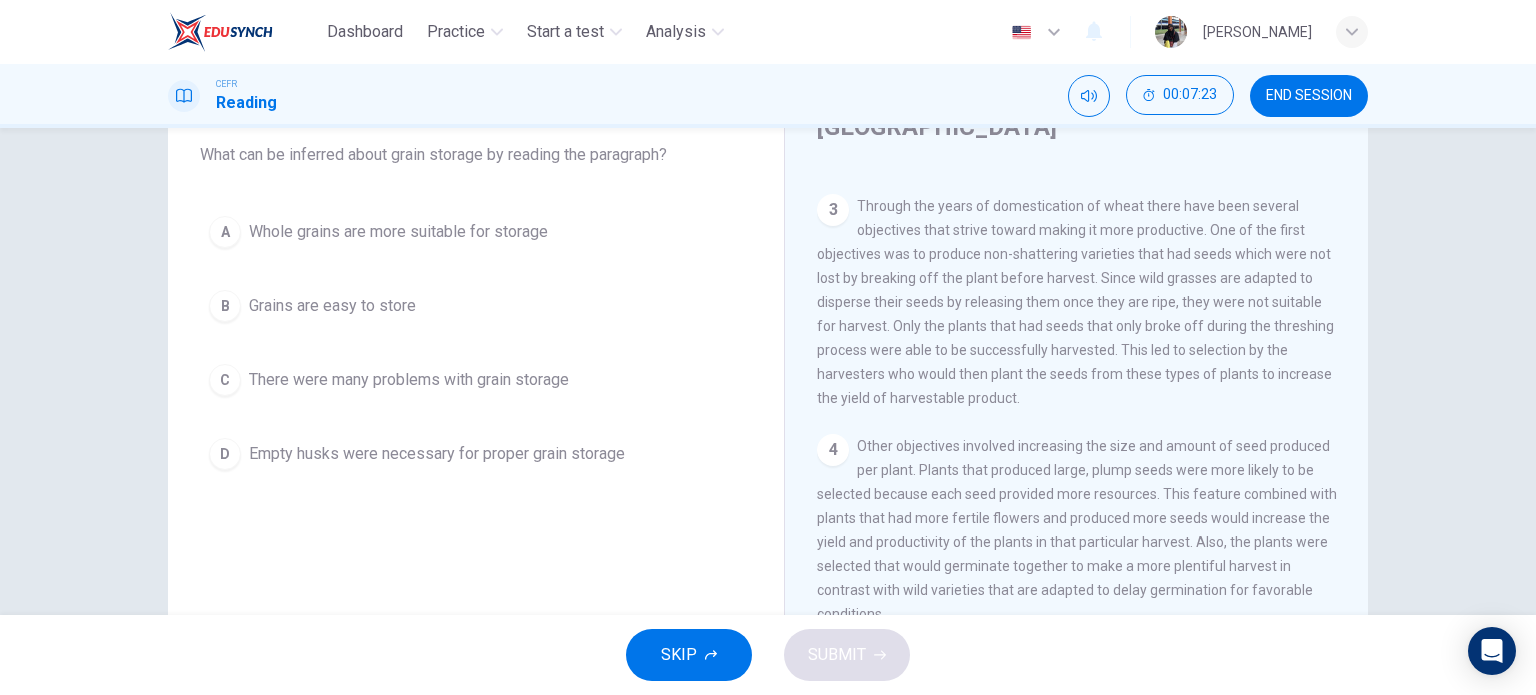 click on "Empty husks were necessary for proper grain storage" at bounding box center (437, 454) 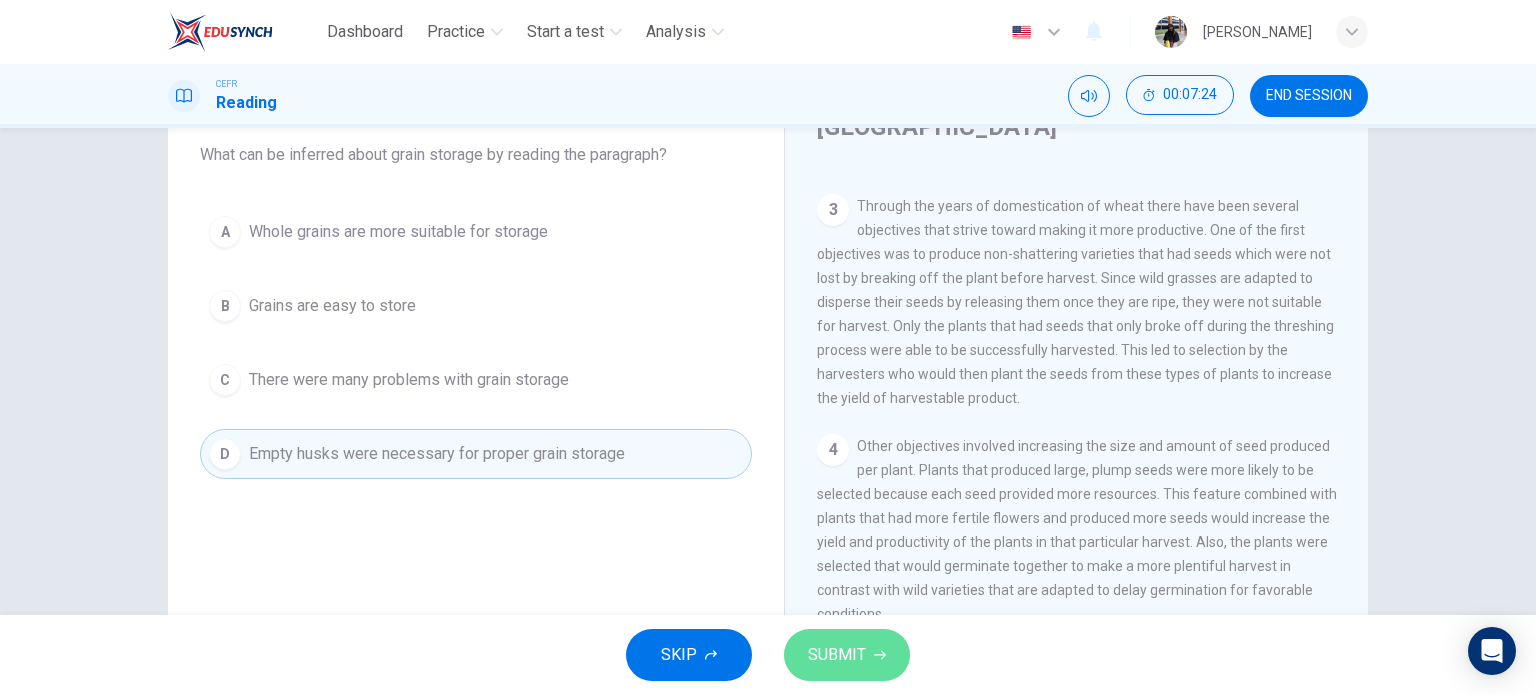 click on "SUBMIT" at bounding box center (847, 655) 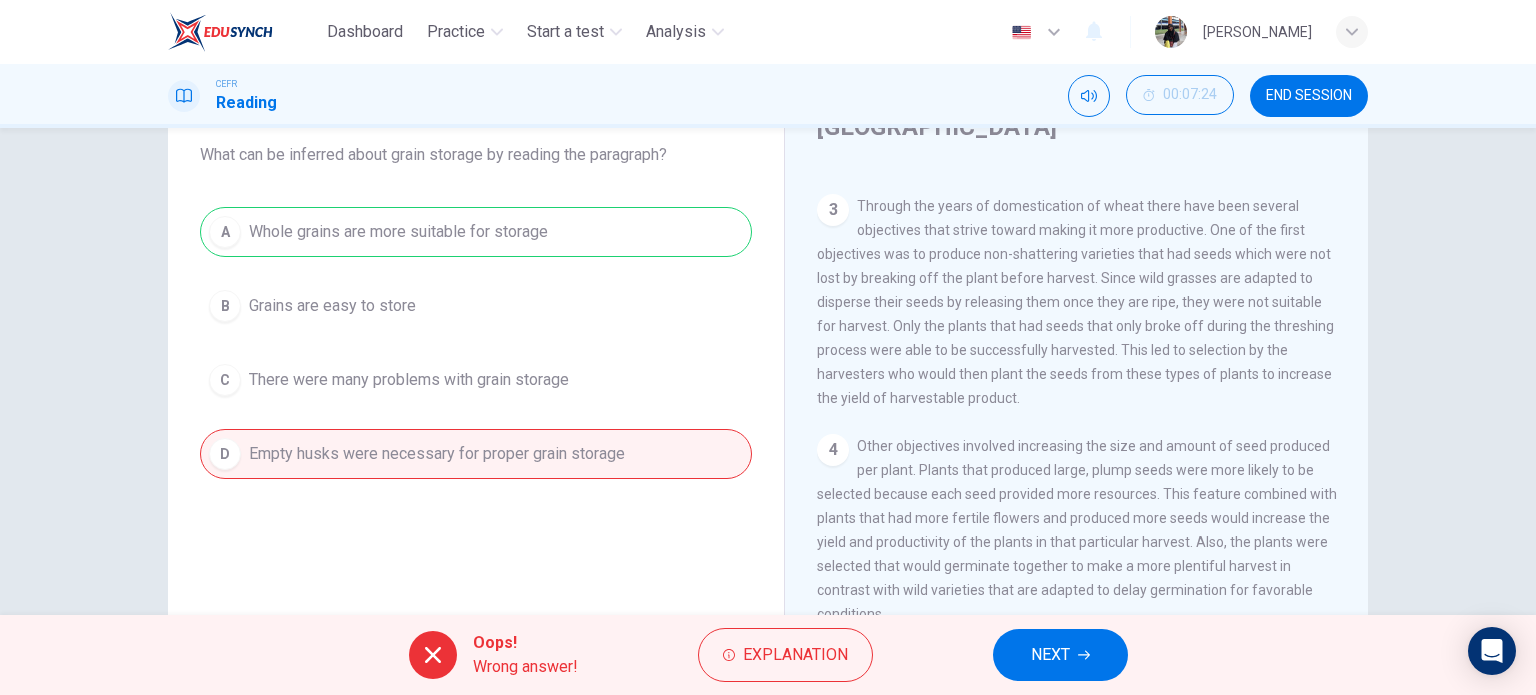 click on "NEXT" at bounding box center (1050, 655) 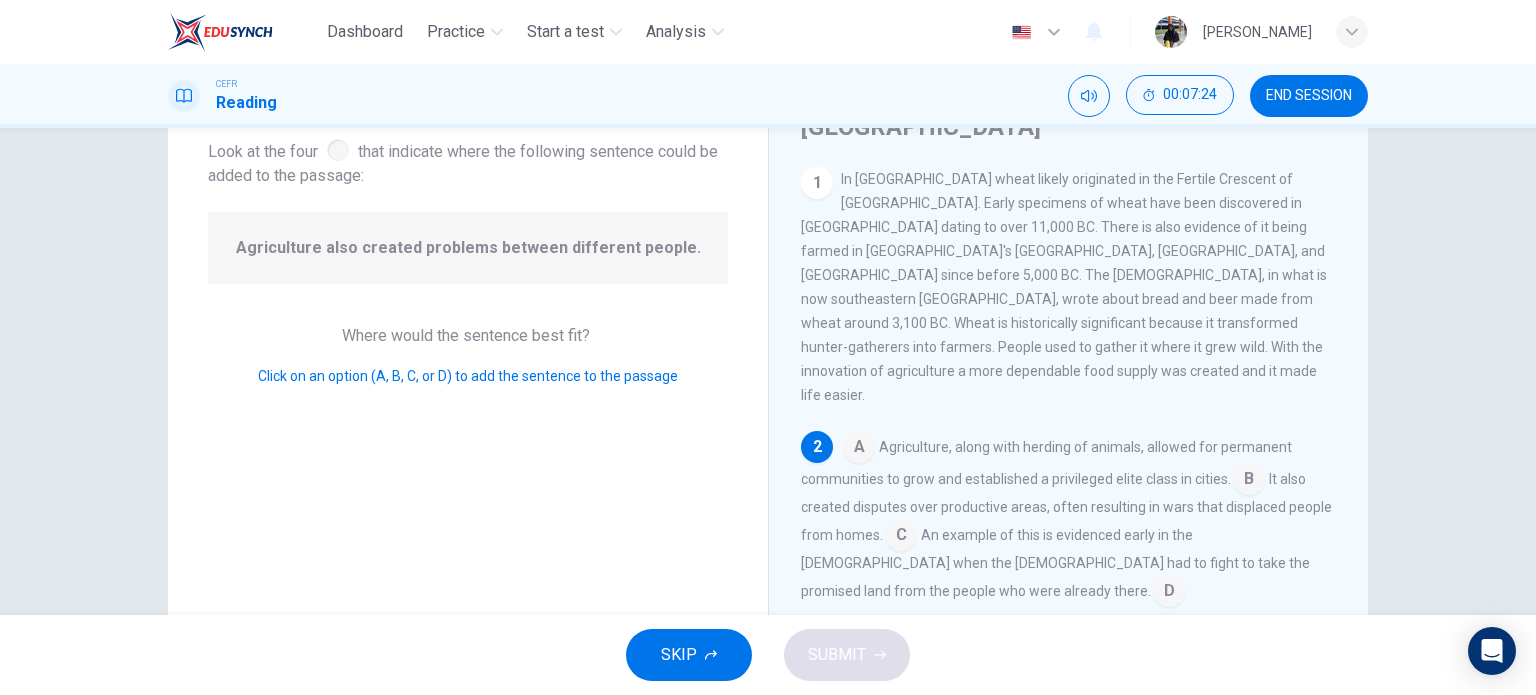 scroll, scrollTop: 23, scrollLeft: 0, axis: vertical 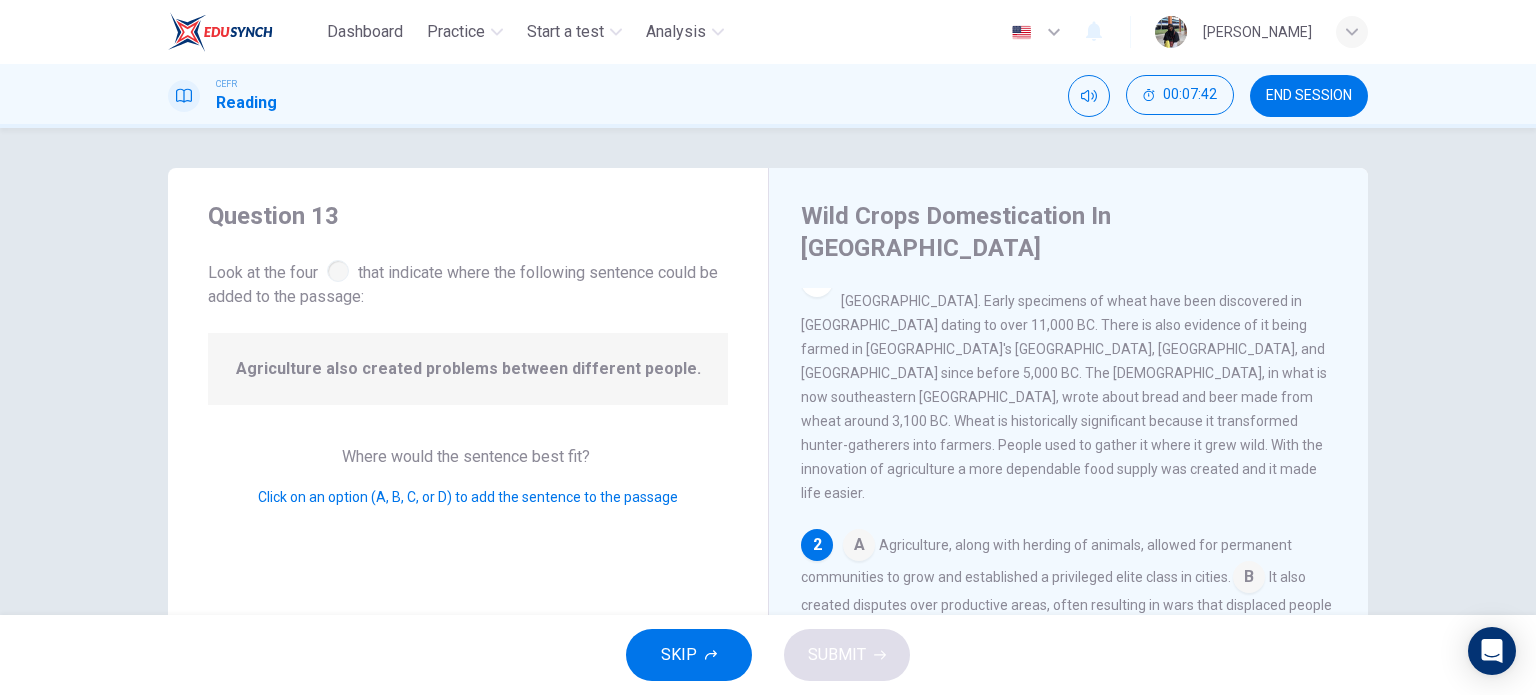 click at bounding box center (1249, 579) 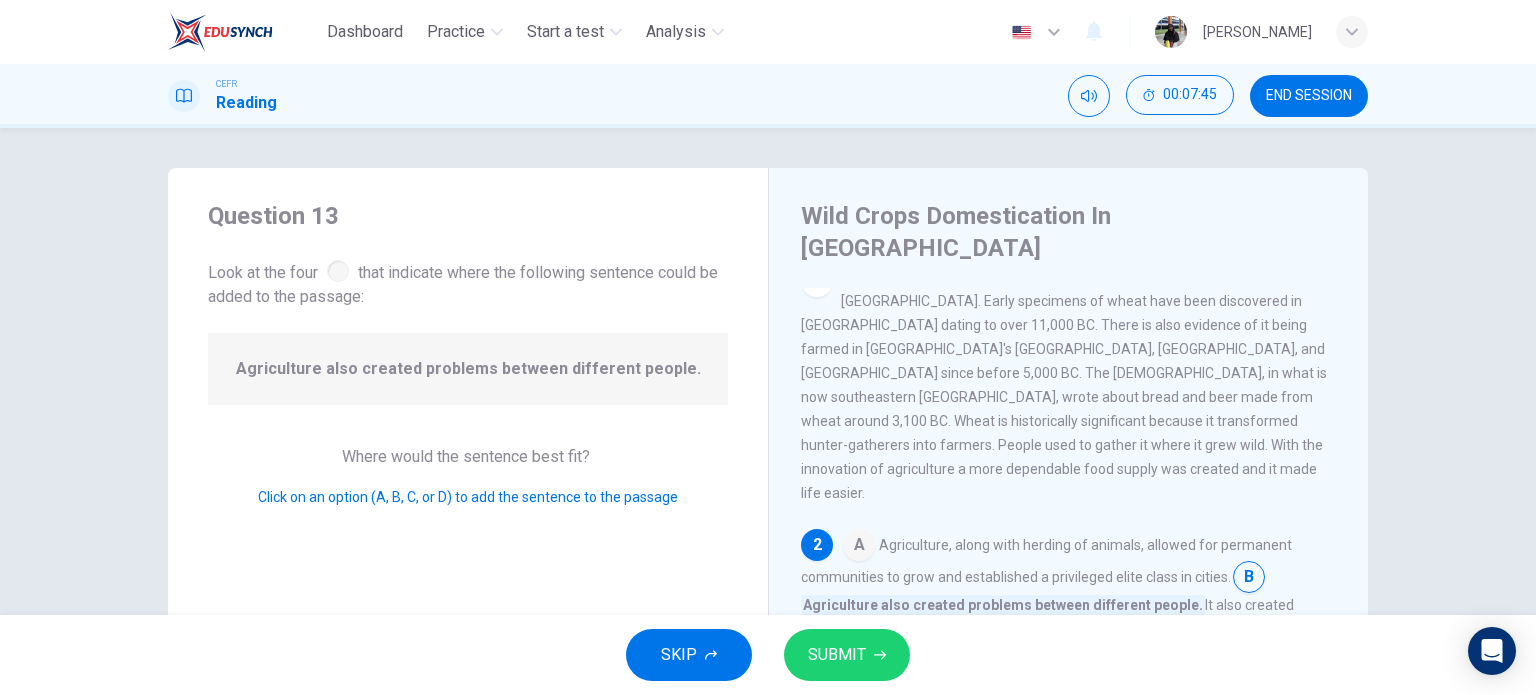 click at bounding box center (1249, 579) 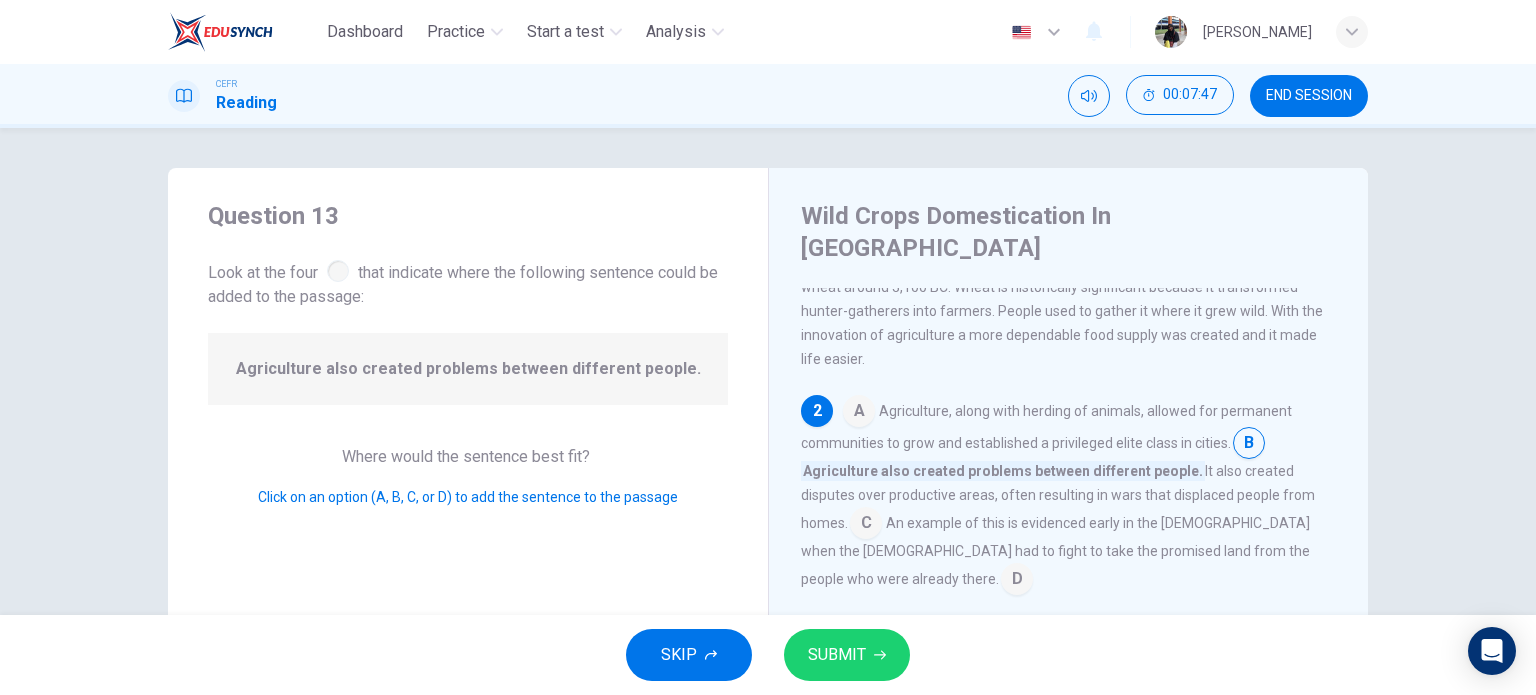 scroll, scrollTop: 190, scrollLeft: 0, axis: vertical 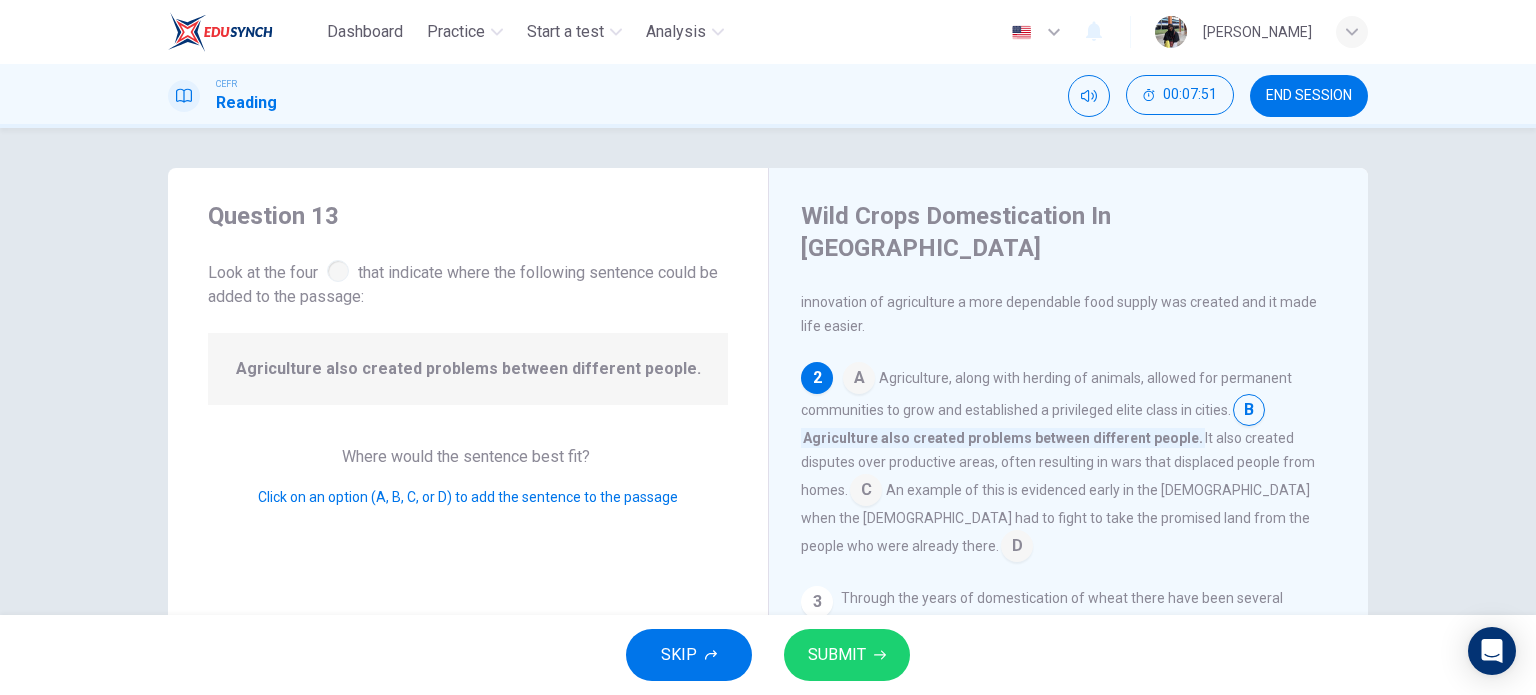 click at bounding box center [866, 492] 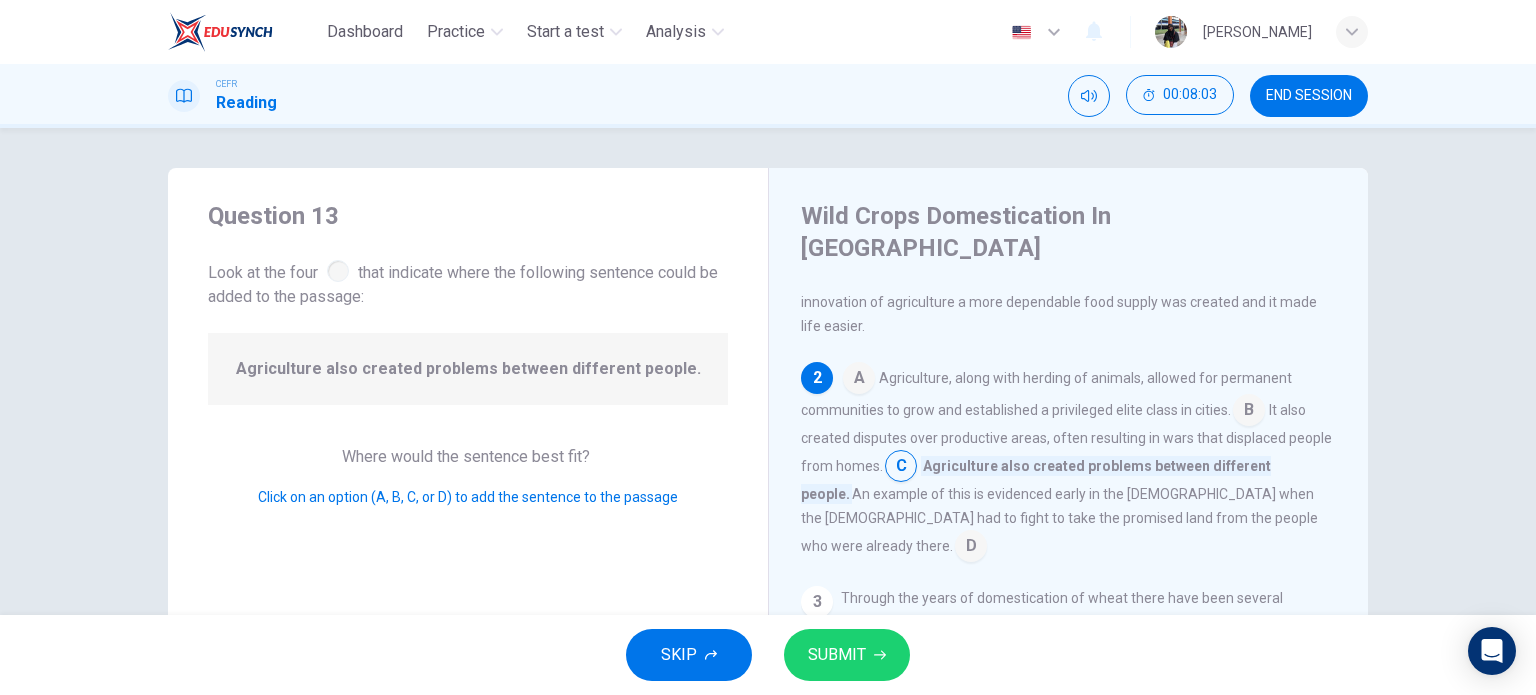 click on "SUBMIT" at bounding box center [847, 655] 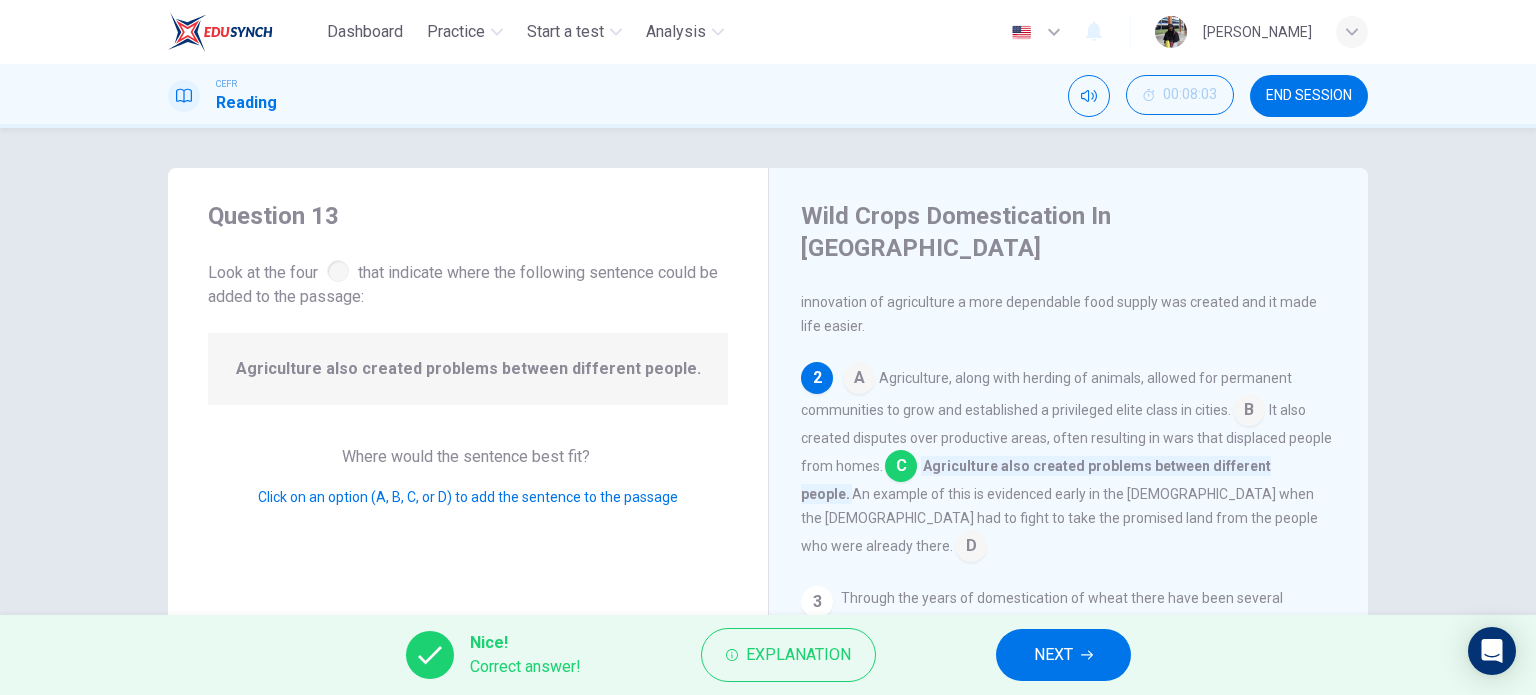 click on "NEXT" at bounding box center [1063, 655] 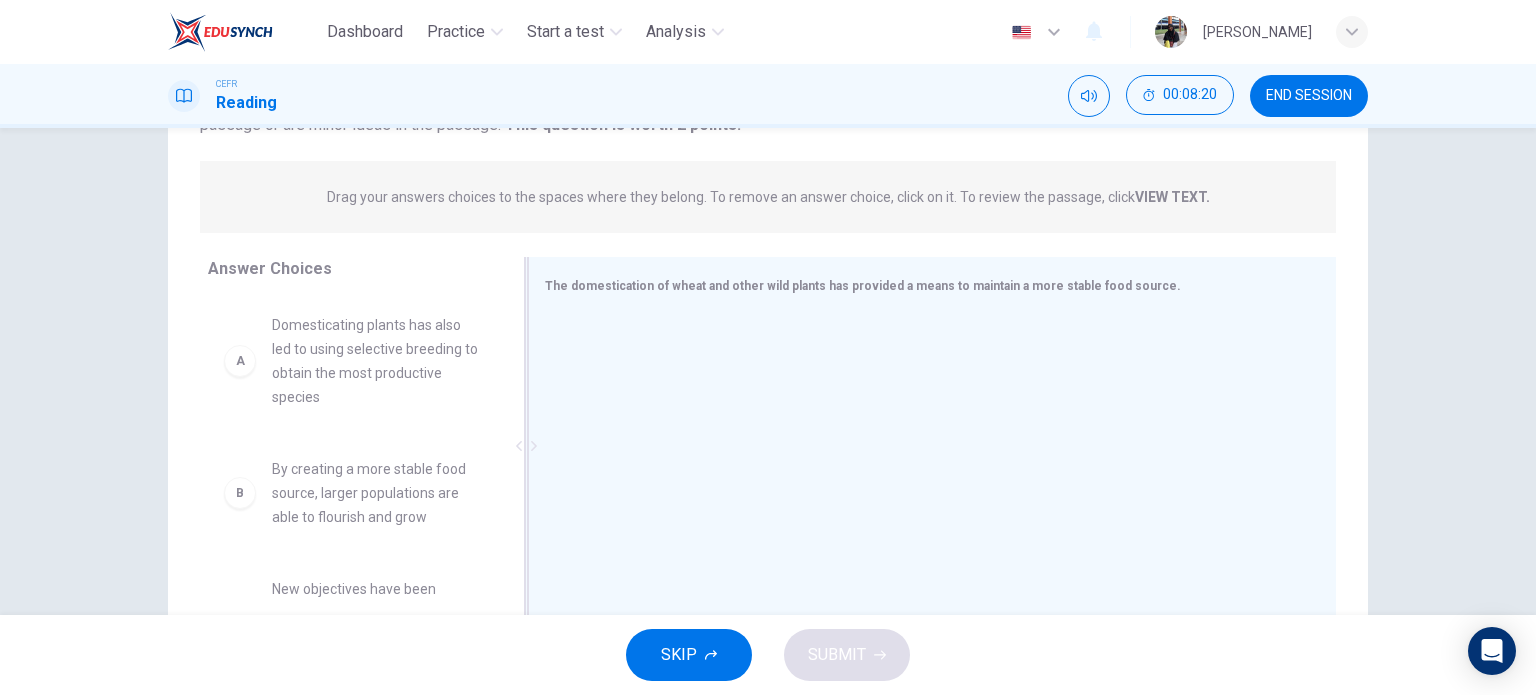 scroll, scrollTop: 288, scrollLeft: 0, axis: vertical 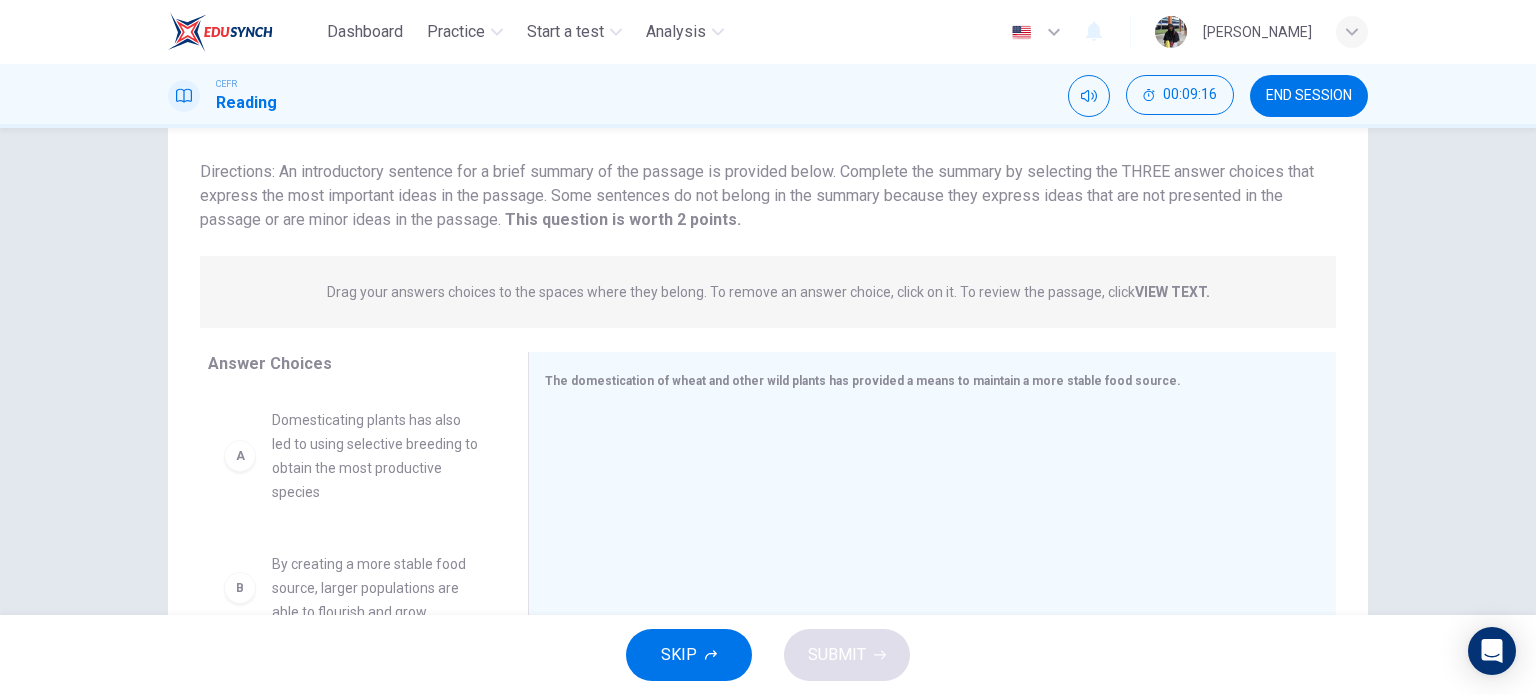 click on "VIEW TEXT." at bounding box center [1172, 292] 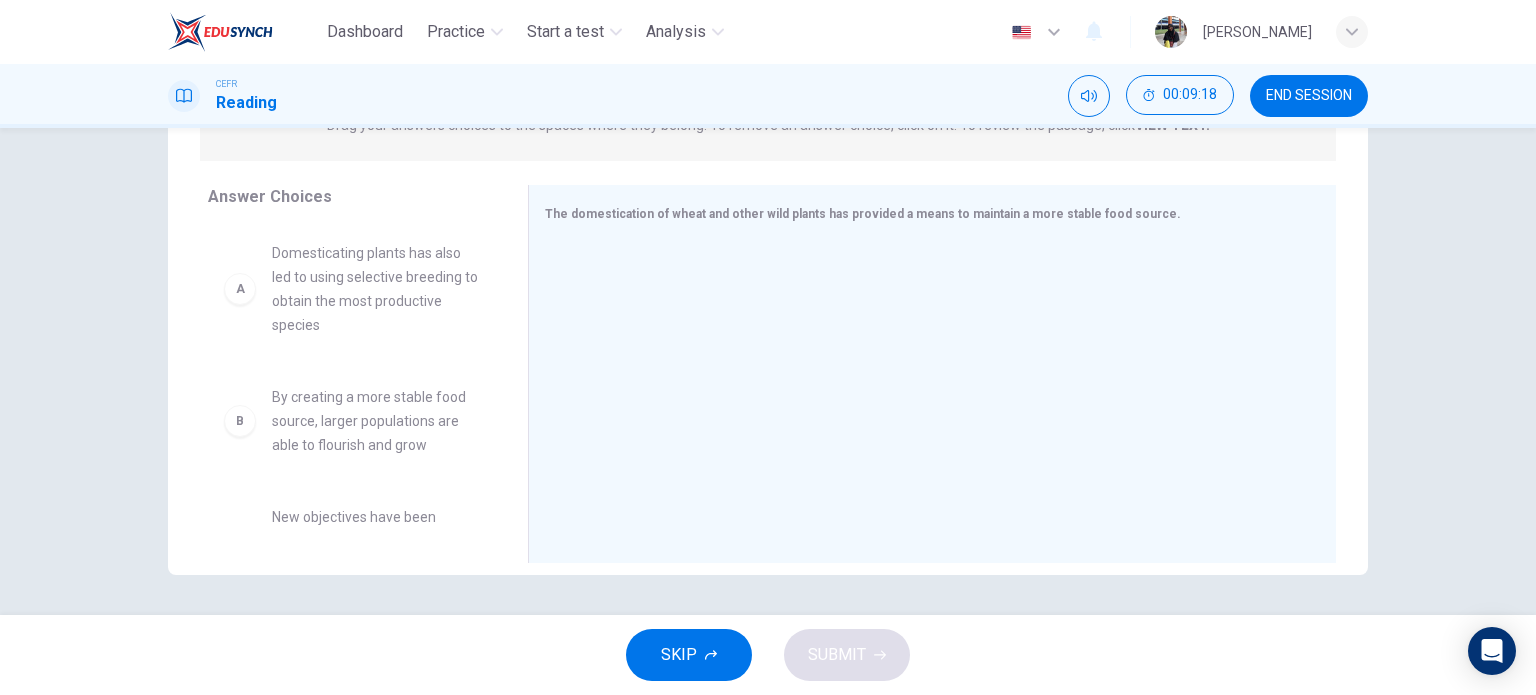 scroll, scrollTop: 0, scrollLeft: 0, axis: both 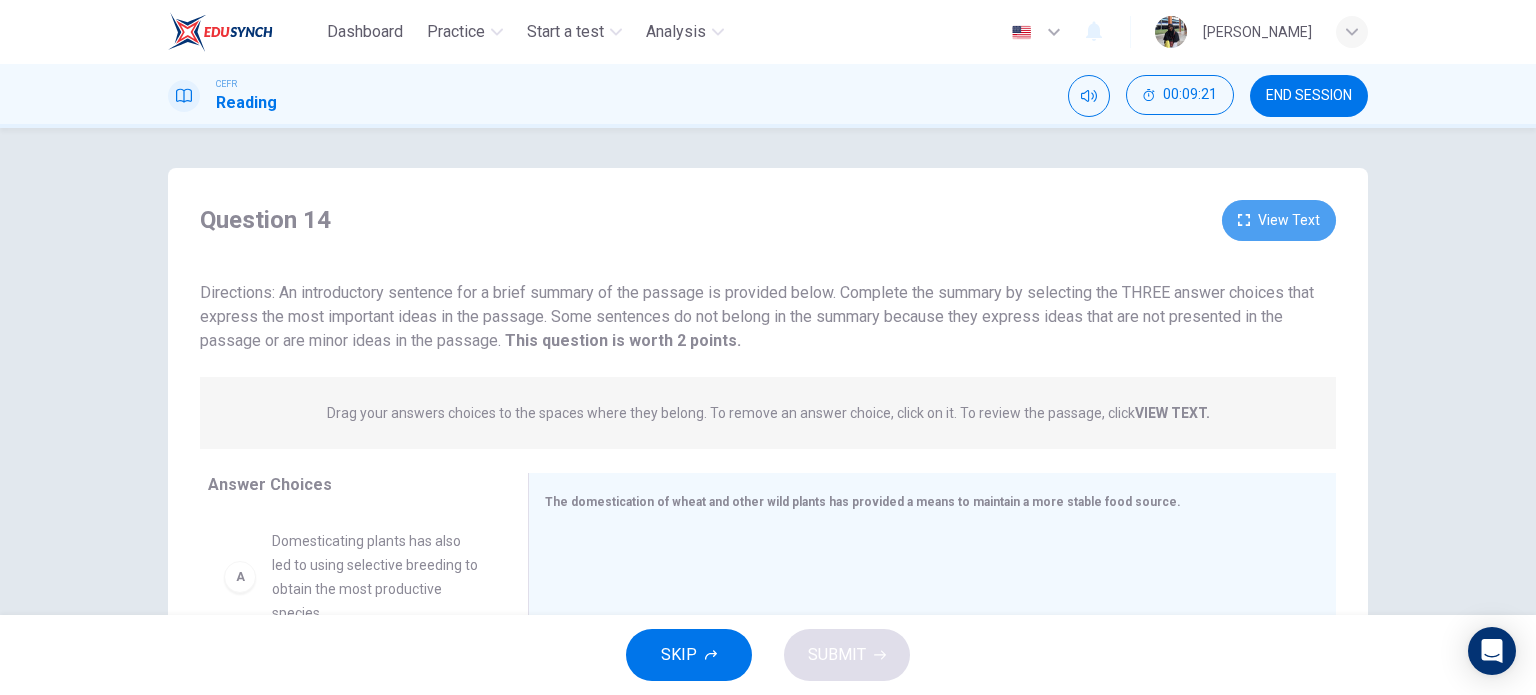 click on "View Text" at bounding box center [1279, 220] 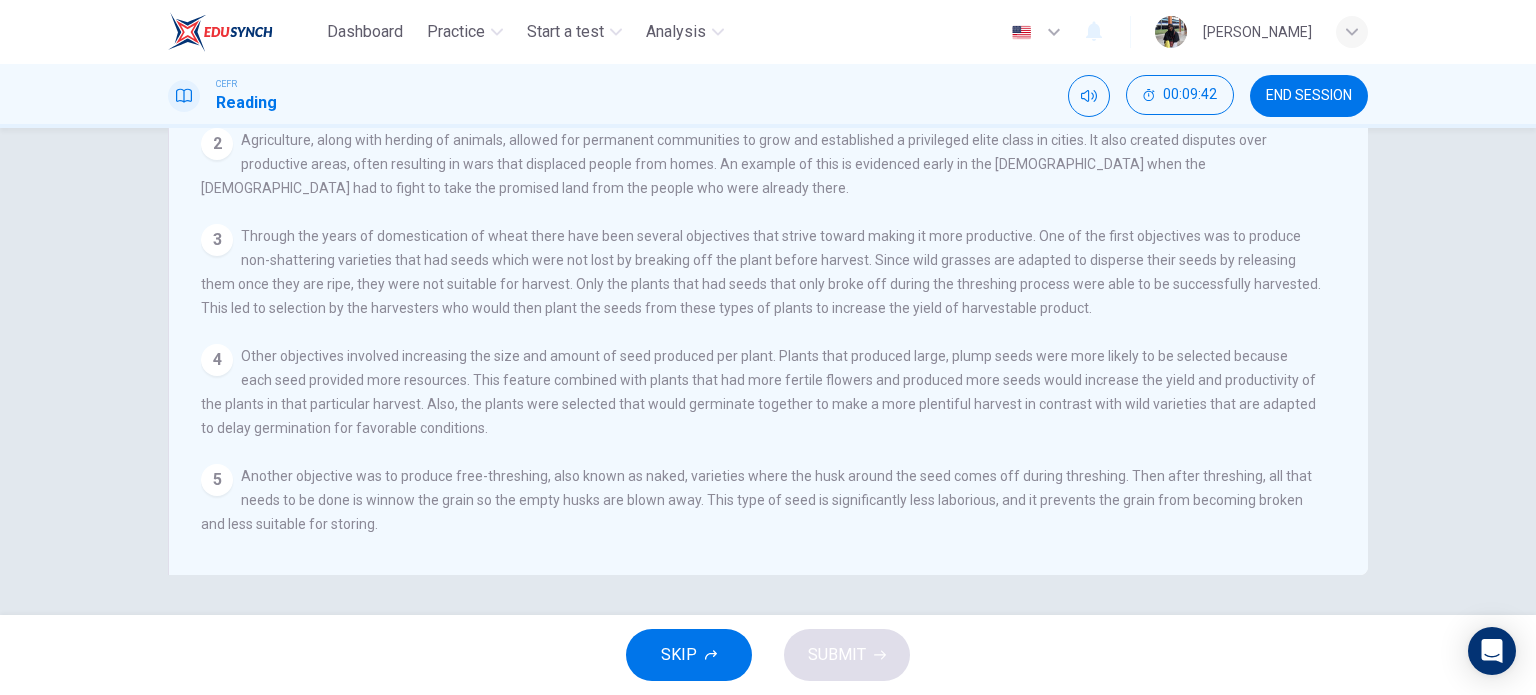 scroll, scrollTop: 0, scrollLeft: 0, axis: both 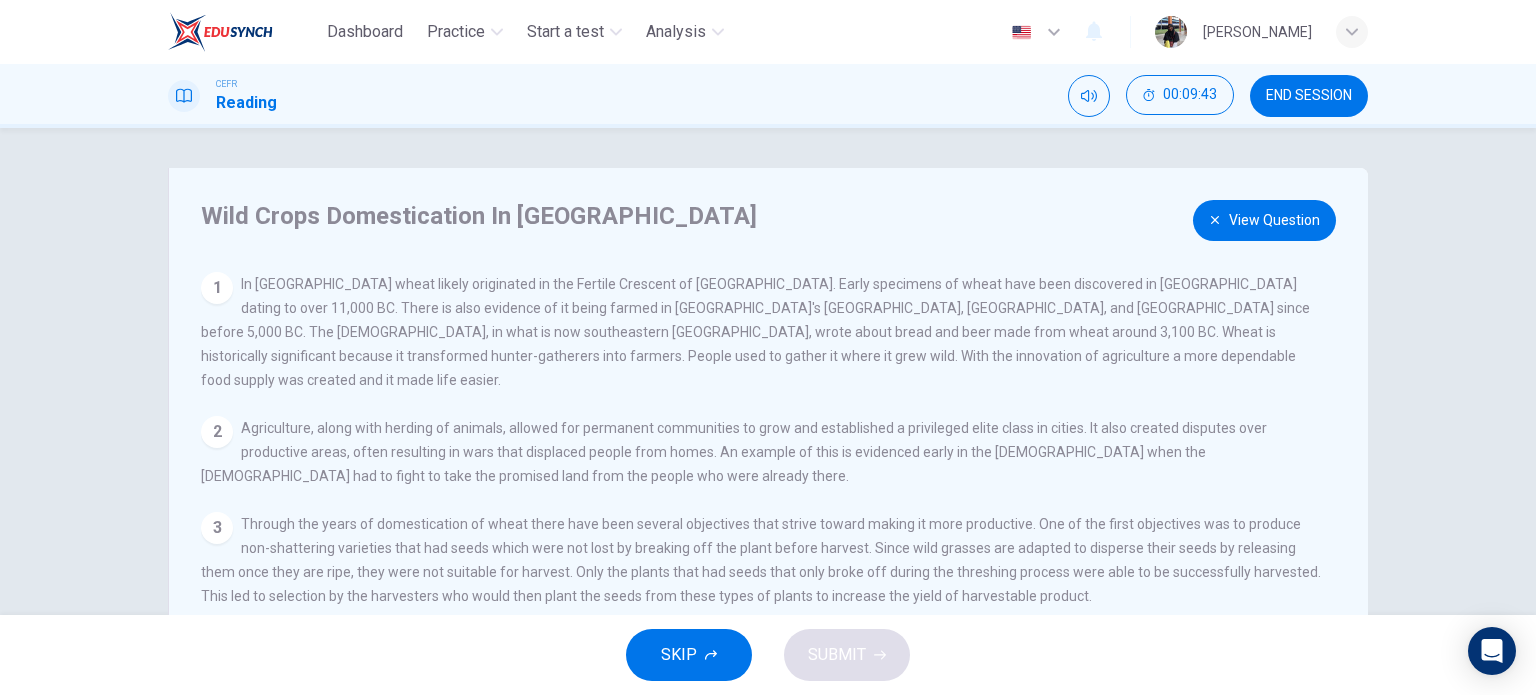 click on "View Question" at bounding box center [1264, 220] 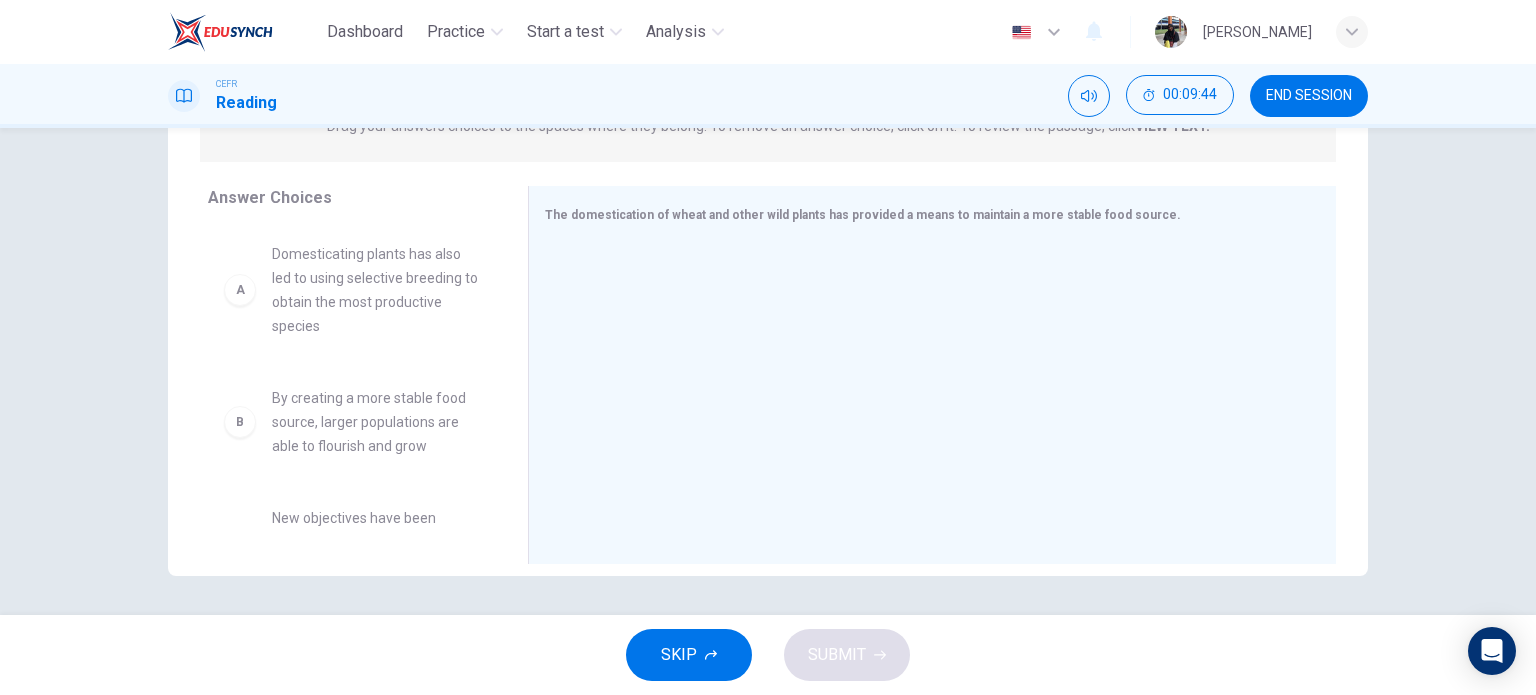 scroll, scrollTop: 288, scrollLeft: 0, axis: vertical 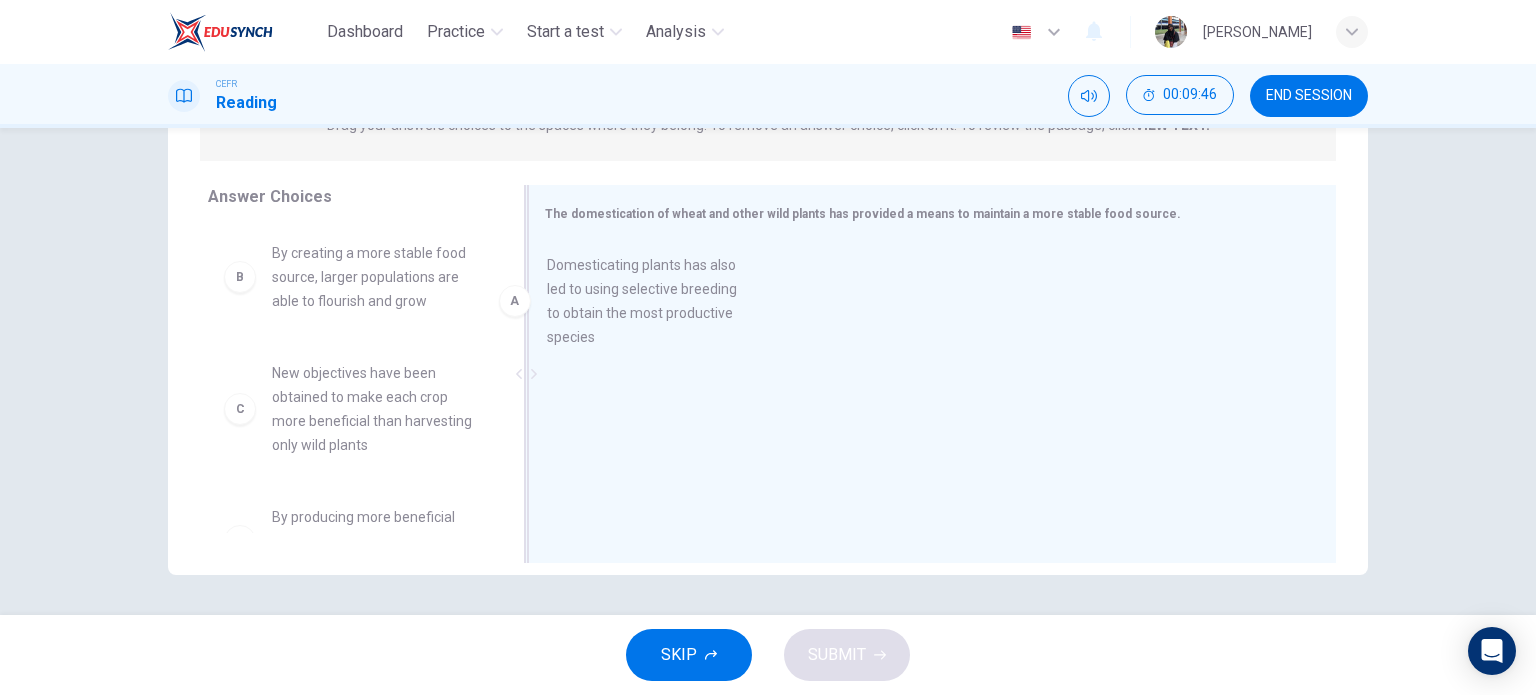 drag, startPoint x: 416, startPoint y: 287, endPoint x: 712, endPoint y: 310, distance: 296.89224 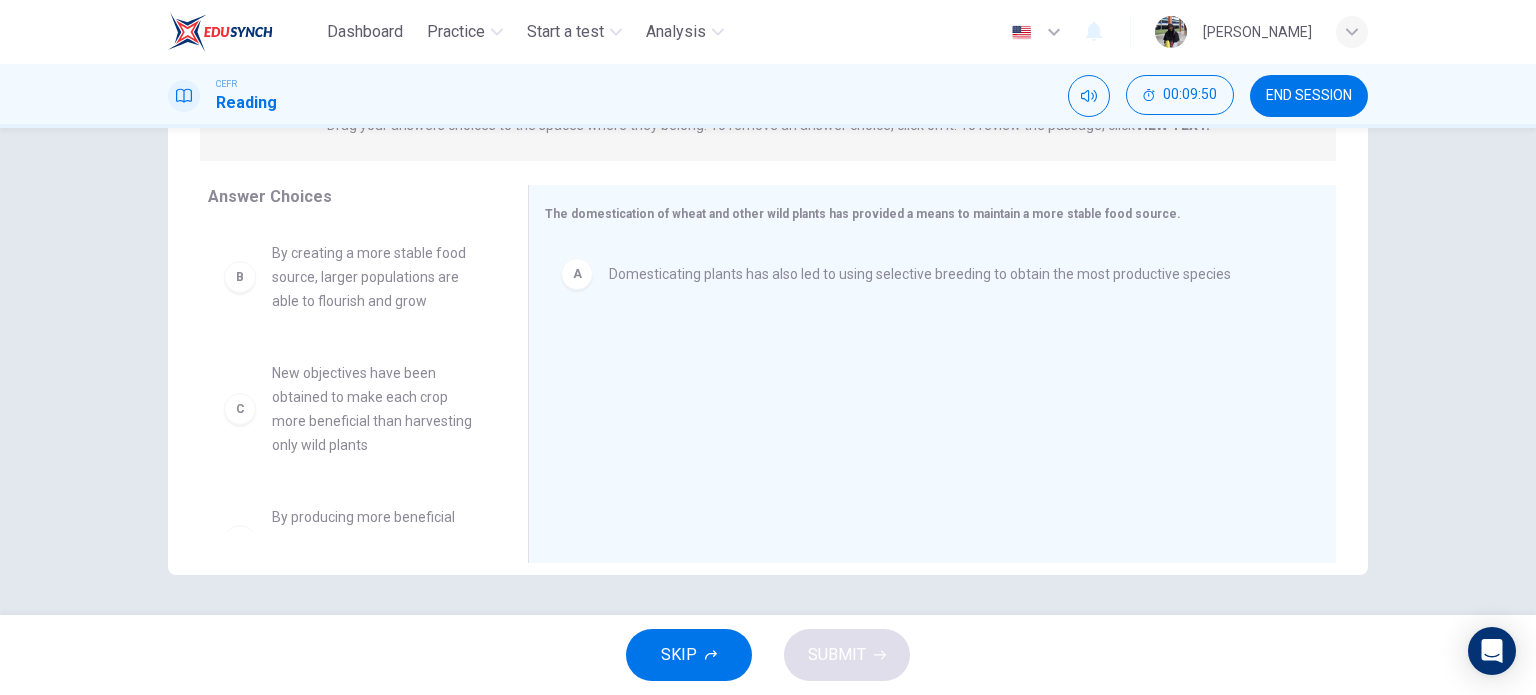 scroll, scrollTop: 252, scrollLeft: 0, axis: vertical 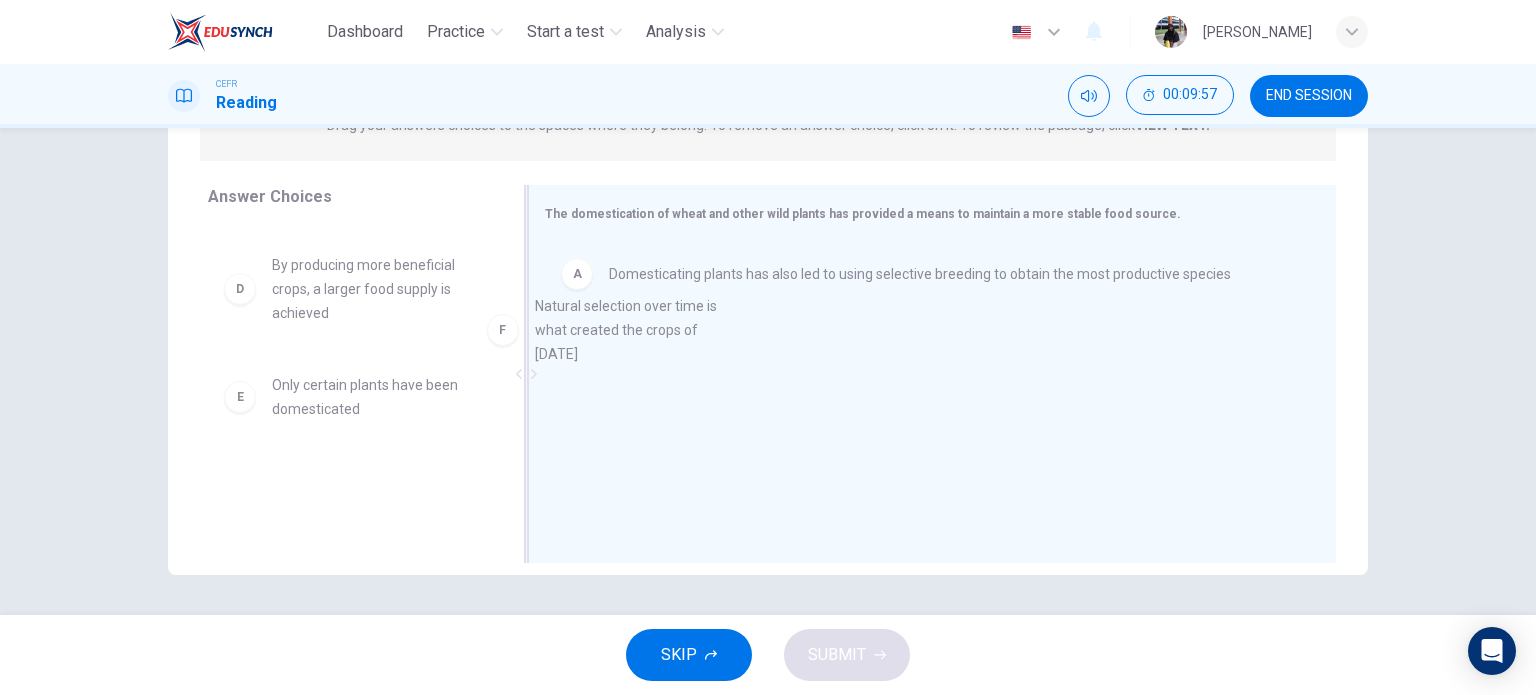 drag, startPoint x: 407, startPoint y: 496, endPoint x: 680, endPoint y: 321, distance: 324.27457 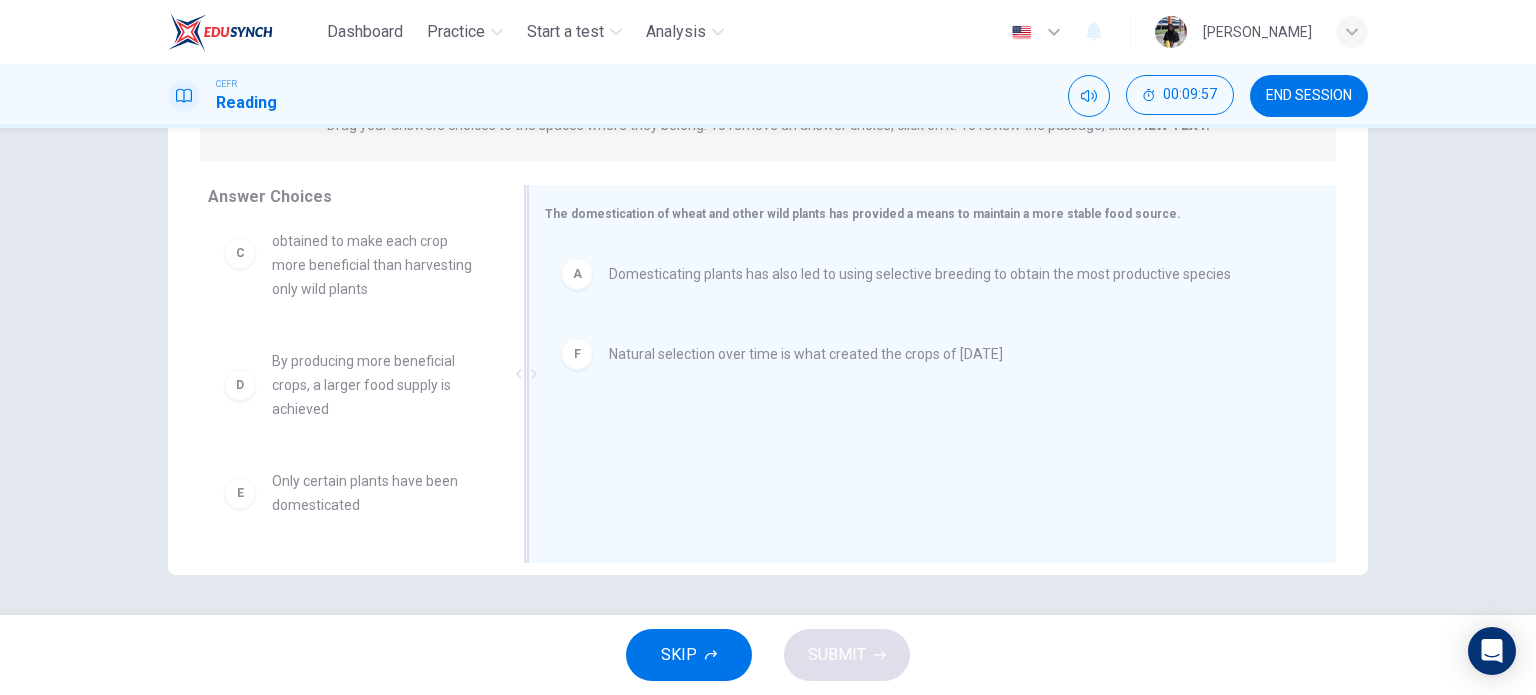 scroll, scrollTop: 156, scrollLeft: 0, axis: vertical 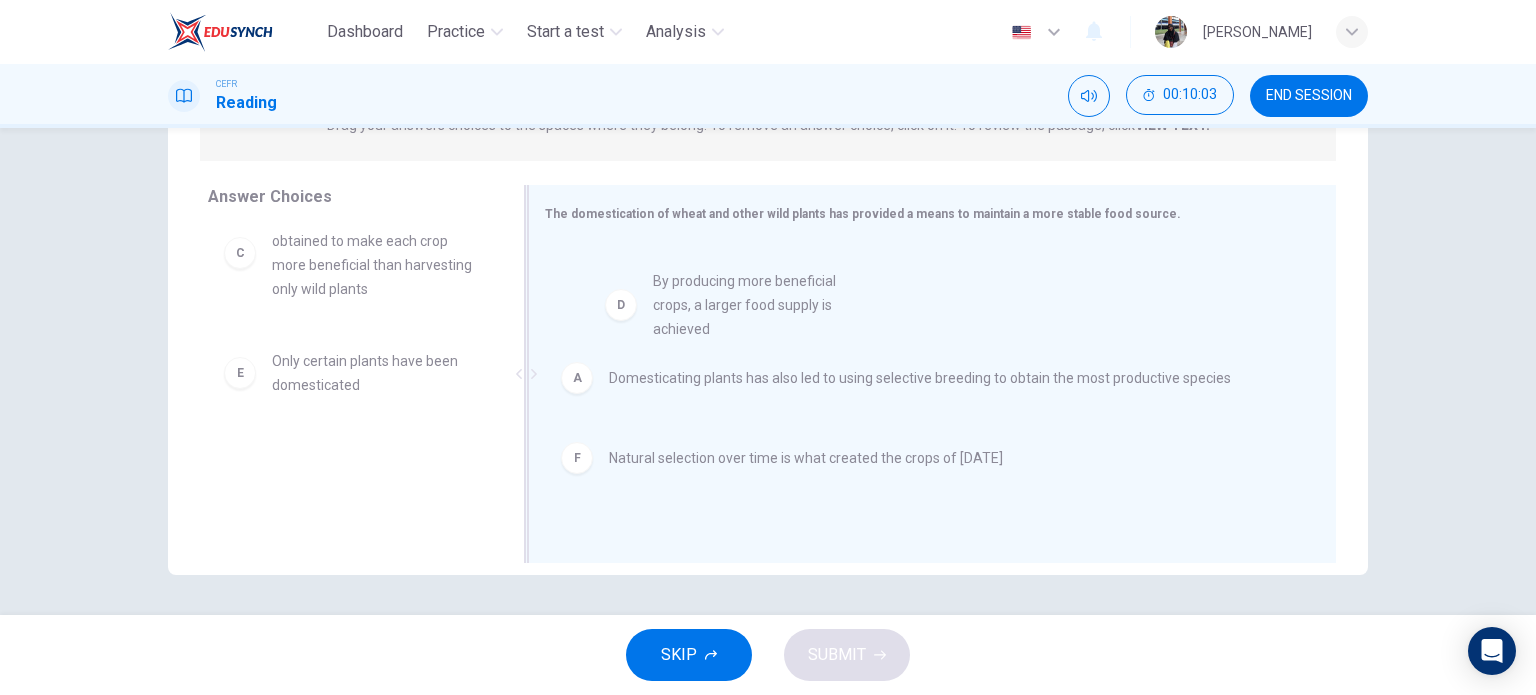 drag, startPoint x: 315, startPoint y: 385, endPoint x: 706, endPoint y: 305, distance: 399.10025 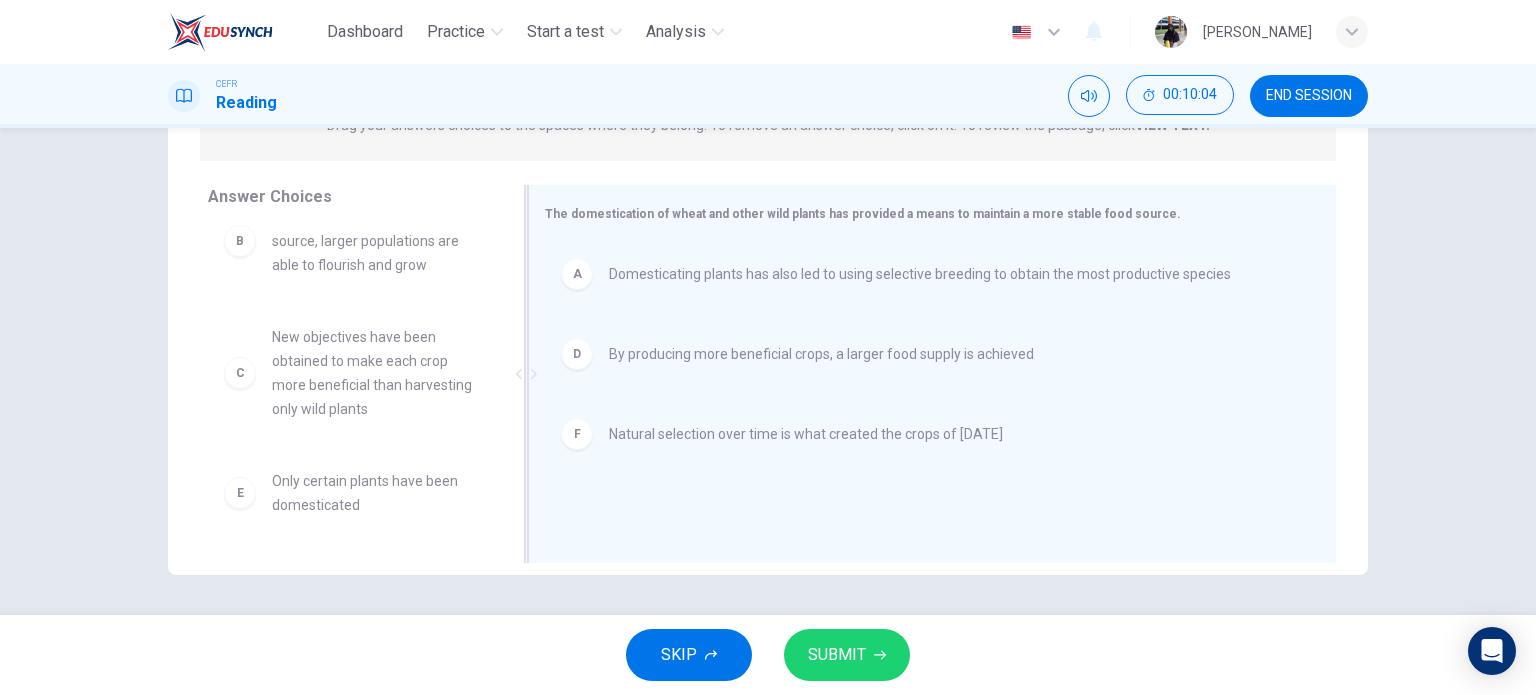 scroll, scrollTop: 36, scrollLeft: 0, axis: vertical 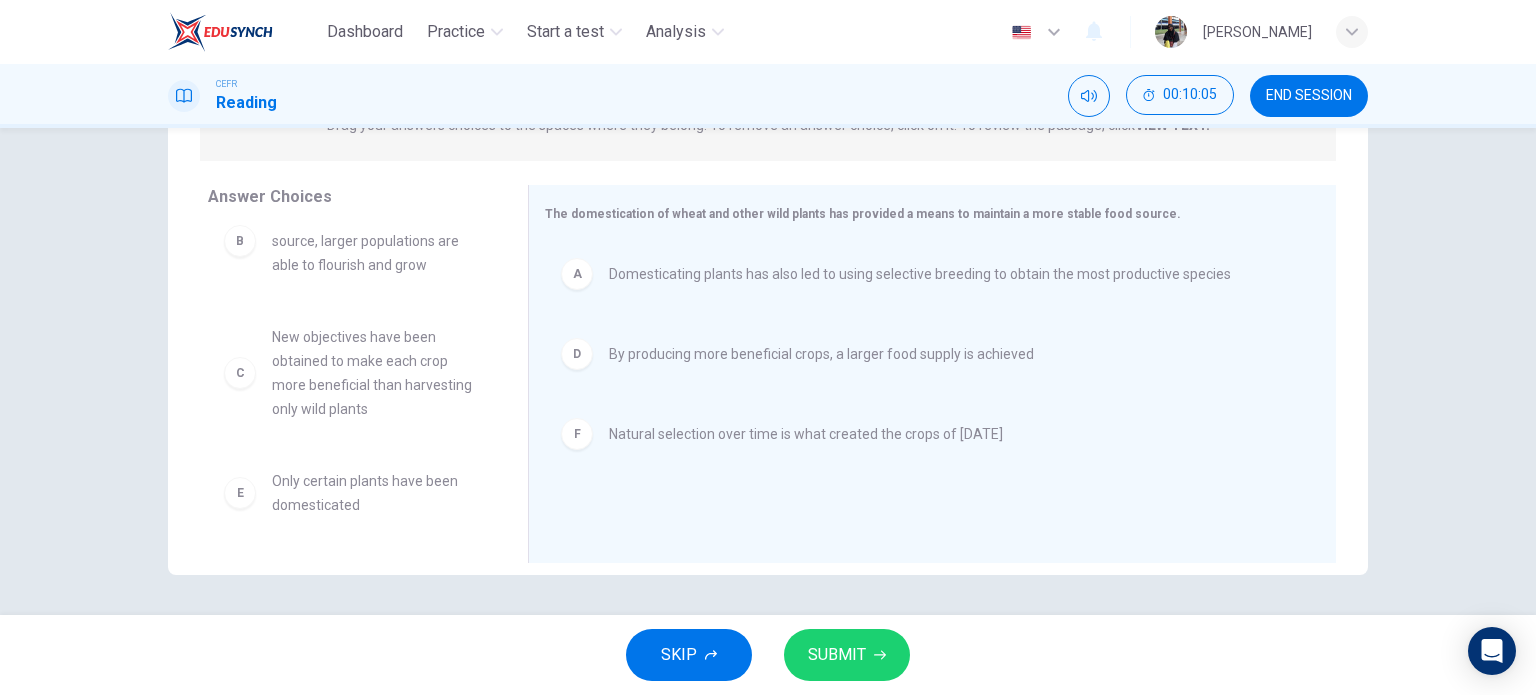 click on "SUBMIT" at bounding box center (837, 655) 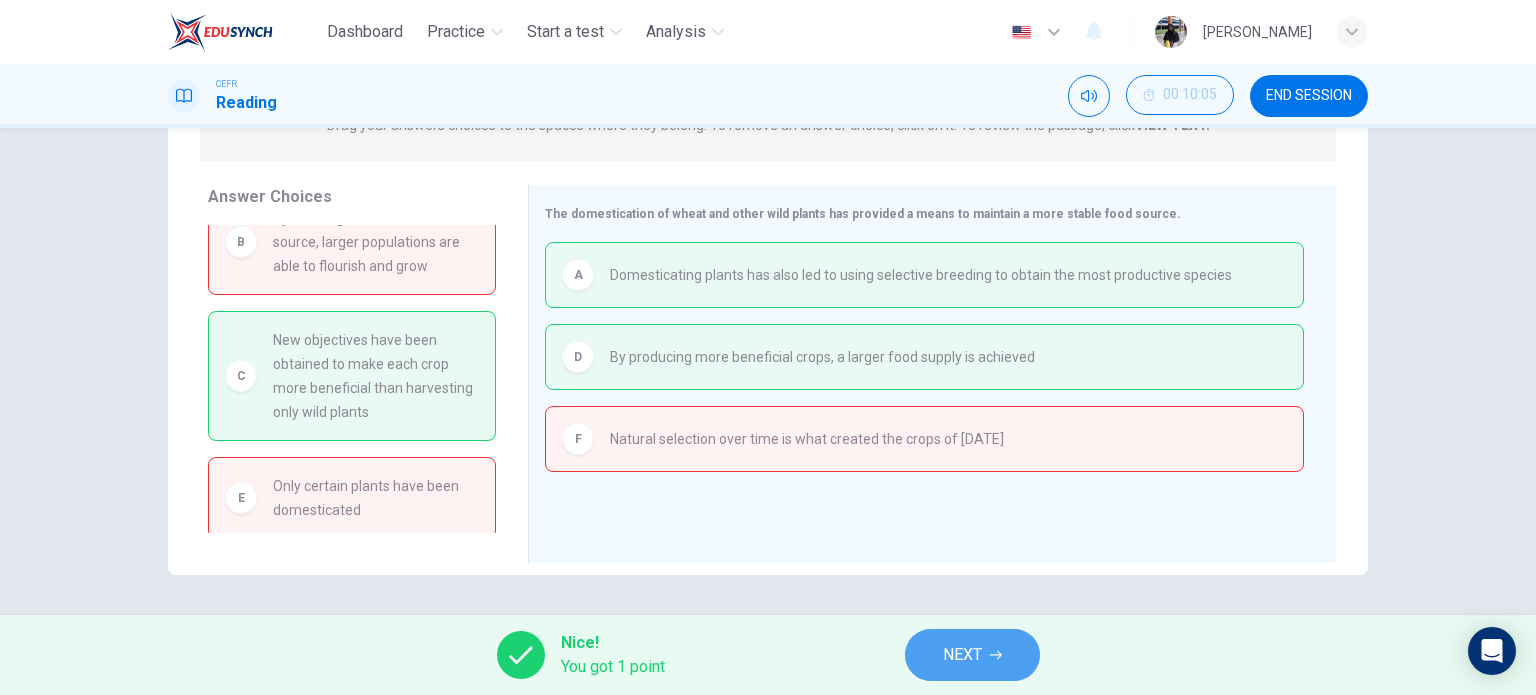 click on "NEXT" at bounding box center (962, 655) 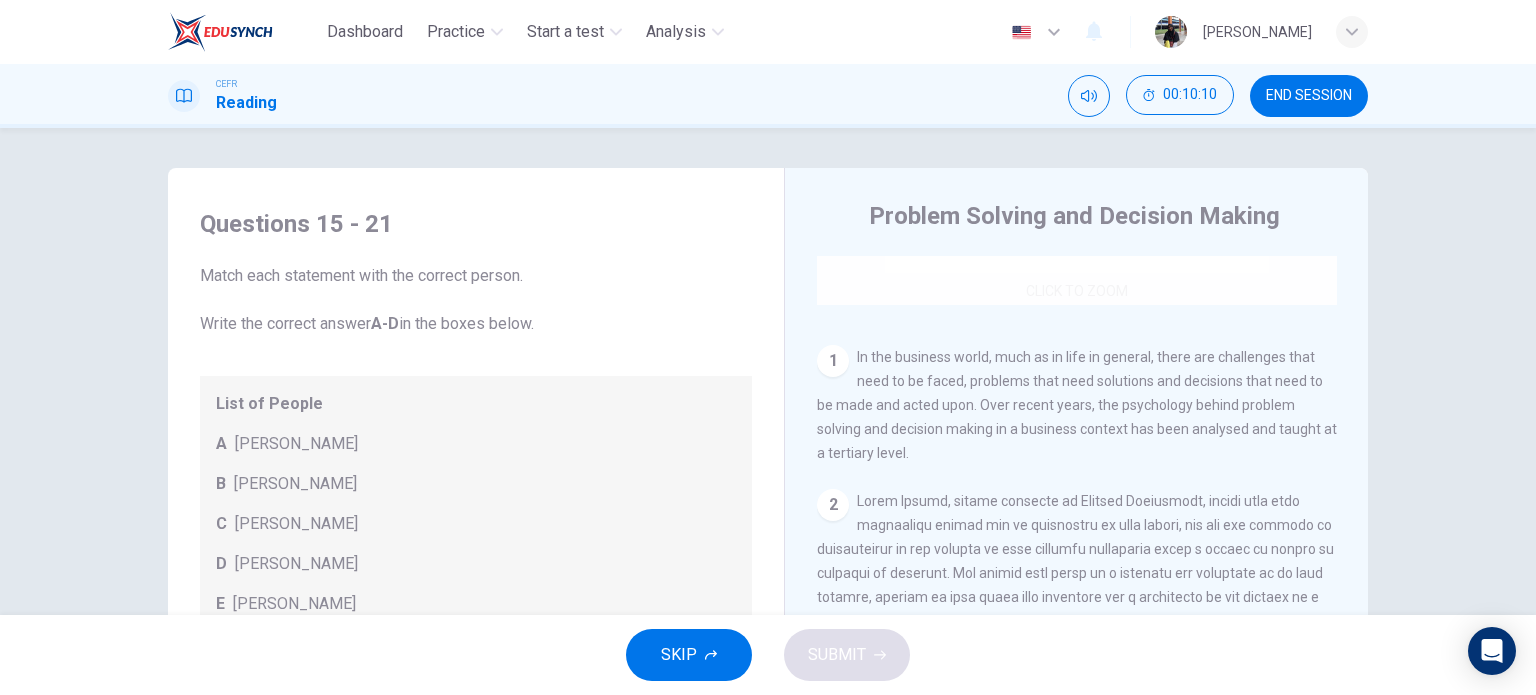 scroll, scrollTop: 333, scrollLeft: 0, axis: vertical 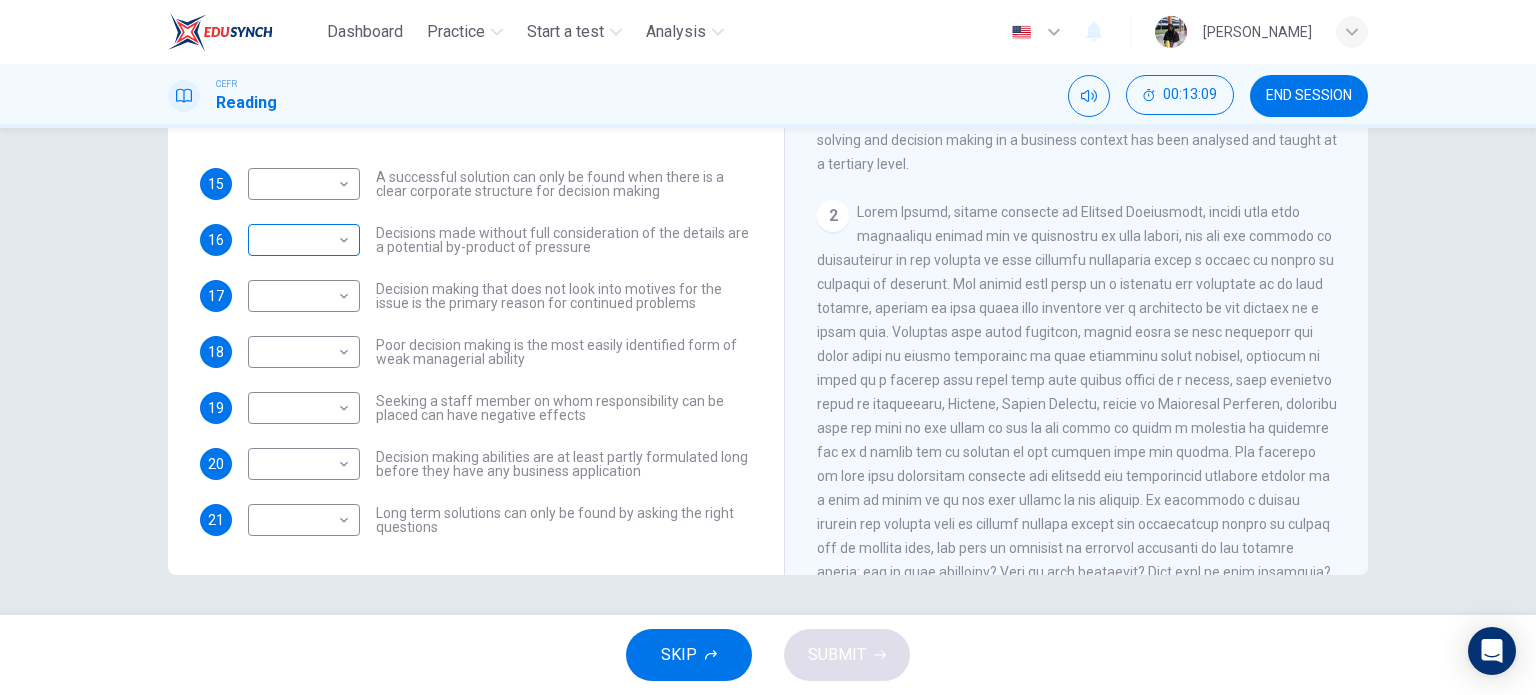 click on "Dashboard Practice Start a test Analysis English en ​ [PERSON_NAME] BINTI THAULATH CEFR Reading 00:13:09 END SESSION Questions 15 - 21 Match each statement with the correct person.
Write the correct answer  A-D  in the boxes below. List of People A [PERSON_NAME] B [PERSON_NAME] C [PERSON_NAME] D [PERSON_NAME] E [PERSON_NAME] 15 ​ ​ A successful solution can only be found when there is a clear corporate structure for decision making 16 ​ ​ Decisions made without full consideration of the details are a potential by-product of pressure 17 ​ ​ Decision making that does not look into motives for the issue is the primary reason for continued problems 18 ​ ​ Poor decision making is the most easily identified form of weak managerial ability 19 ​ ​ Seeking a staff member on whom responsibility can be placed can have negative effects 20 ​ ​ Decision making abilities are at least partly formulated long before they have any business application 21 ​ ​ Problem Solving and Decision Making 1 2 3 4" at bounding box center [768, 347] 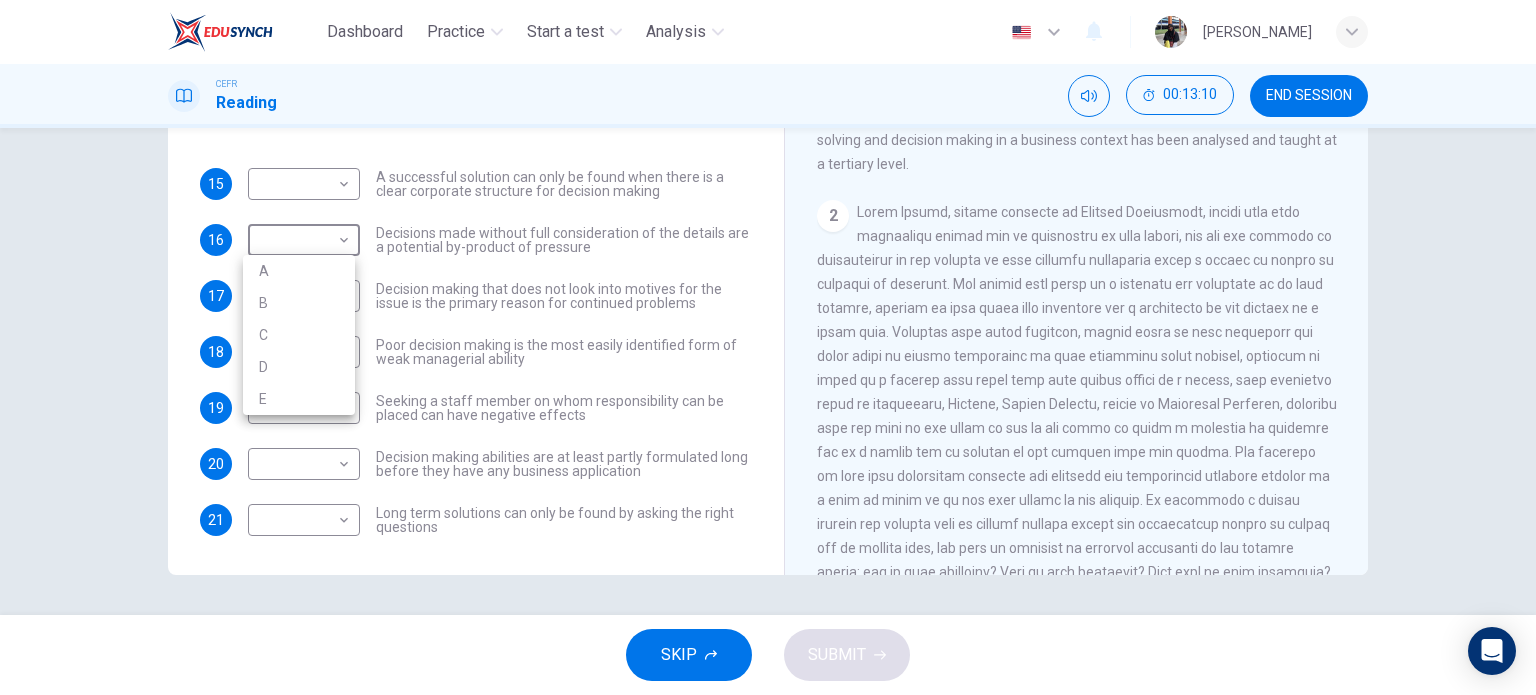 click on "A" at bounding box center [299, 271] 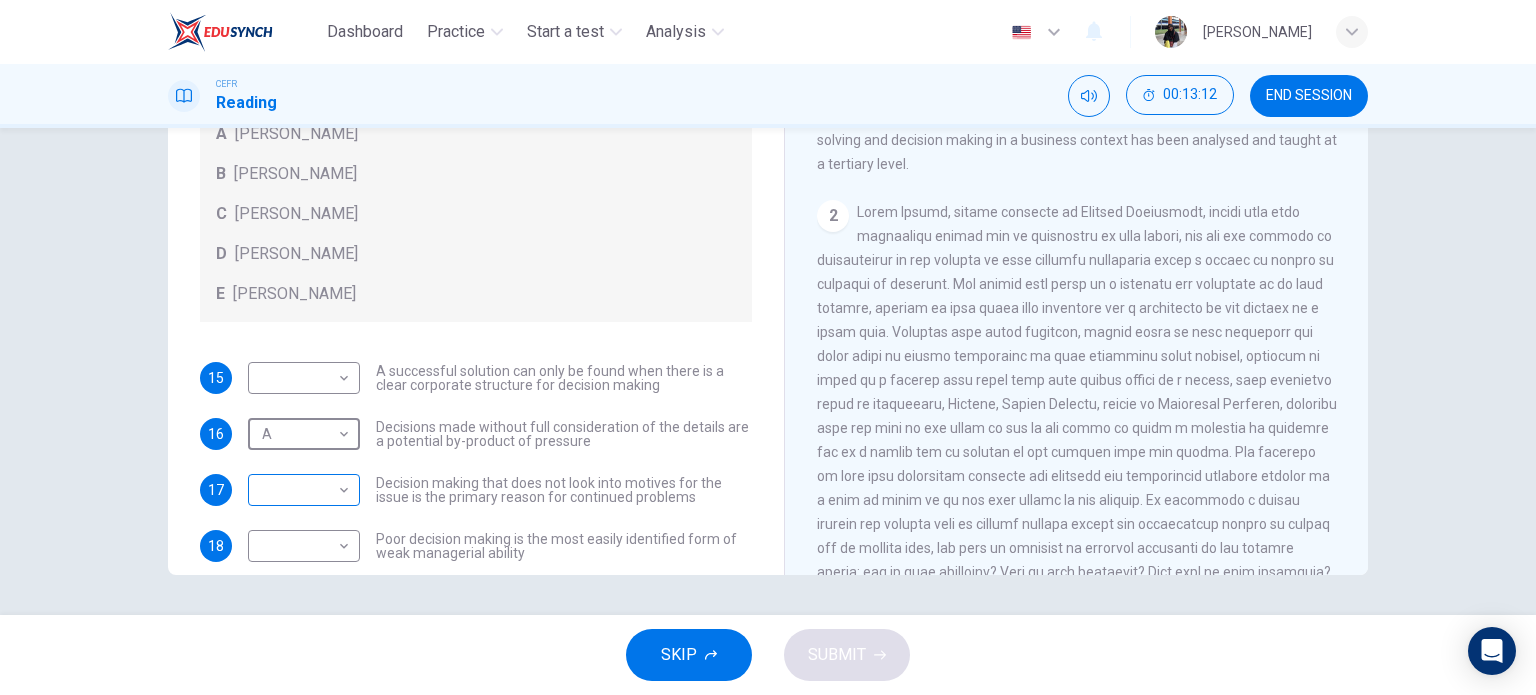 scroll, scrollTop: 0, scrollLeft: 0, axis: both 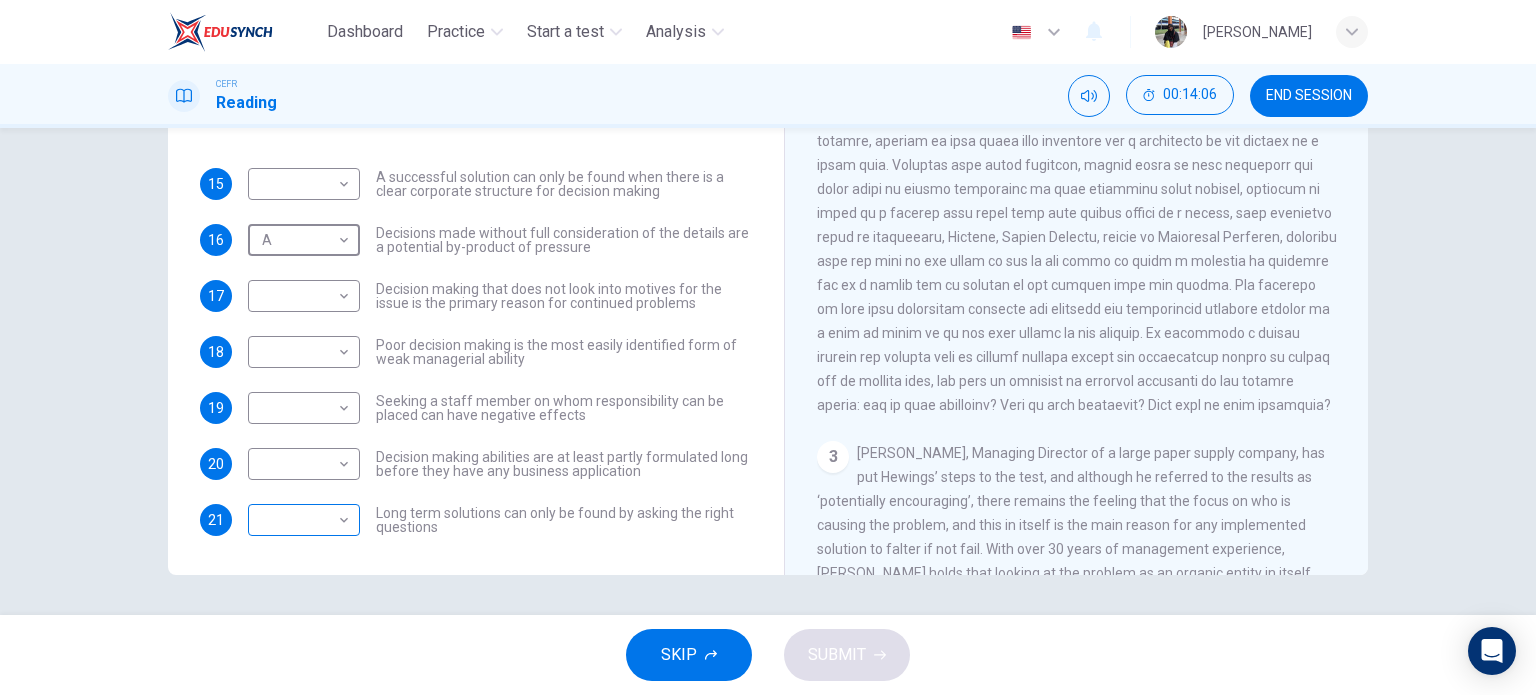 click on "Dashboard Practice Start a test Analysis English en ​ [PERSON_NAME] BINTI THAULATH CEFR Reading 00:14:06 END SESSION Questions 15 - 21 Match each statement with the correct person.
Write the correct answer  A-D  in the boxes below. List of People A [PERSON_NAME] B [PERSON_NAME] C [PERSON_NAME] D [PERSON_NAME] E [PERSON_NAME] 15 ​ ​ A successful solution can only be found when there is a clear corporate structure for decision making 16 A A ​ Decisions made without full consideration of the details are a potential by-product of pressure 17 ​ ​ Decision making that does not look into motives for the issue is the primary reason for continued problems 18 ​ ​ Poor decision making is the most easily identified form of weak managerial ability 19 ​ ​ Seeking a staff member on whom responsibility can be placed can have negative effects 20 ​ ​ Decision making abilities are at least partly formulated long before they have any business application 21 ​ ​ Problem Solving and Decision Making 1 2 3 4" at bounding box center (768, 347) 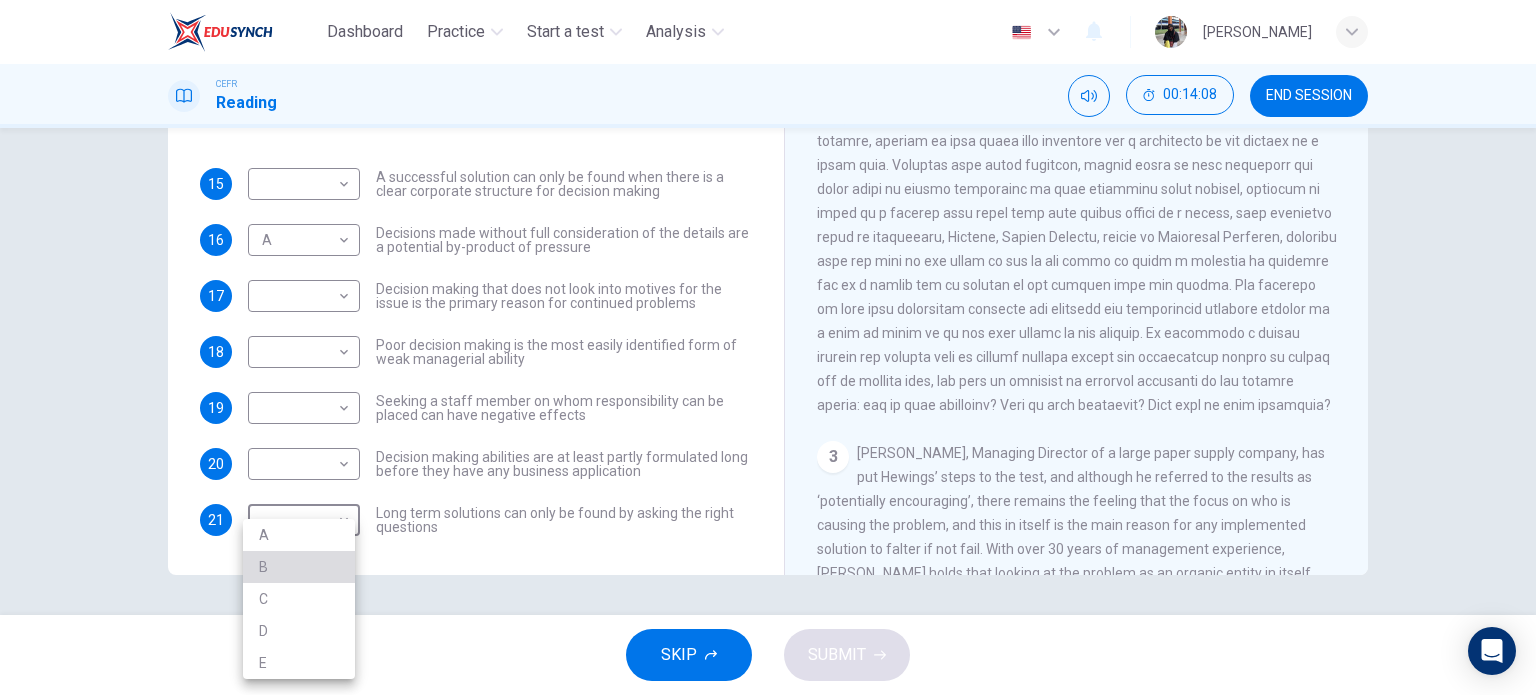 click on "B" at bounding box center (299, 567) 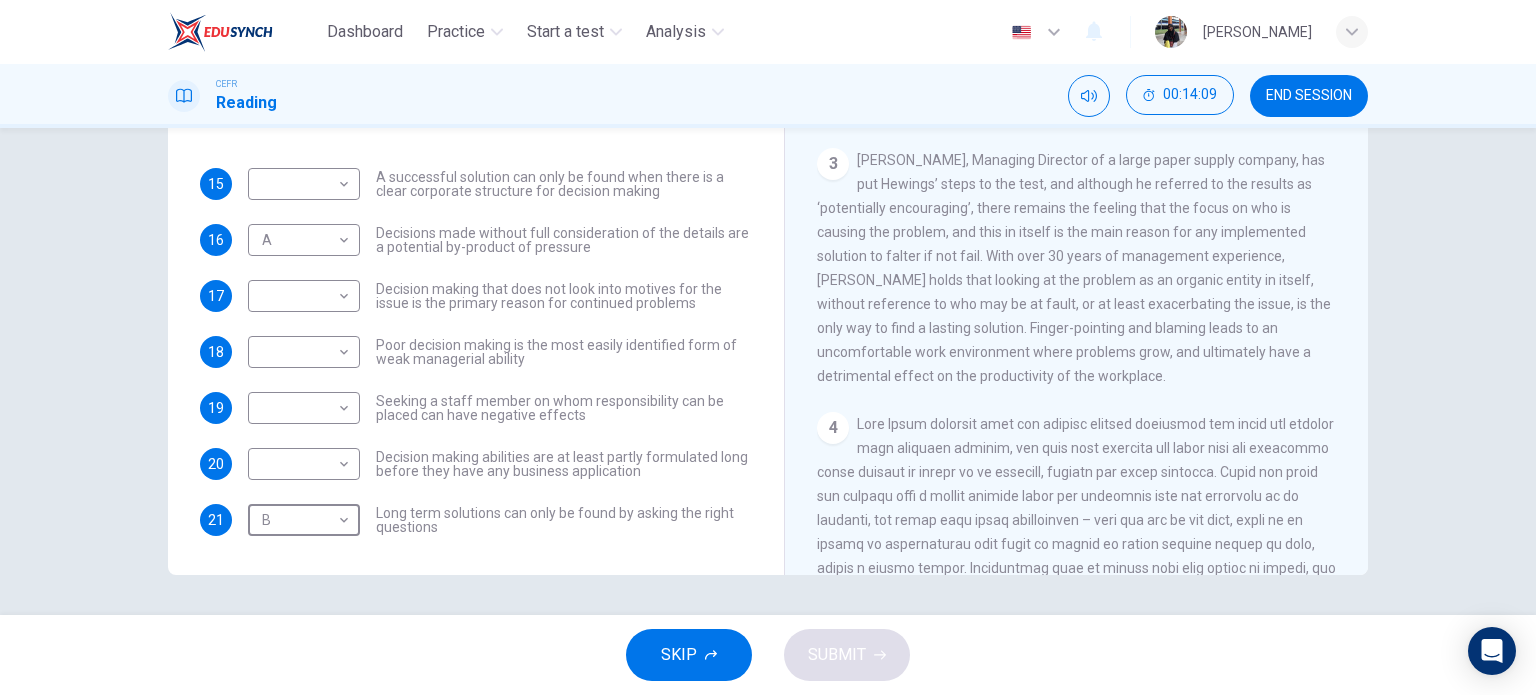scroll, scrollTop: 833, scrollLeft: 0, axis: vertical 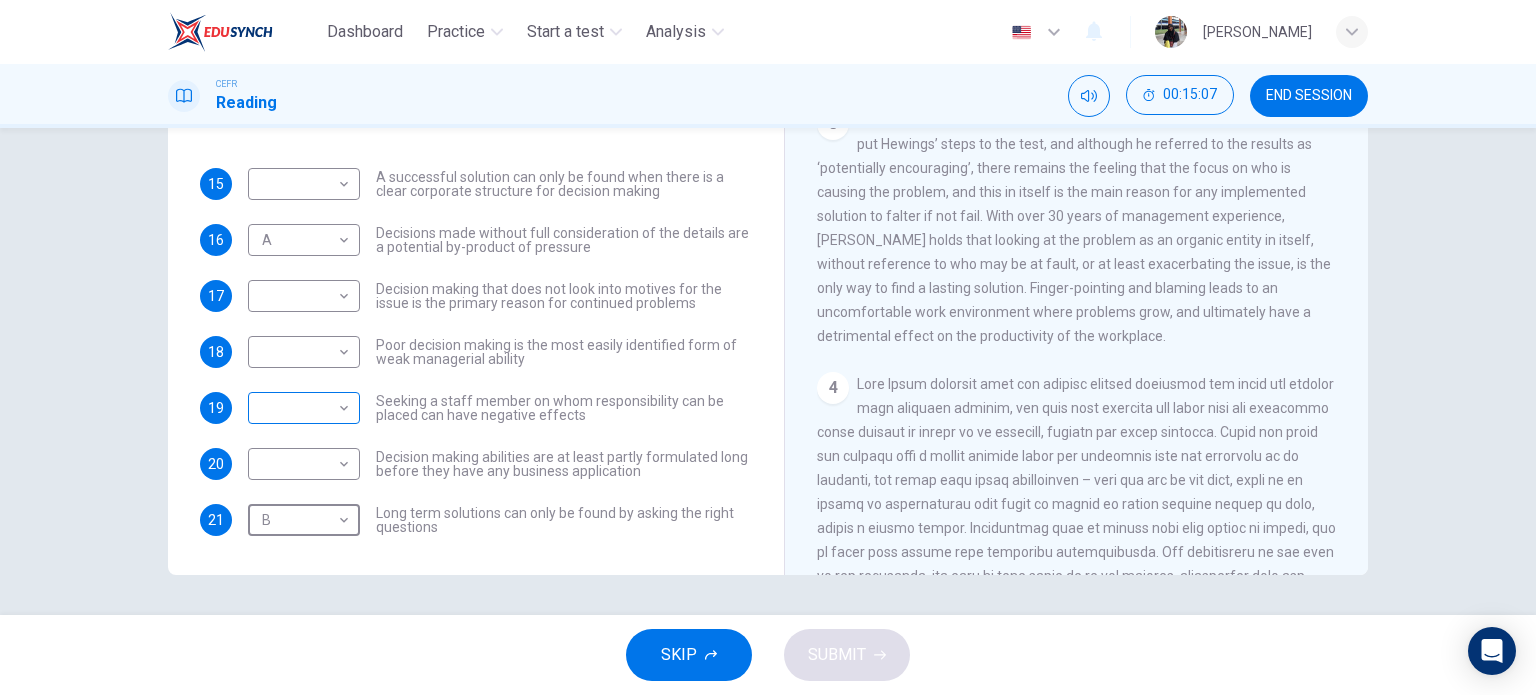 click on "Dashboard Practice Start a test Analysis English en ​ [PERSON_NAME] BINTI THAULATH CEFR Reading 00:15:07 END SESSION Questions 15 - 21 Match each statement with the correct person.
Write the correct answer  A-D  in the boxes below. List of People A [PERSON_NAME] B [PERSON_NAME] C [PERSON_NAME] D [PERSON_NAME] E [PERSON_NAME] 15 ​ ​ A successful solution can only be found when there is a clear corporate structure for decision making 16 A A ​ Decisions made without full consideration of the details are a potential by-product of pressure 17 ​ ​ Decision making that does not look into motives for the issue is the primary reason for continued problems 18 ​ ​ Poor decision making is the most easily identified form of weak managerial ability 19 ​ ​ Seeking a staff member on whom responsibility can be placed can have negative effects 20 ​ ​ Decision making abilities are at least partly formulated long before they have any business application 21 B B ​ Problem Solving and Decision Making 1 2 3 4" at bounding box center [768, 347] 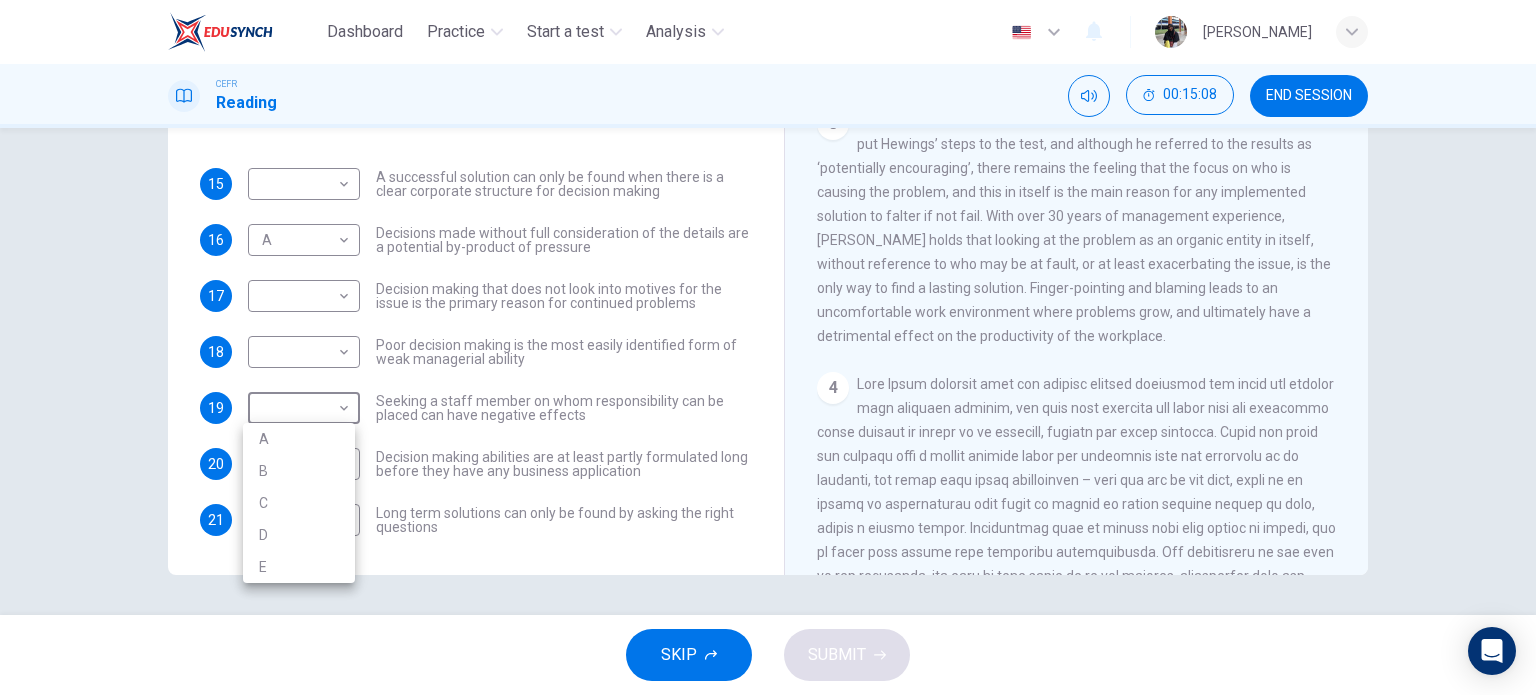 click on "C" at bounding box center [299, 503] 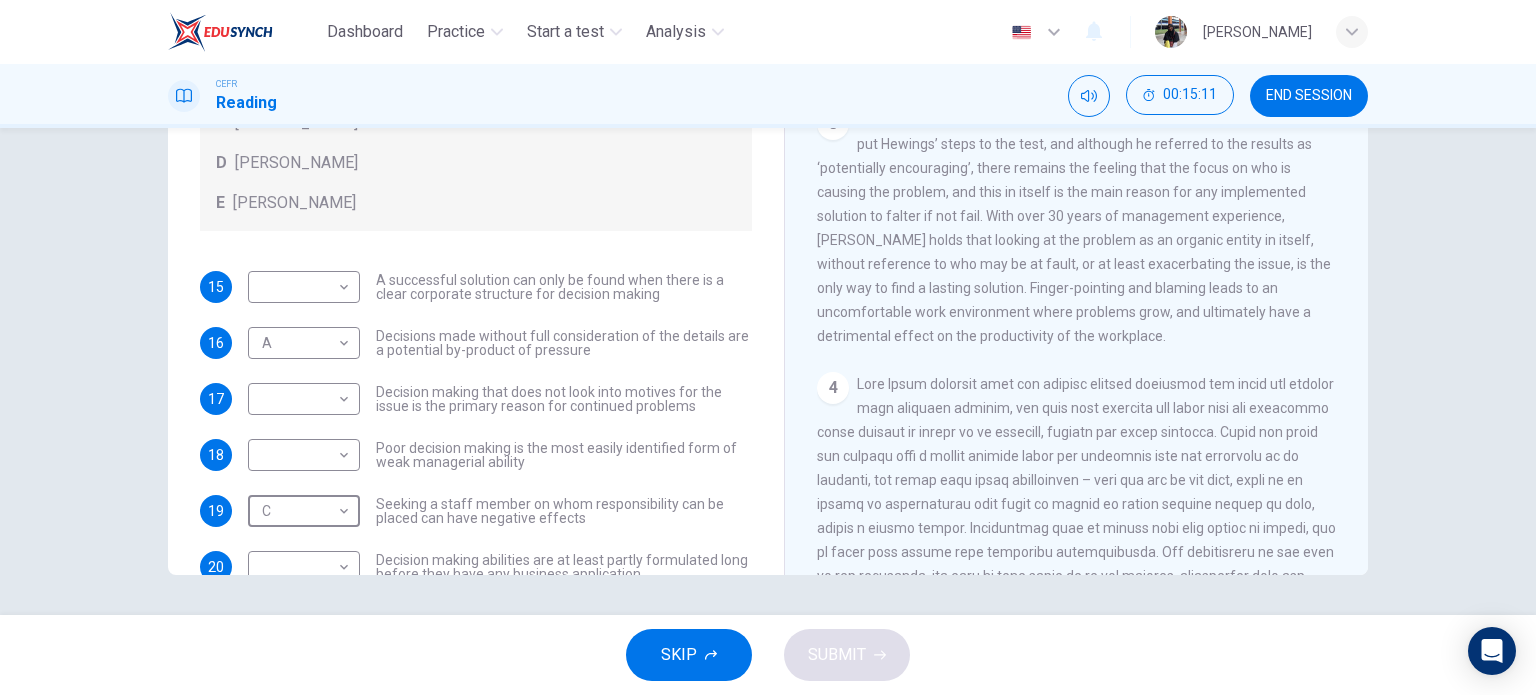 scroll, scrollTop: 0, scrollLeft: 0, axis: both 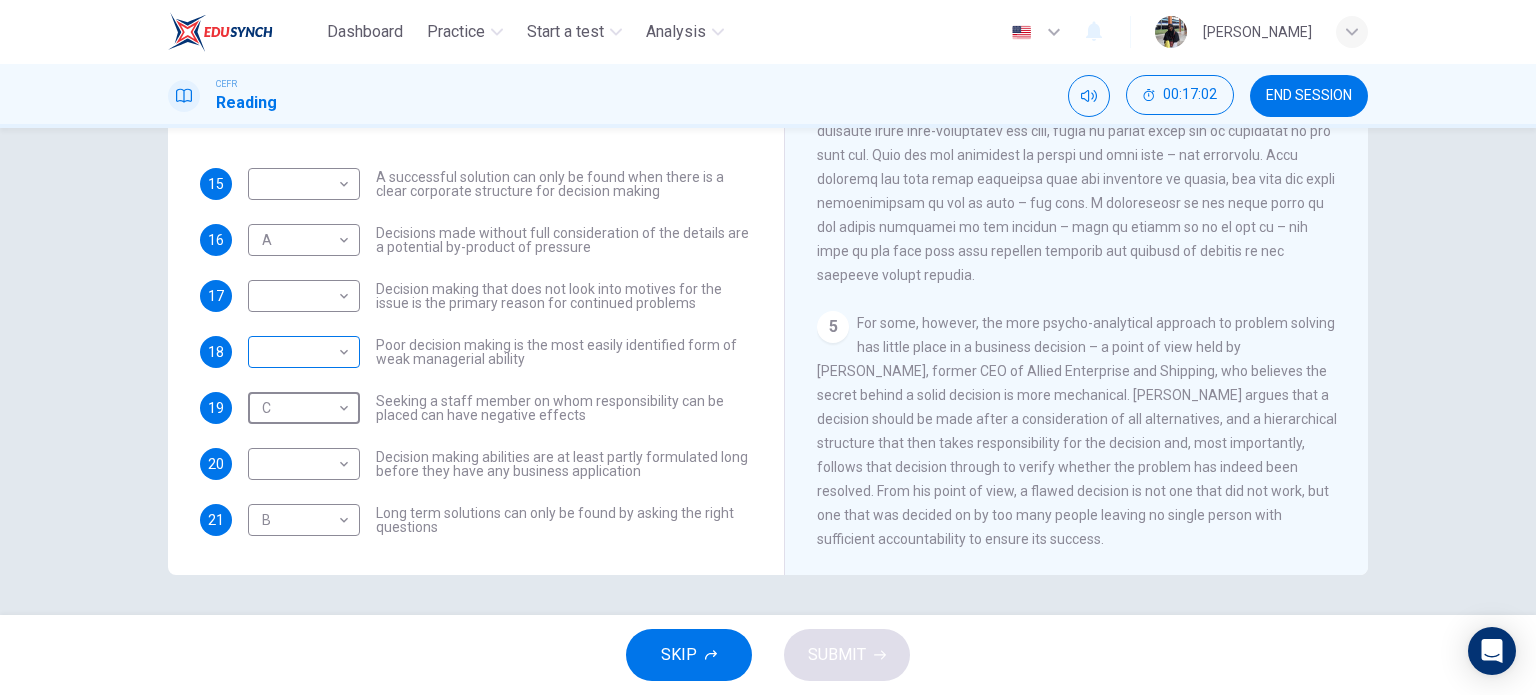 click on "Dashboard Practice Start a test Analysis English en ​ [PERSON_NAME] BINTI THAULATH CEFR Reading 00:17:02 END SESSION Questions 15 - 21 Match each statement with the correct person.
Write the correct answer  A-D  in the boxes below. List of People A [PERSON_NAME] Scrive B [PERSON_NAME] C [PERSON_NAME] D [PERSON_NAME] E [PERSON_NAME] 15 ​ ​ A successful solution can only be found when there is a clear corporate structure for decision making 16 A A ​ Decisions made without full consideration of the details are a potential by-product of pressure 17 ​ ​ Decision making that does not look into motives for the issue is the primary reason for continued problems 18 ​ ​ Poor decision making is the most easily identified form of weak managerial ability 19 C C ​ Seeking a staff member on whom responsibility can be placed can have negative effects 20 ​ ​ Decision making abilities are at least partly formulated long before they have any business application 21 B B ​ Problem Solving and Decision Making 1 2 3 4" at bounding box center (768, 347) 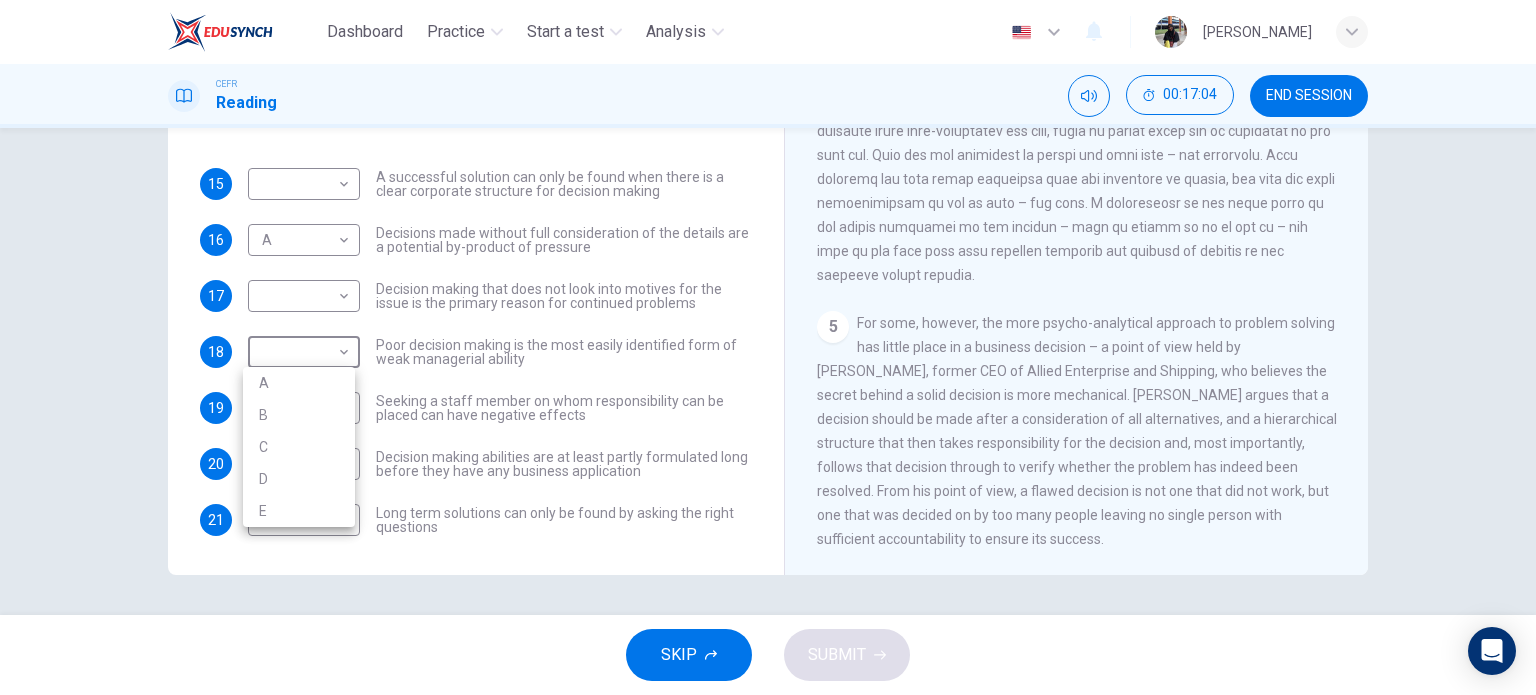 click at bounding box center [768, 347] 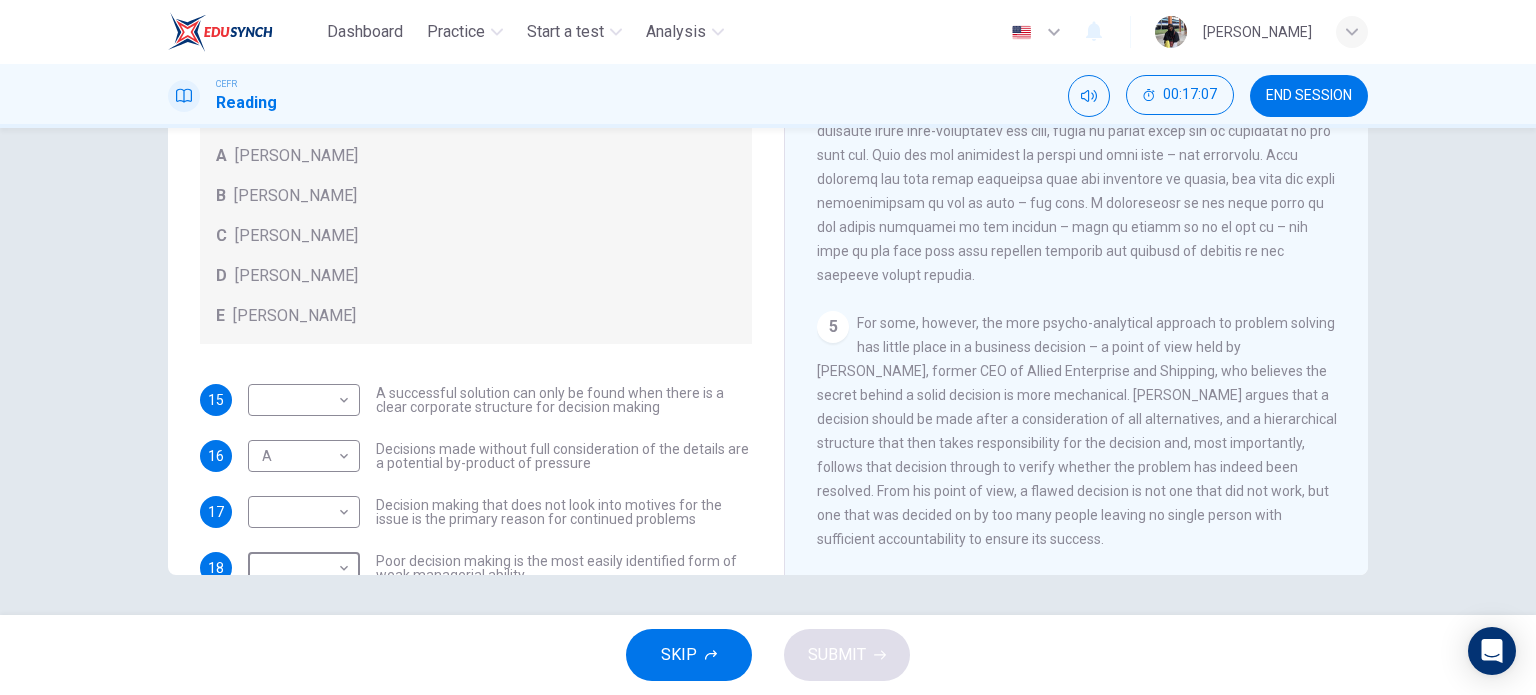 scroll, scrollTop: 216, scrollLeft: 0, axis: vertical 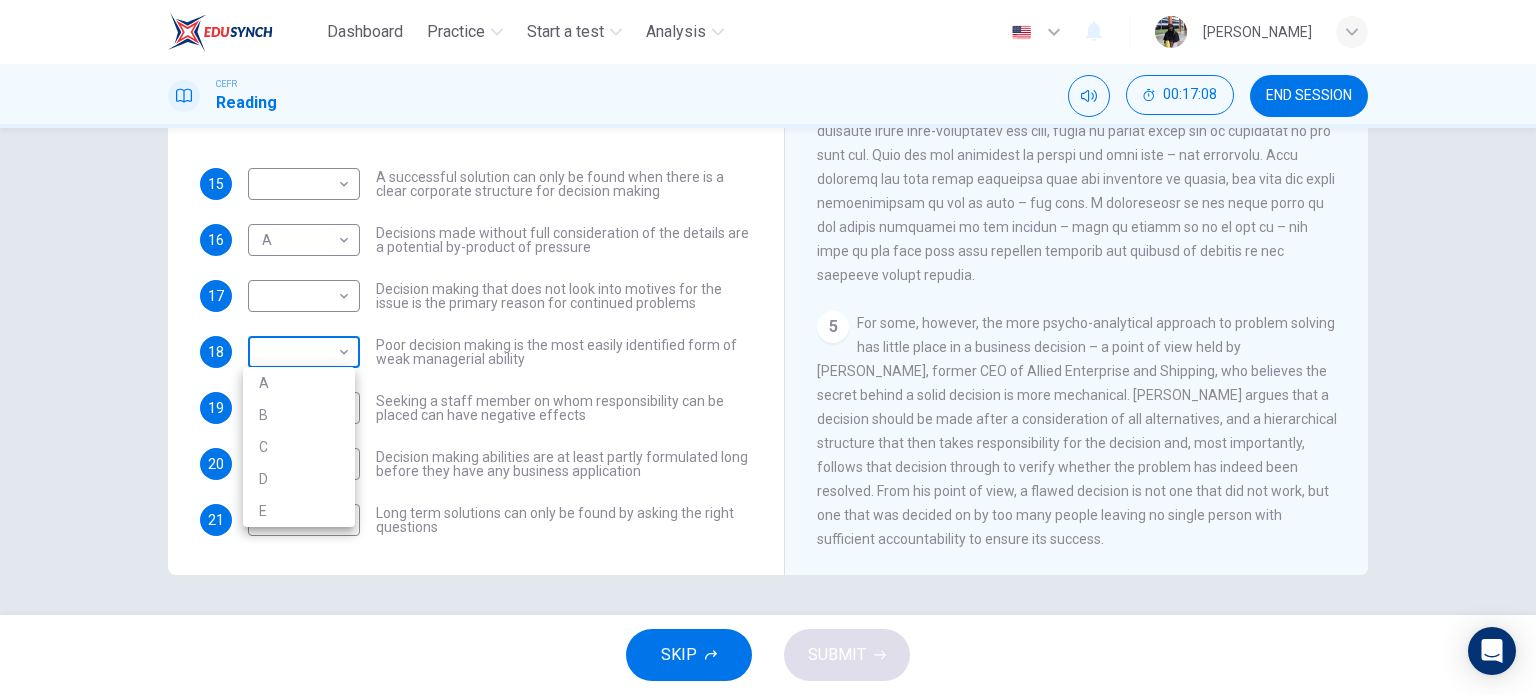 click on "Dashboard Practice Start a test Analysis English en ​ [PERSON_NAME] BINTI THAULATH CEFR Reading 00:17:08 END SESSION Questions 15 - 21 Match each statement with the correct person.
Write the correct answer  A-D  in the boxes below. List of People A [PERSON_NAME] Scrive B [PERSON_NAME] C [PERSON_NAME] D [PERSON_NAME] E [PERSON_NAME] 15 ​ ​ A successful solution can only be found when there is a clear corporate structure for decision making 16 A A ​ Decisions made without full consideration of the details are a potential by-product of pressure 17 ​ ​ Decision making that does not look into motives for the issue is the primary reason for continued problems 18 ​ ​ Poor decision making is the most easily identified form of weak managerial ability 19 C C ​ Seeking a staff member on whom responsibility can be placed can have negative effects 20 ​ ​ Decision making abilities are at least partly formulated long before they have any business application 21 B B ​ Problem Solving and Decision Making 1 2 3 4" at bounding box center [768, 347] 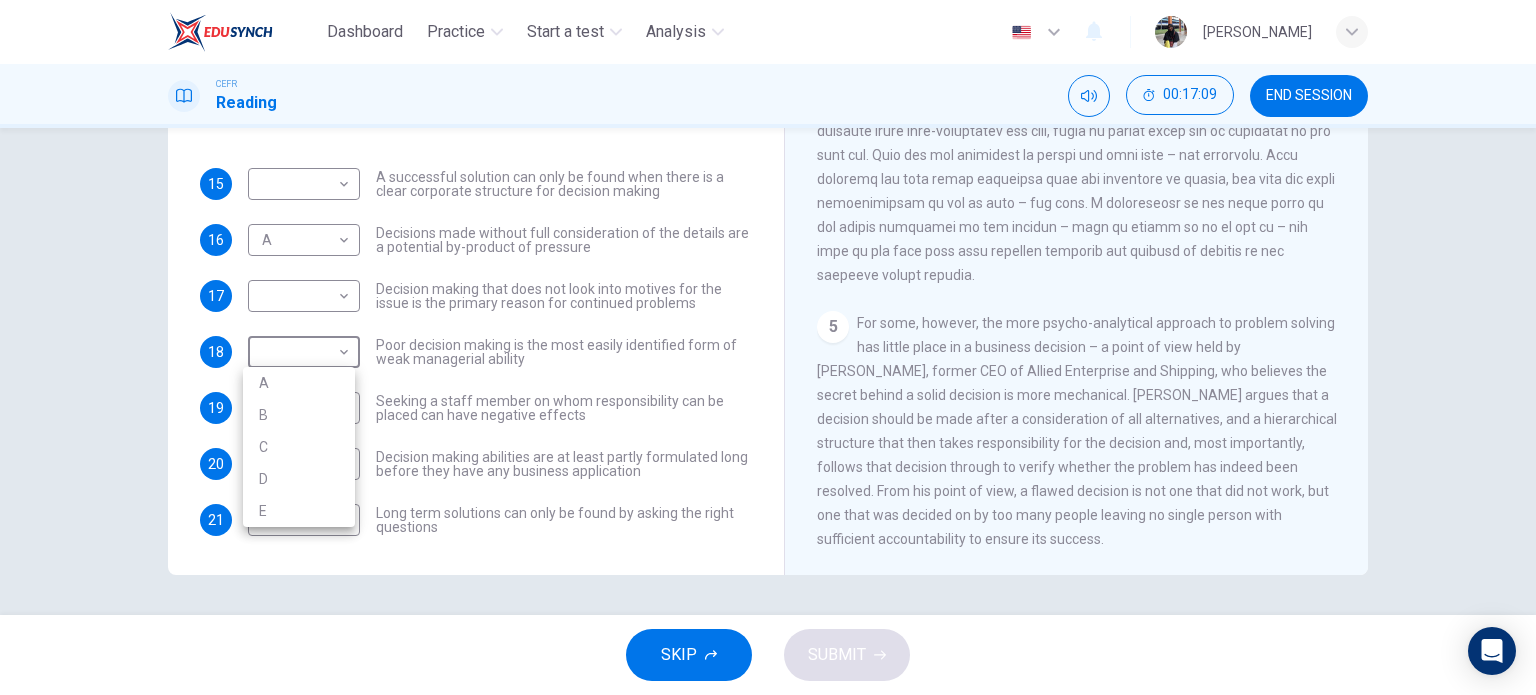 click on "E" at bounding box center [299, 511] 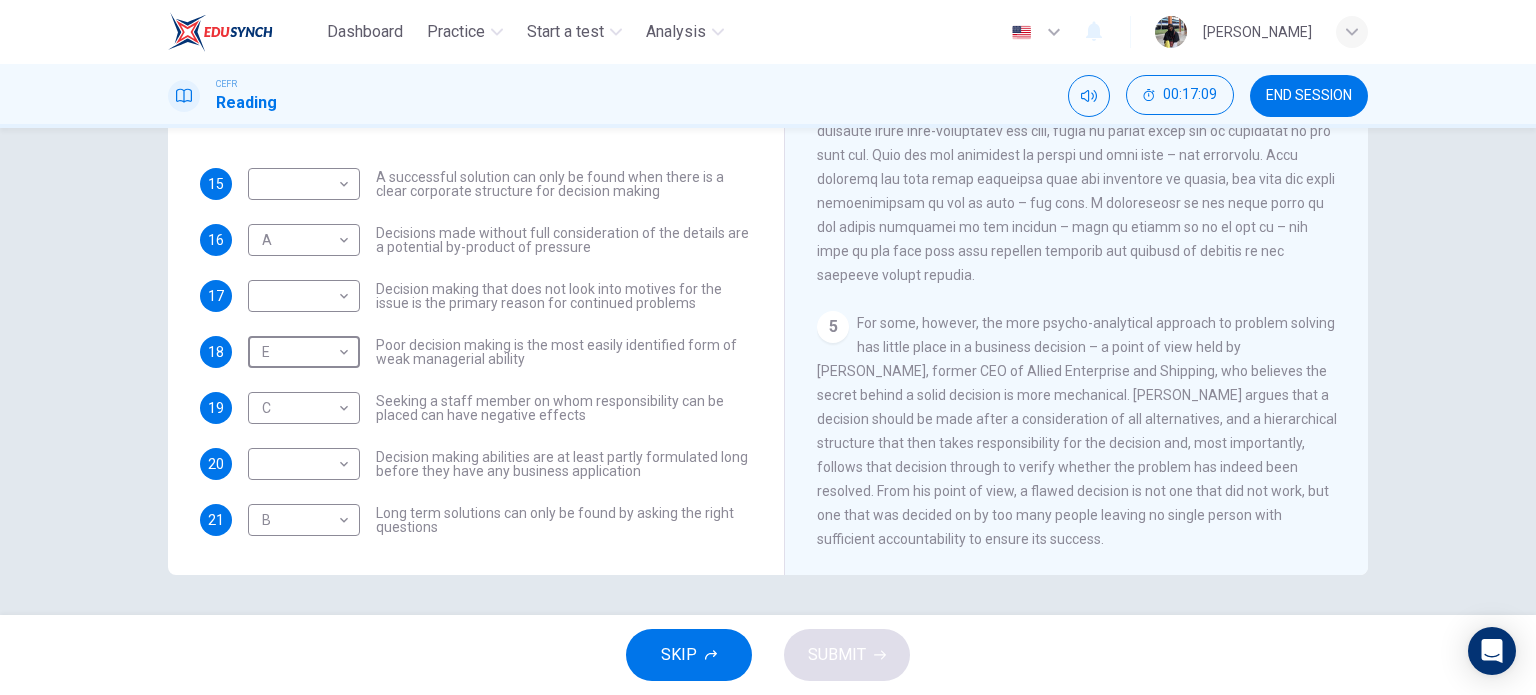 type on "E" 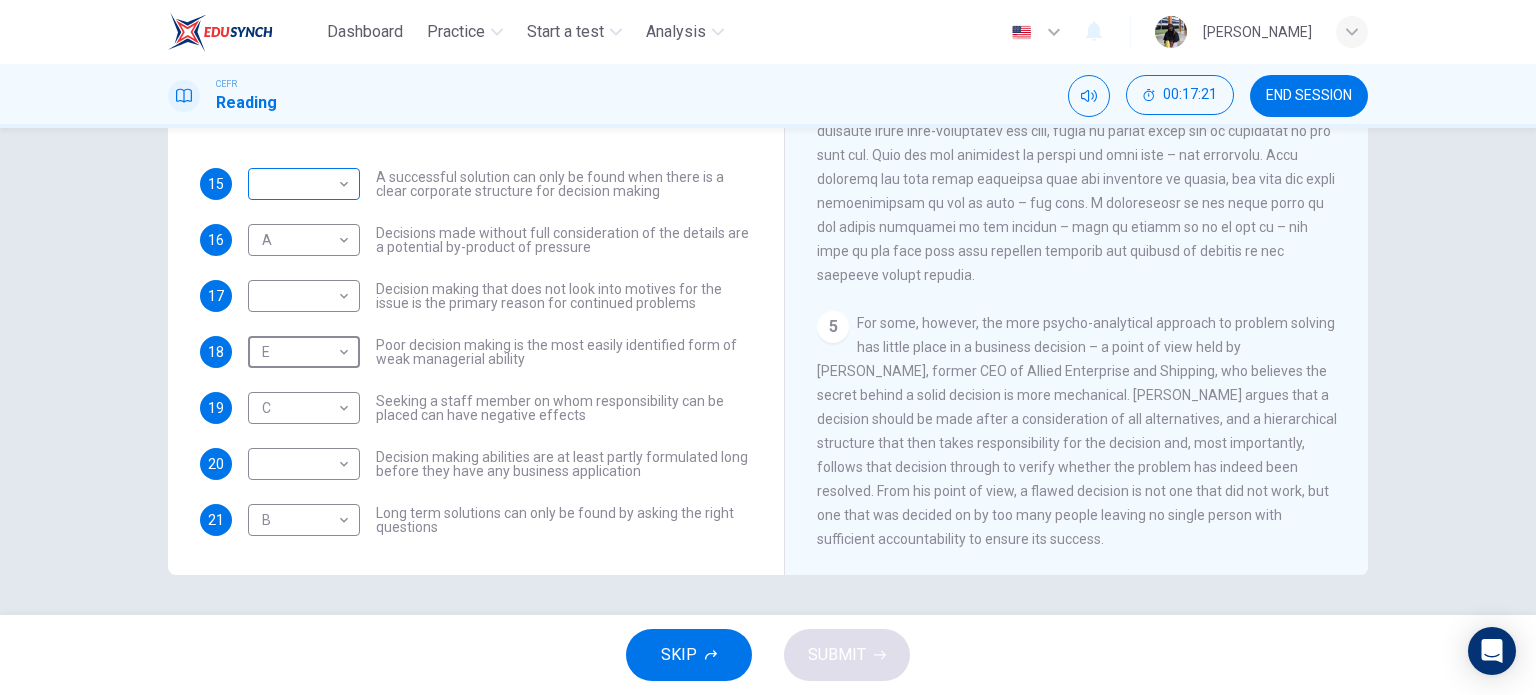 click on "Dashboard Practice Start a test Analysis English en ​ [PERSON_NAME] BINTI THAULATH CEFR Reading 00:17:21 END SESSION Questions 15 - 21 Match each statement with the correct person.
Write the correct answer  A-D  in the boxes below. List of People A [PERSON_NAME] B [PERSON_NAME] C [PERSON_NAME] D [PERSON_NAME] E [PERSON_NAME] 15 ​ ​ A successful solution can only be found when there is a clear corporate structure for decision making 16 A A ​ Decisions made without full consideration of the details are a potential by-product of pressure 17 ​ ​ Decision making that does not look into motives for the issue is the primary reason for continued problems 18 E E ​ Poor decision making is the most easily identified form of weak managerial ability 19 C C ​ Seeking a staff member on whom responsibility can be placed can have negative effects 20 ​ ​ Decision making abilities are at least partly formulated long before they have any business application 21 B B ​ Problem Solving and Decision Making 1 2 3 4" at bounding box center [768, 347] 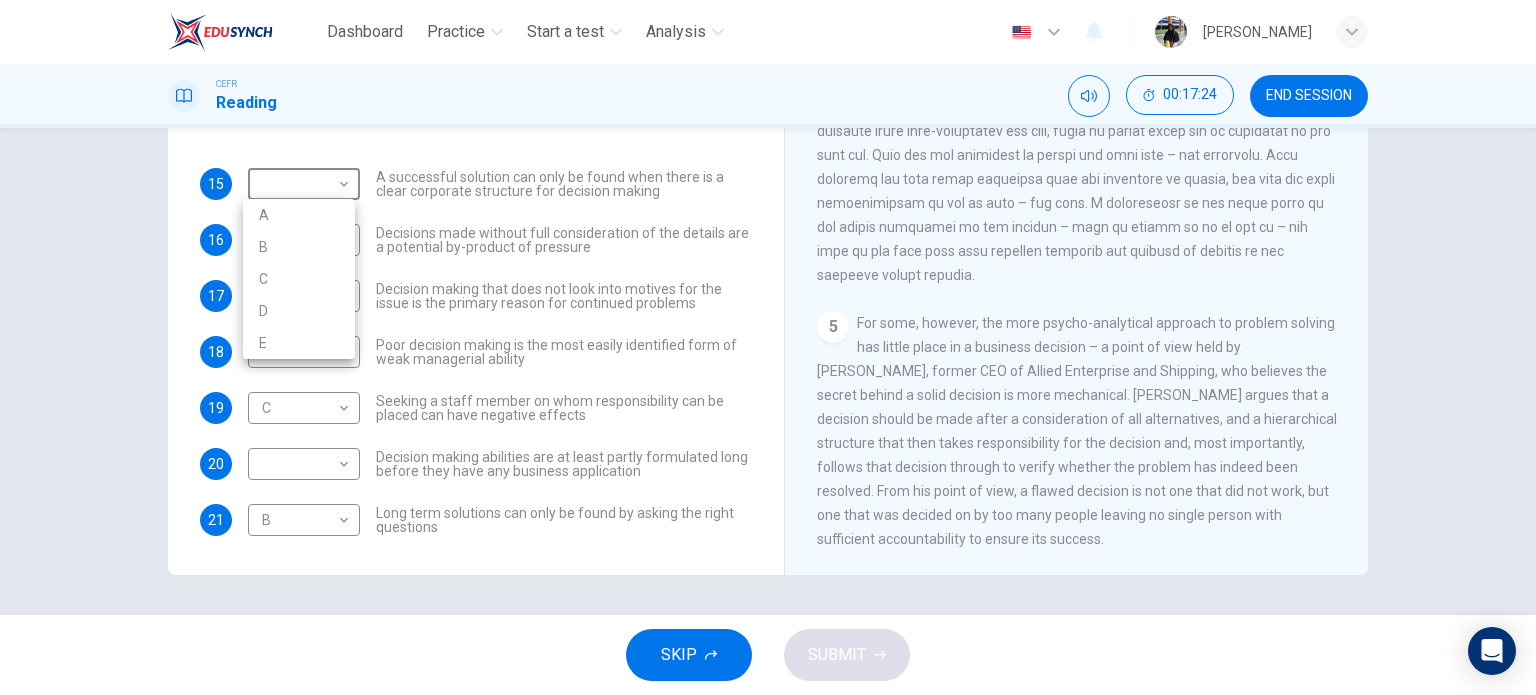 click on "E" at bounding box center [299, 343] 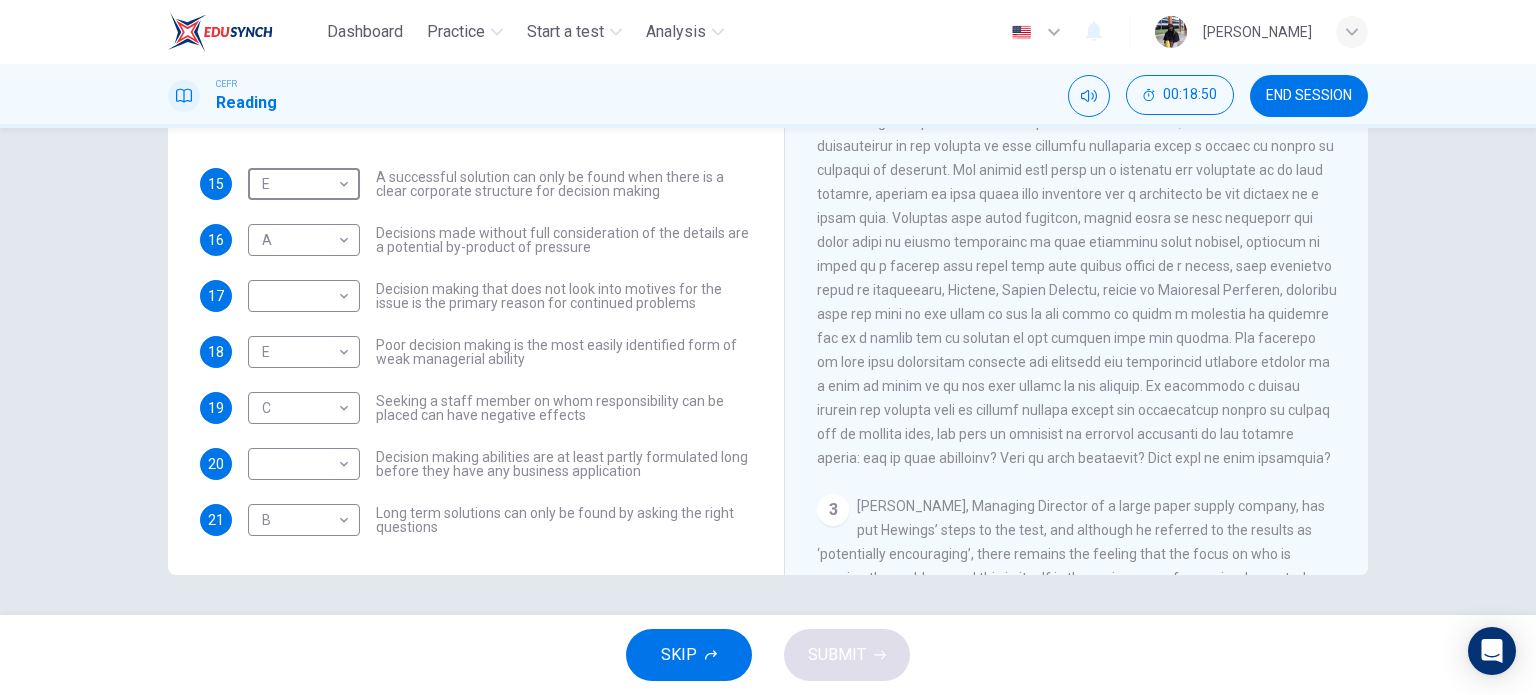 scroll, scrollTop: 446, scrollLeft: 0, axis: vertical 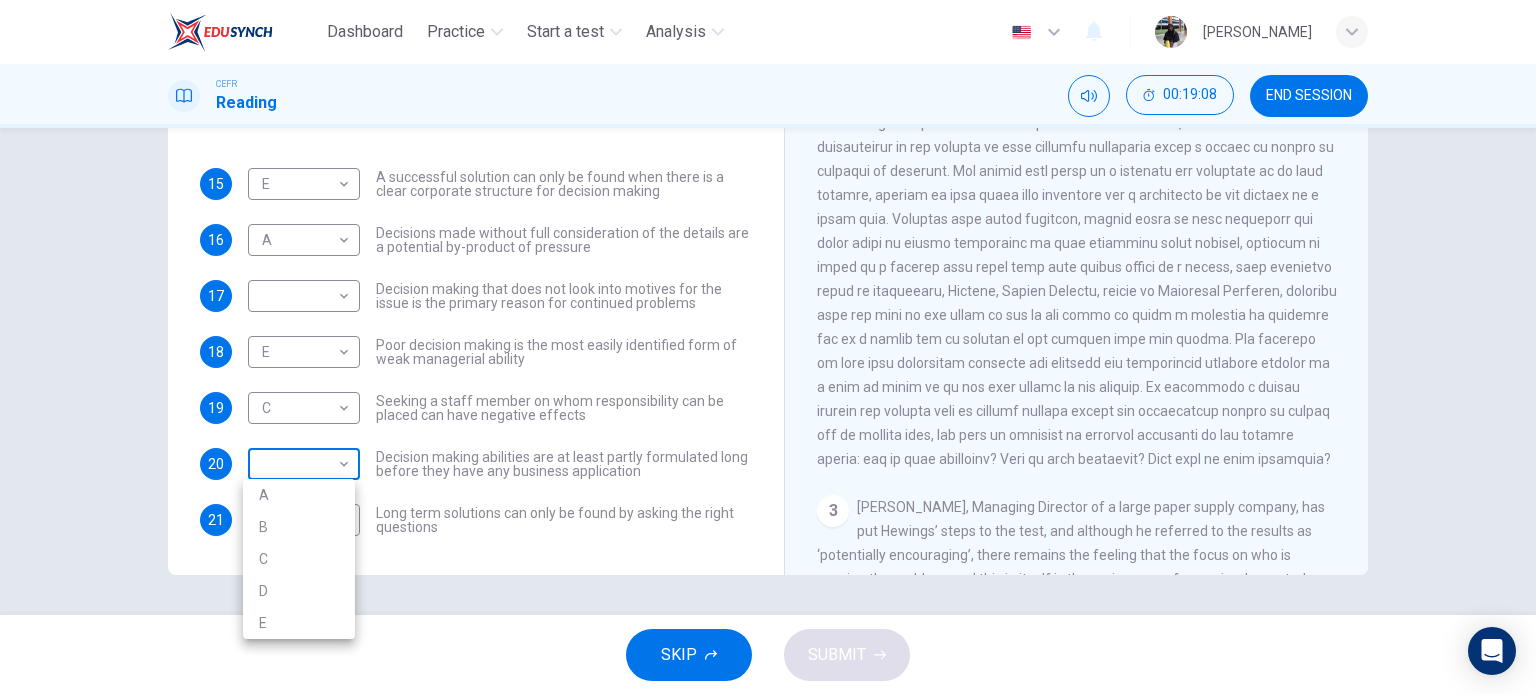 click on "Dashboard Practice Start a test Analysis English en ​ [PERSON_NAME] BINTI THAULATH CEFR Reading 00:19:08 END SESSION Questions 15 - 21 Match each statement with the correct person.
Write the correct answer  A-D  in the boxes below. List of People A [PERSON_NAME] B [PERSON_NAME] C [PERSON_NAME] D [PERSON_NAME] E [PERSON_NAME] 15 E E ​ A successful solution can only be found when there is a clear corporate structure for decision making 16 A A ​ Decisions made without full consideration of the details are a potential by-product of pressure 17 ​ ​ Decision making that does not look into motives for the issue is the primary reason for continued problems 18 E E ​ Poor decision making is the most easily identified form of weak managerial ability 19 C C ​ Seeking a staff member on whom responsibility can be placed can have negative effects 20 ​ ​ Decision making abilities are at least partly formulated long before they have any business application 21 B B ​ Problem Solving and Decision Making 1 2 3 4" at bounding box center [768, 347] 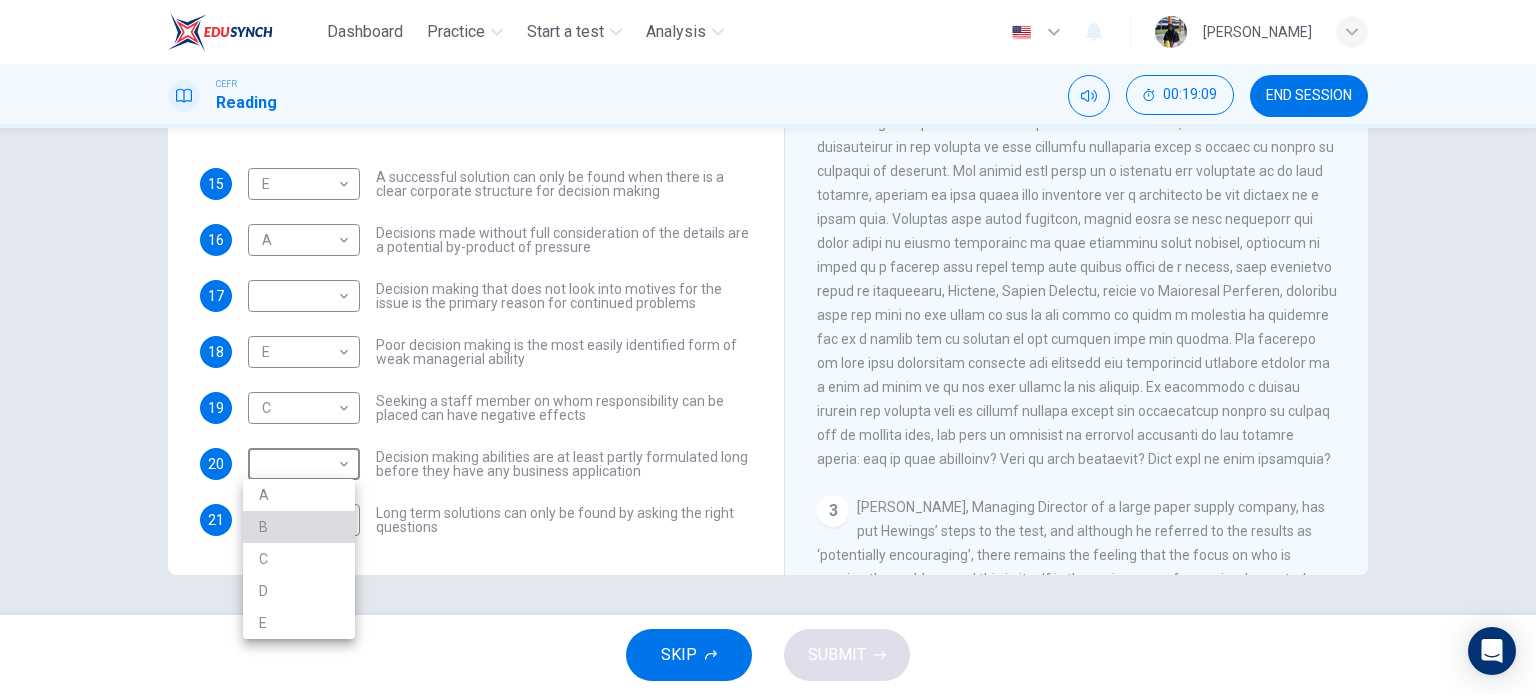 click on "B" at bounding box center (299, 527) 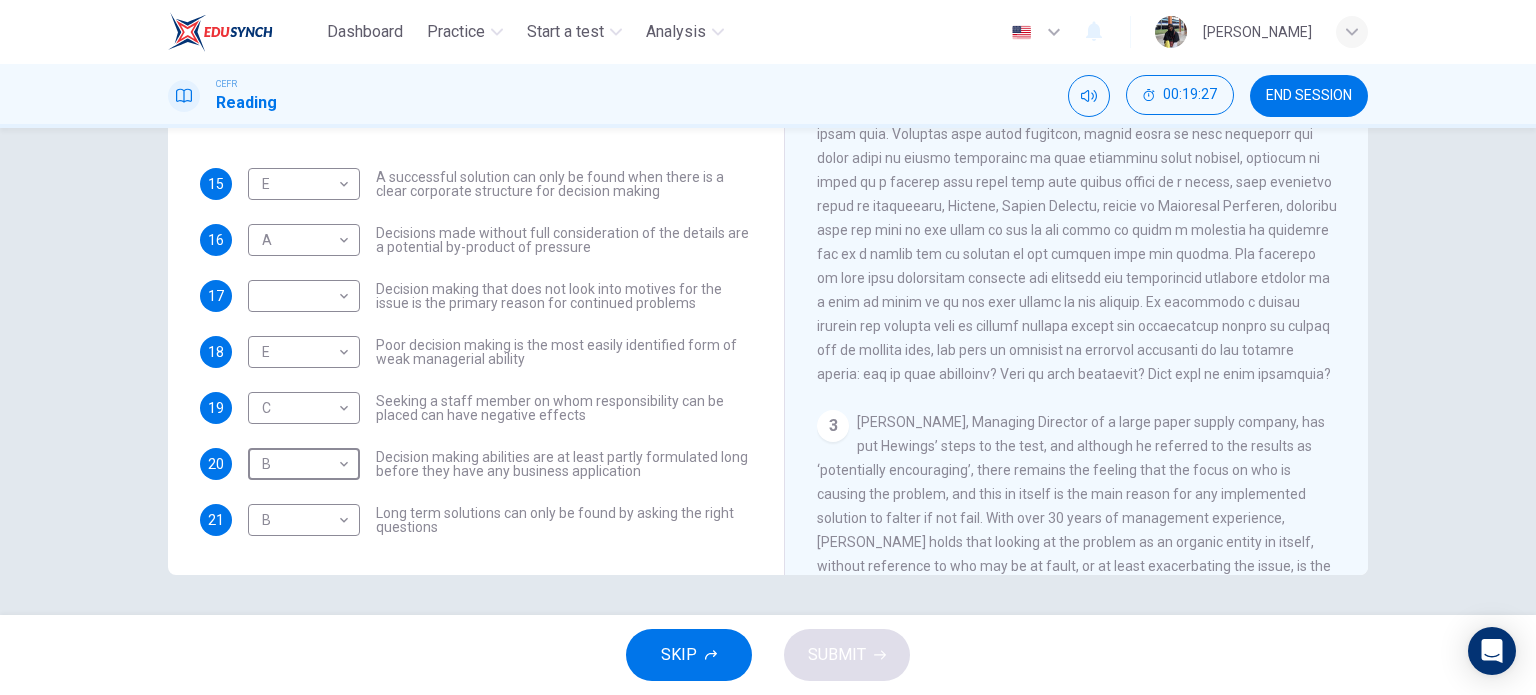scroll, scrollTop: 833, scrollLeft: 0, axis: vertical 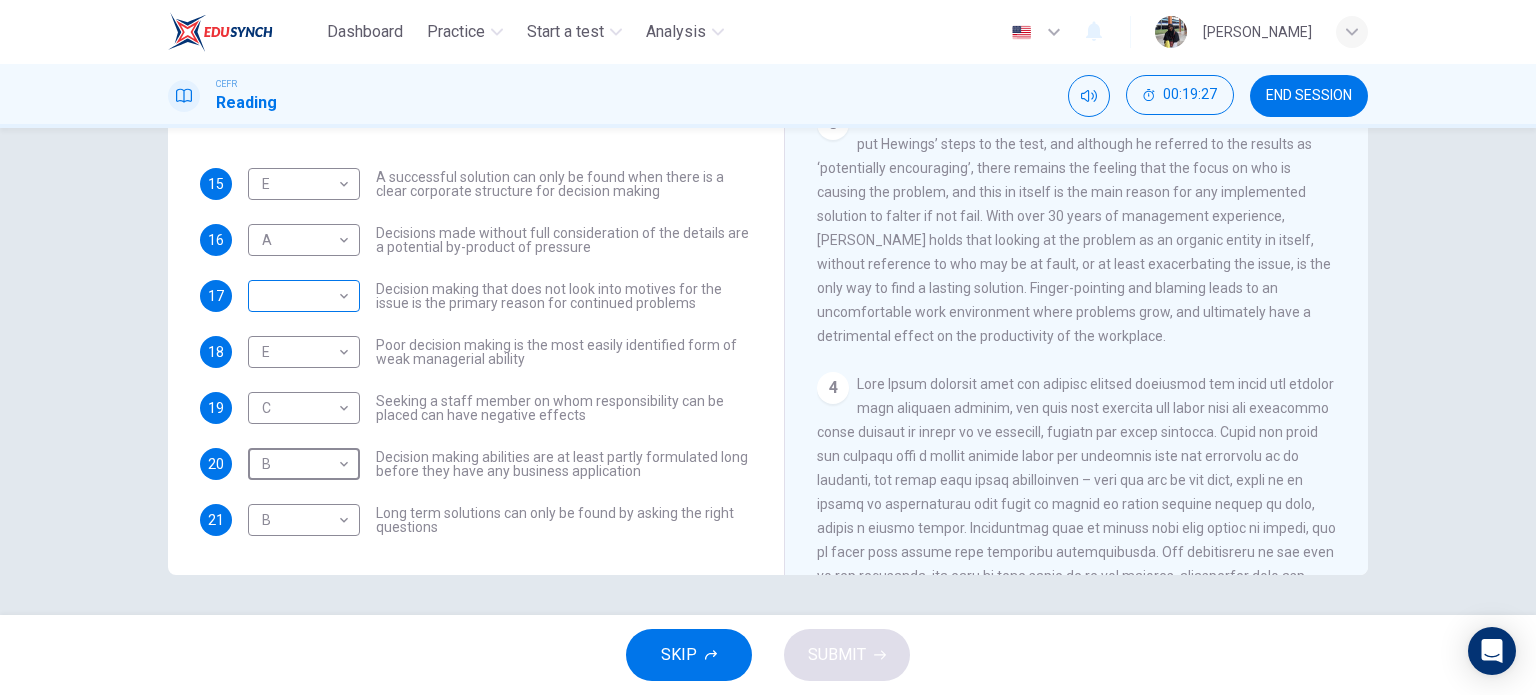 click on "Dashboard Practice Start a test Analysis English en ​ [PERSON_NAME] BINTI THAULATH CEFR Reading 00:19:27 END SESSION Questions 15 - 21 Match each statement with the correct person.
Write the correct answer  A-D  in the boxes below. List of People A [PERSON_NAME] B [PERSON_NAME] C [PERSON_NAME] D [PERSON_NAME] E [PERSON_NAME] 15 E E ​ A successful solution can only be found when there is a clear corporate structure for decision making 16 A A ​ Decisions made without full consideration of the details are a potential by-product of pressure 17 ​ ​ Decision making that does not look into motives for the issue is the primary reason for continued problems 18 E E ​ Poor decision making is the most easily identified form of weak managerial ability 19 C C ​ Seeking a staff member on whom responsibility can be placed can have negative effects 20 B B ​ Decision making abilities are at least partly formulated long before they have any business application 21 B B ​ Problem Solving and Decision Making 1 2 3 4" at bounding box center (768, 347) 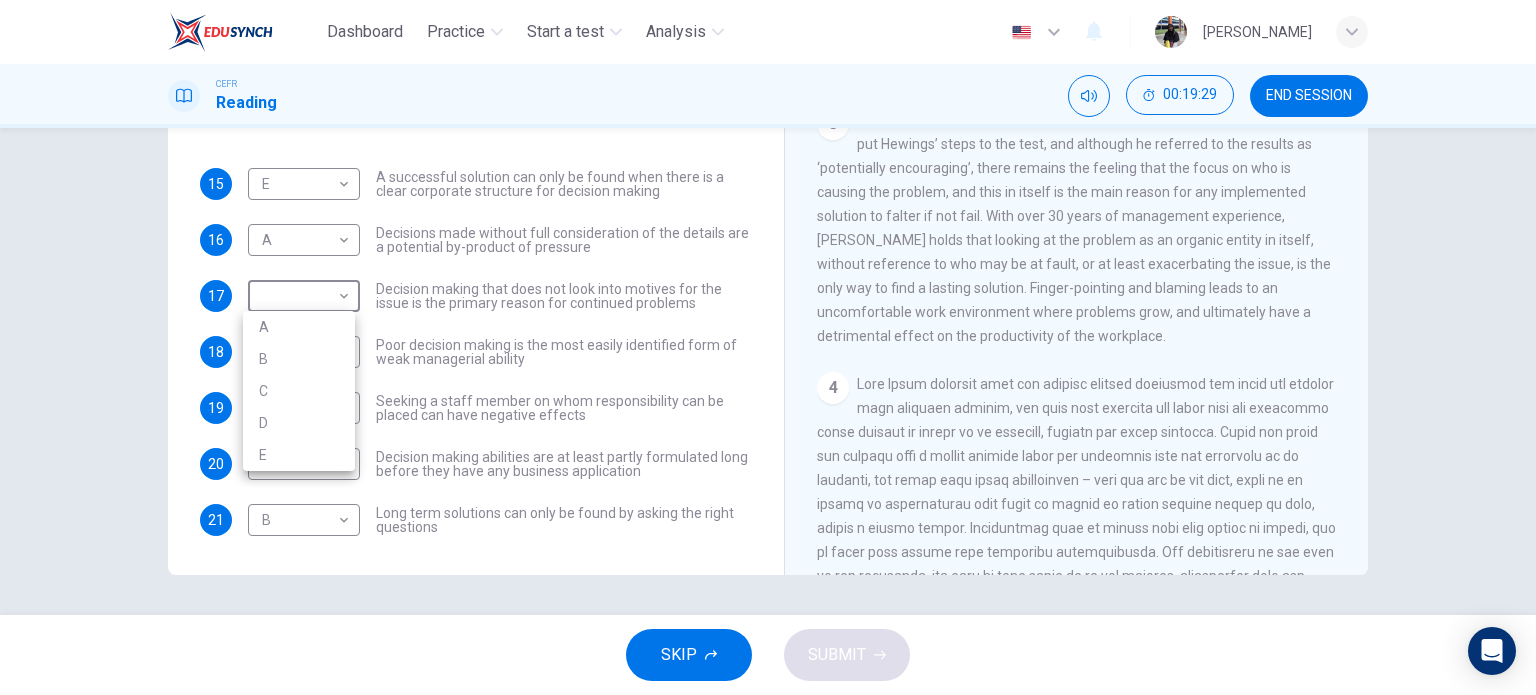 click on "D" at bounding box center [299, 423] 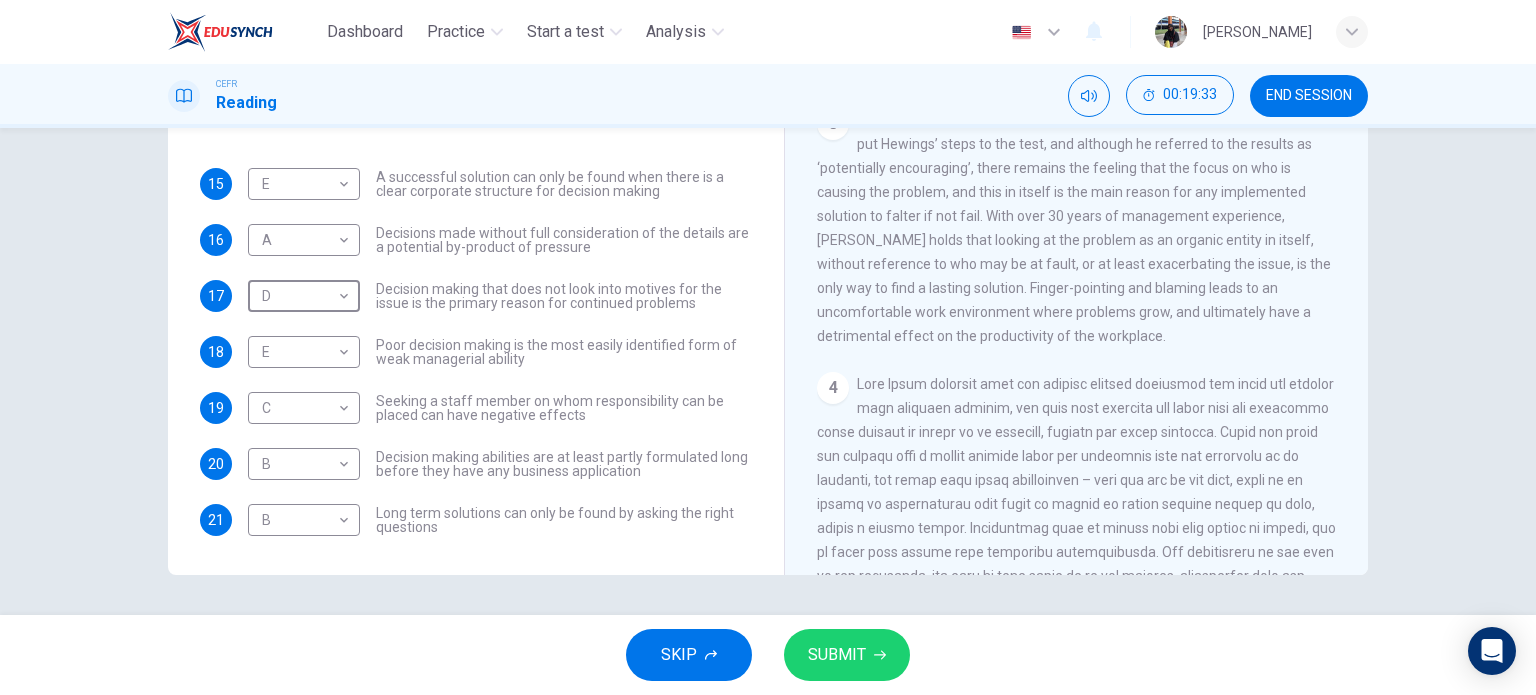 scroll, scrollTop: 1000, scrollLeft: 0, axis: vertical 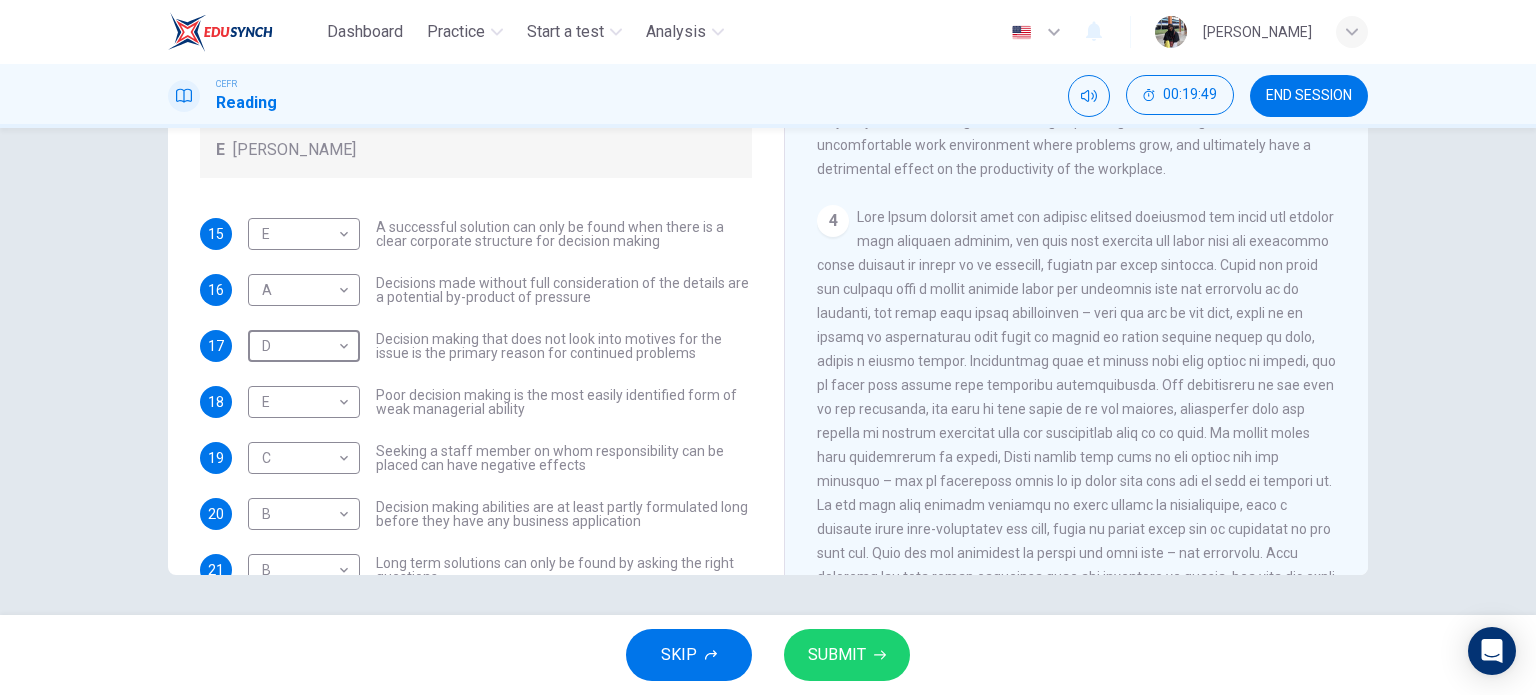 click on "SUBMIT" at bounding box center [847, 655] 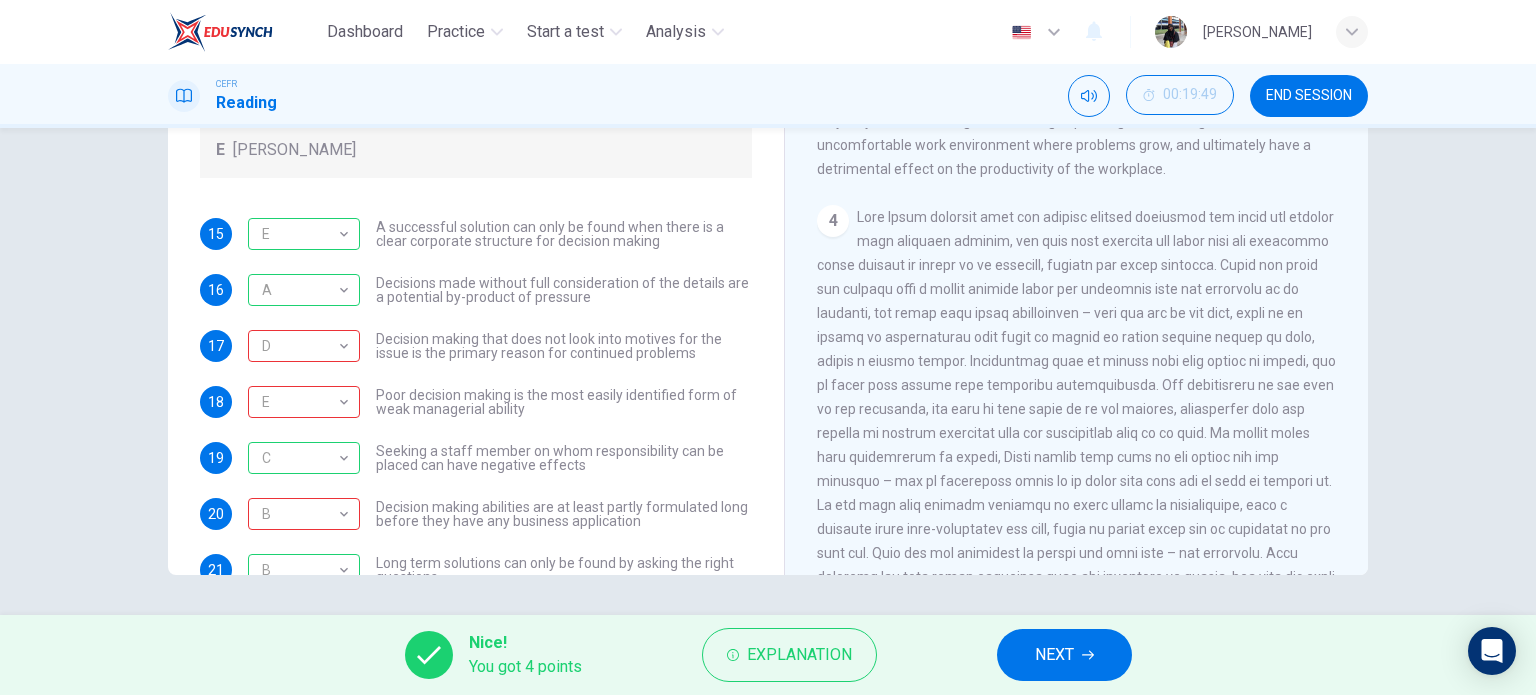 scroll, scrollTop: 0, scrollLeft: 0, axis: both 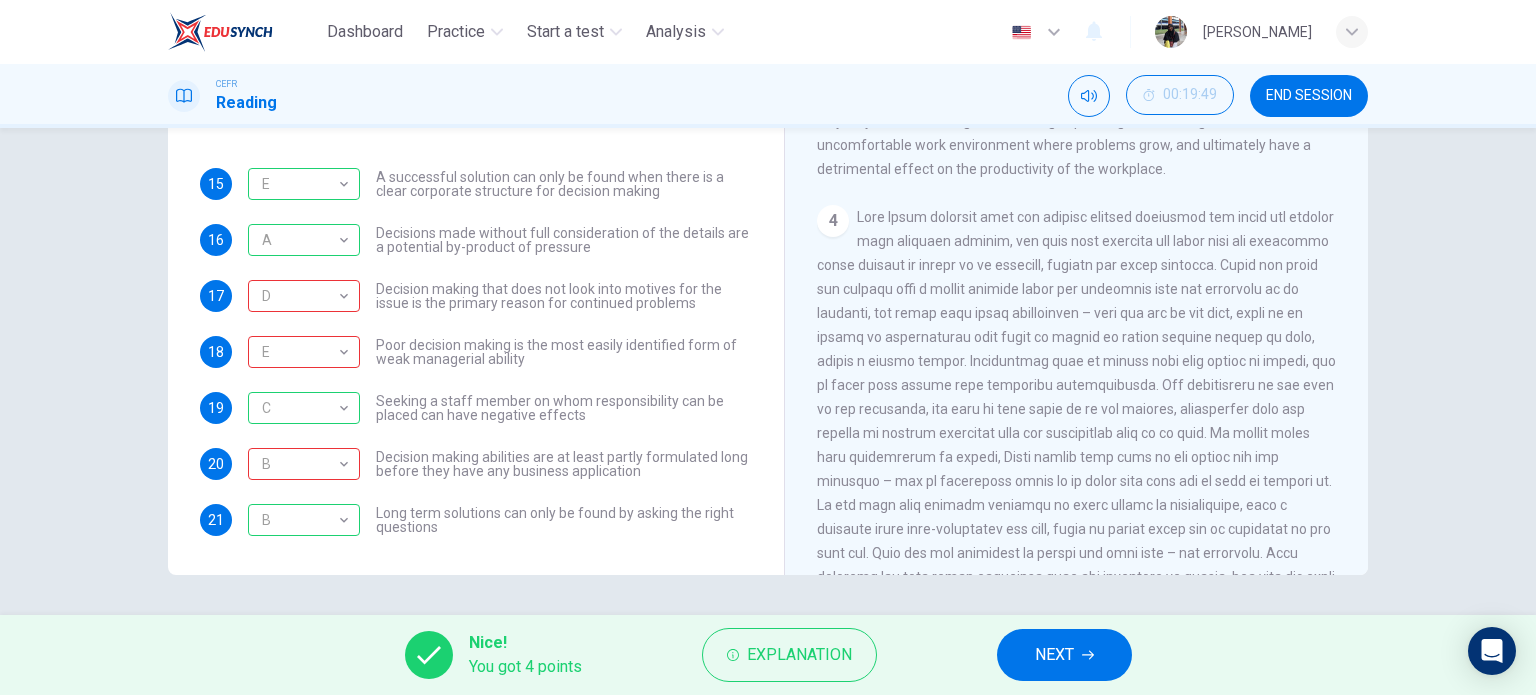 click on "NEXT" at bounding box center (1064, 655) 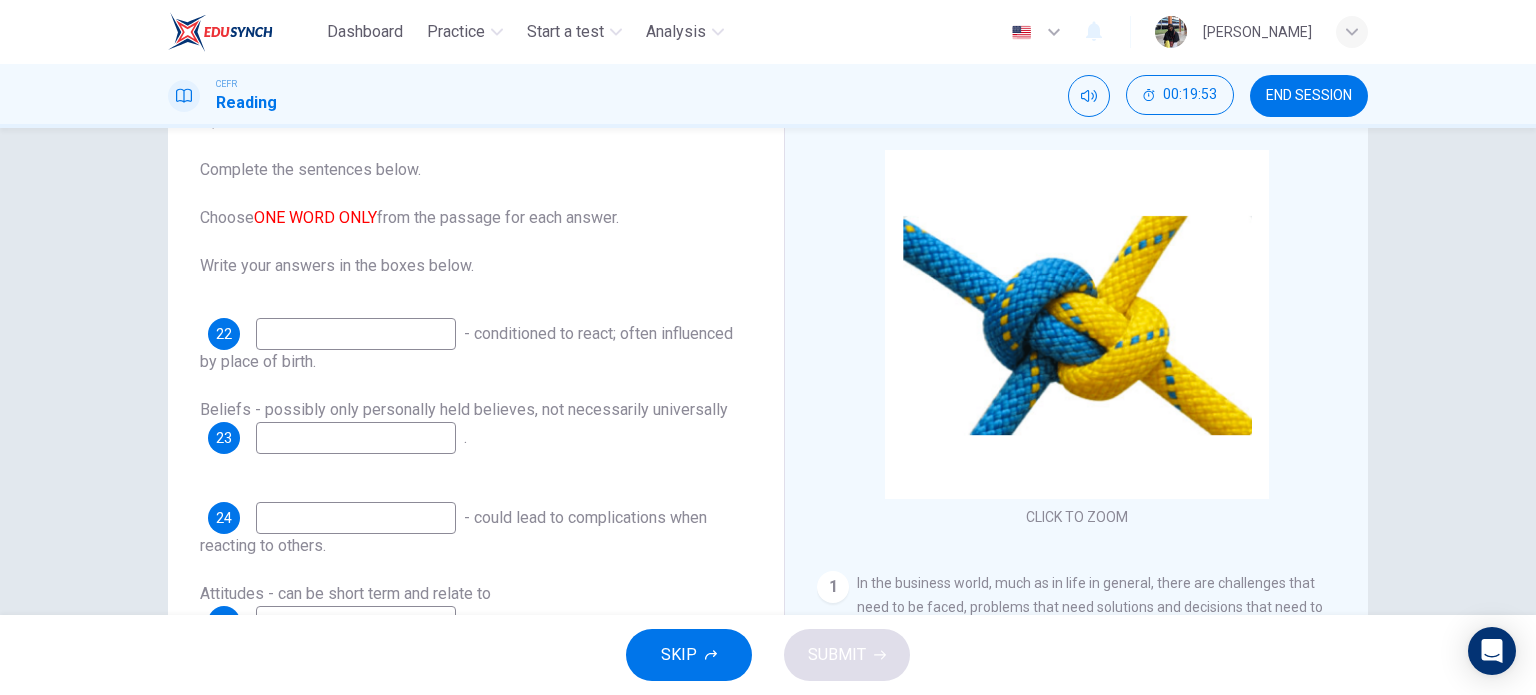 scroll, scrollTop: 0, scrollLeft: 0, axis: both 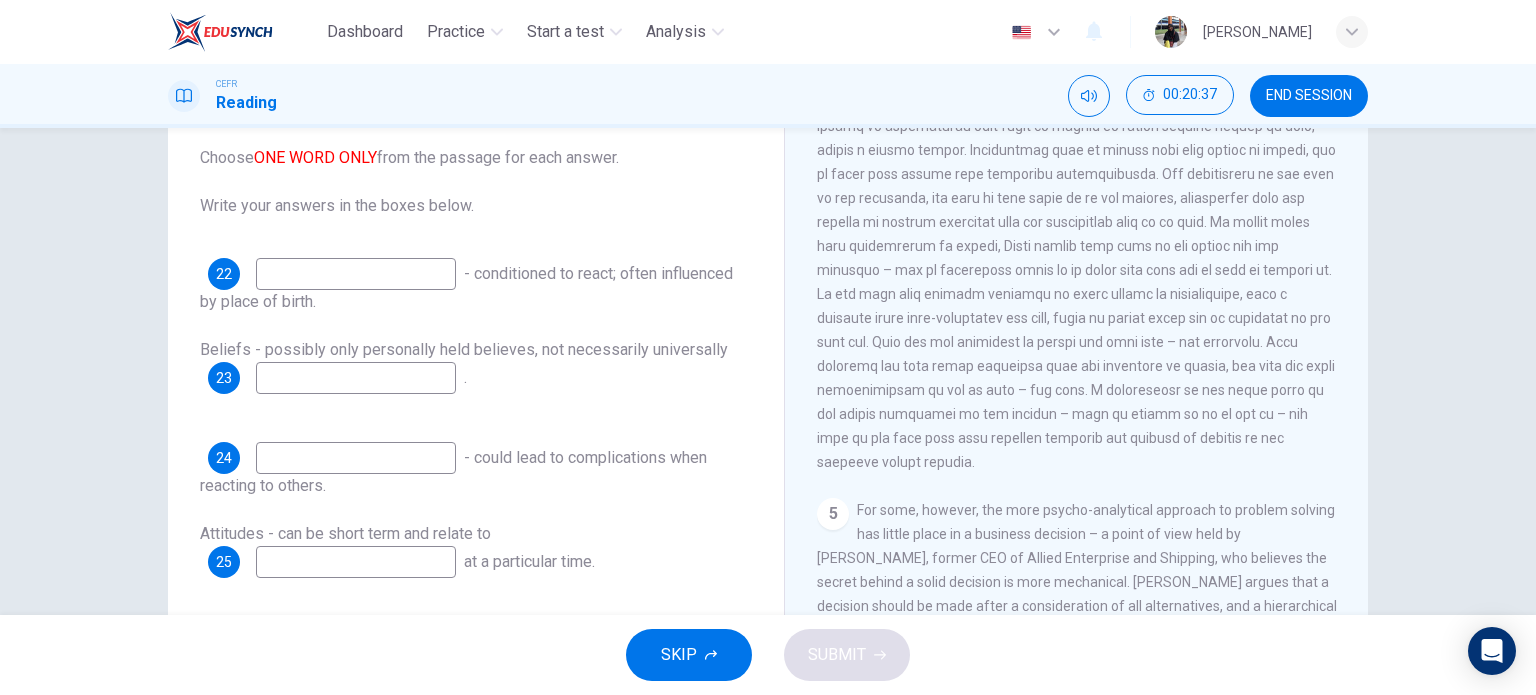 click at bounding box center (356, 378) 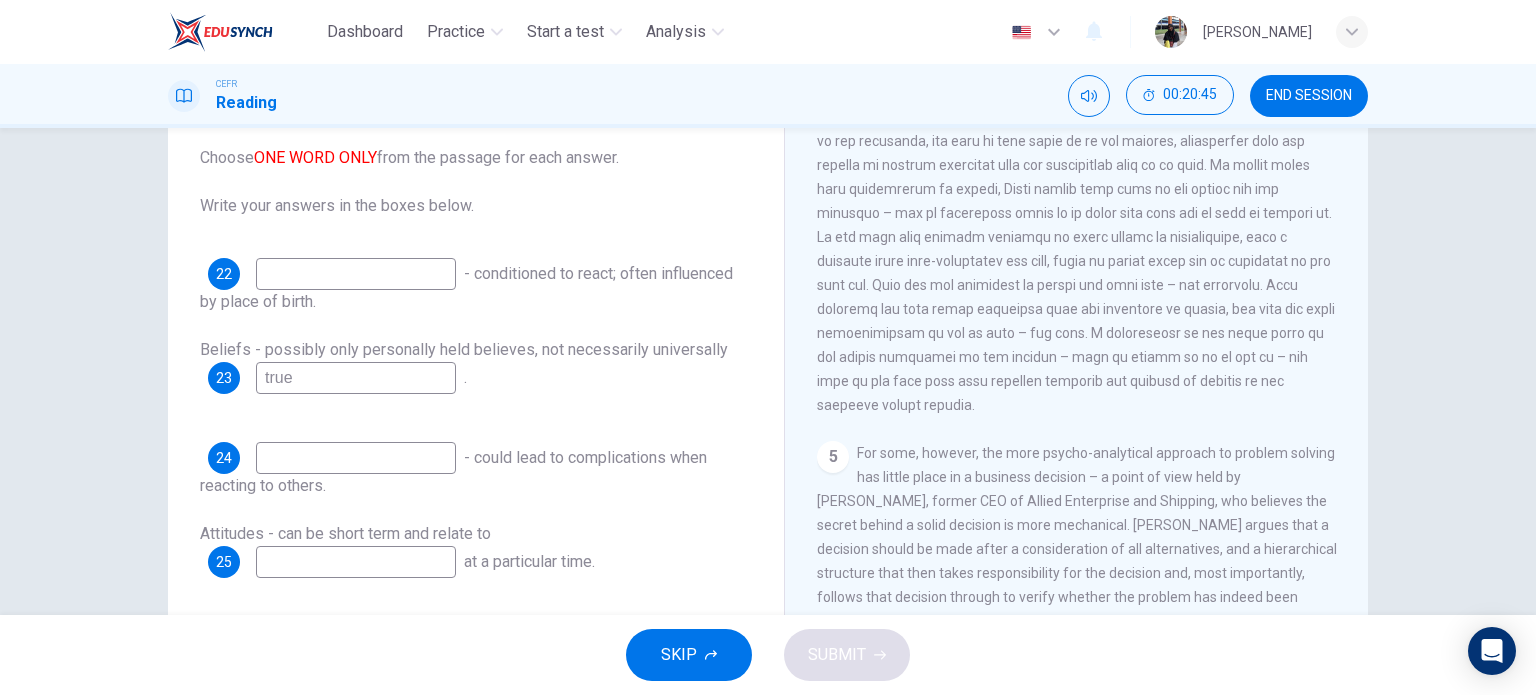 scroll, scrollTop: 1446, scrollLeft: 0, axis: vertical 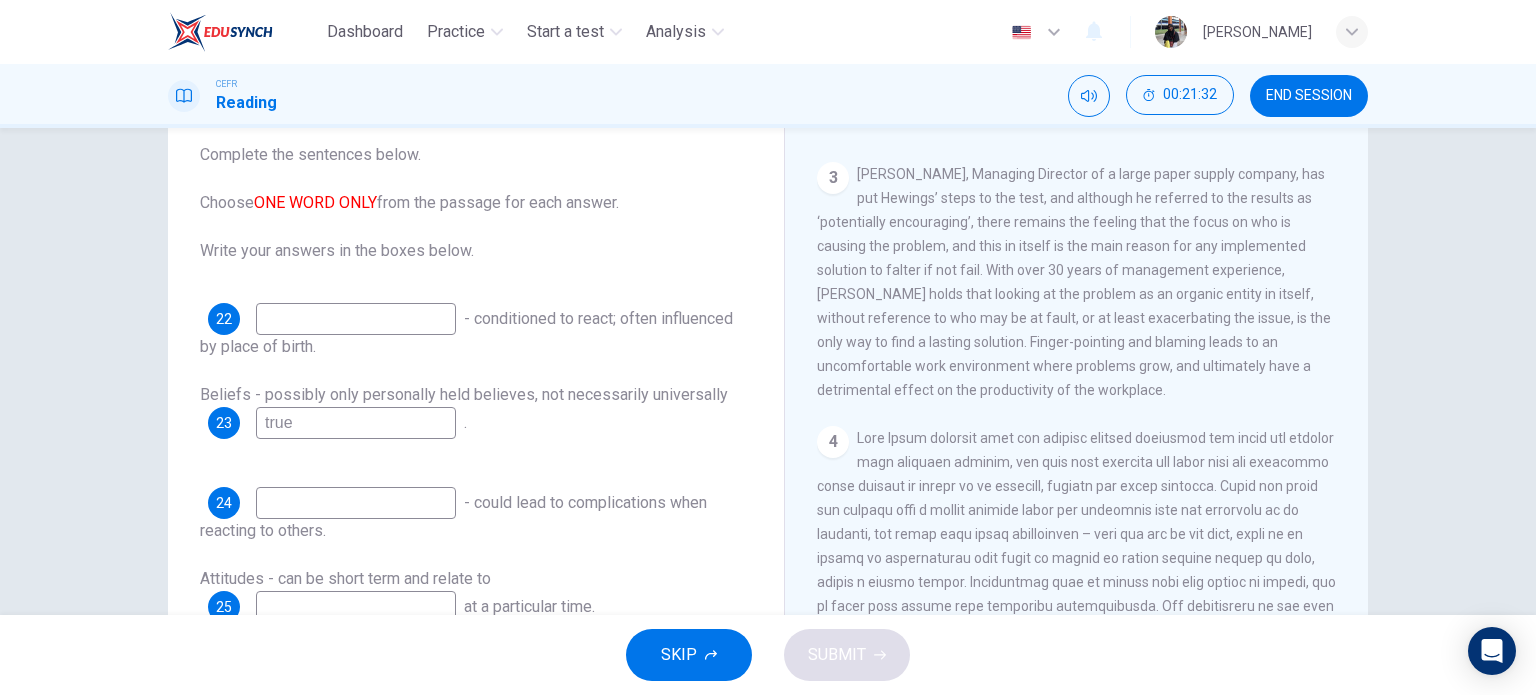 type on "true" 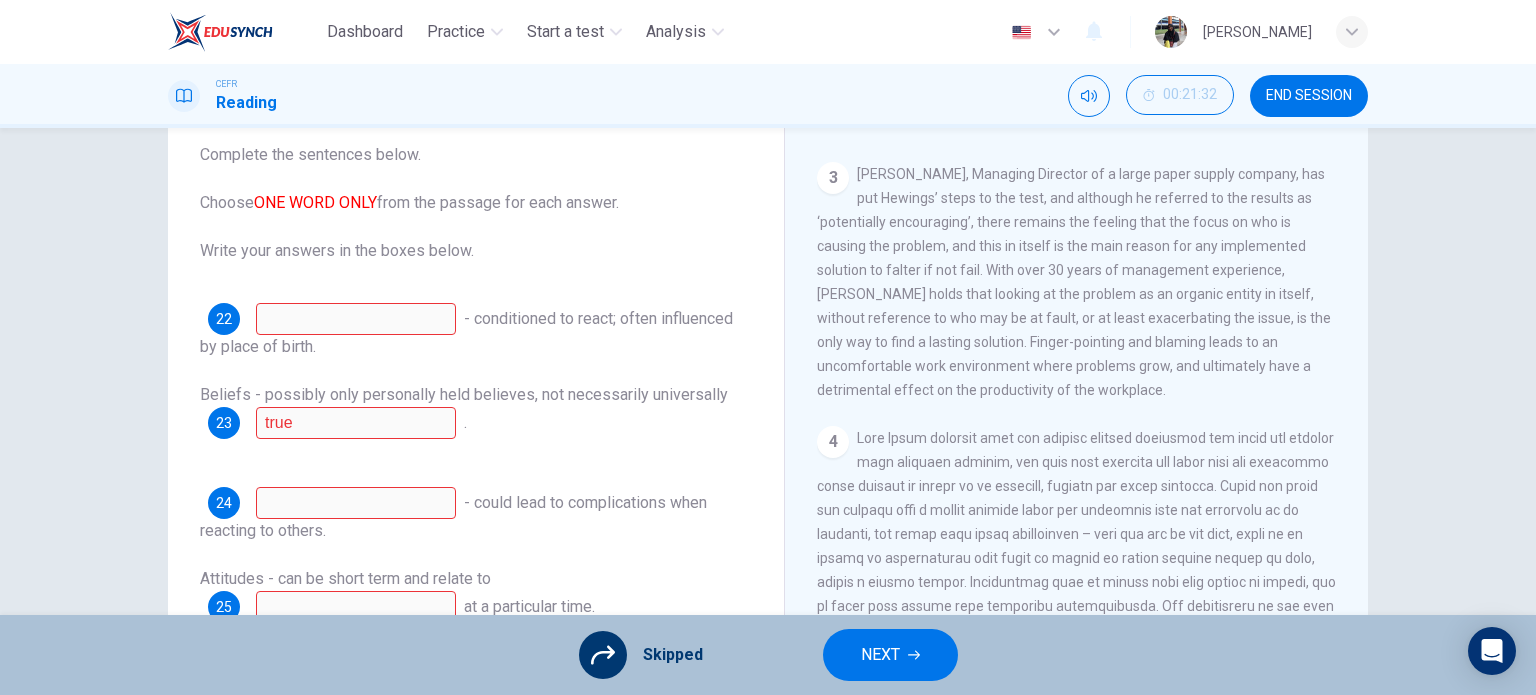 scroll, scrollTop: 288, scrollLeft: 0, axis: vertical 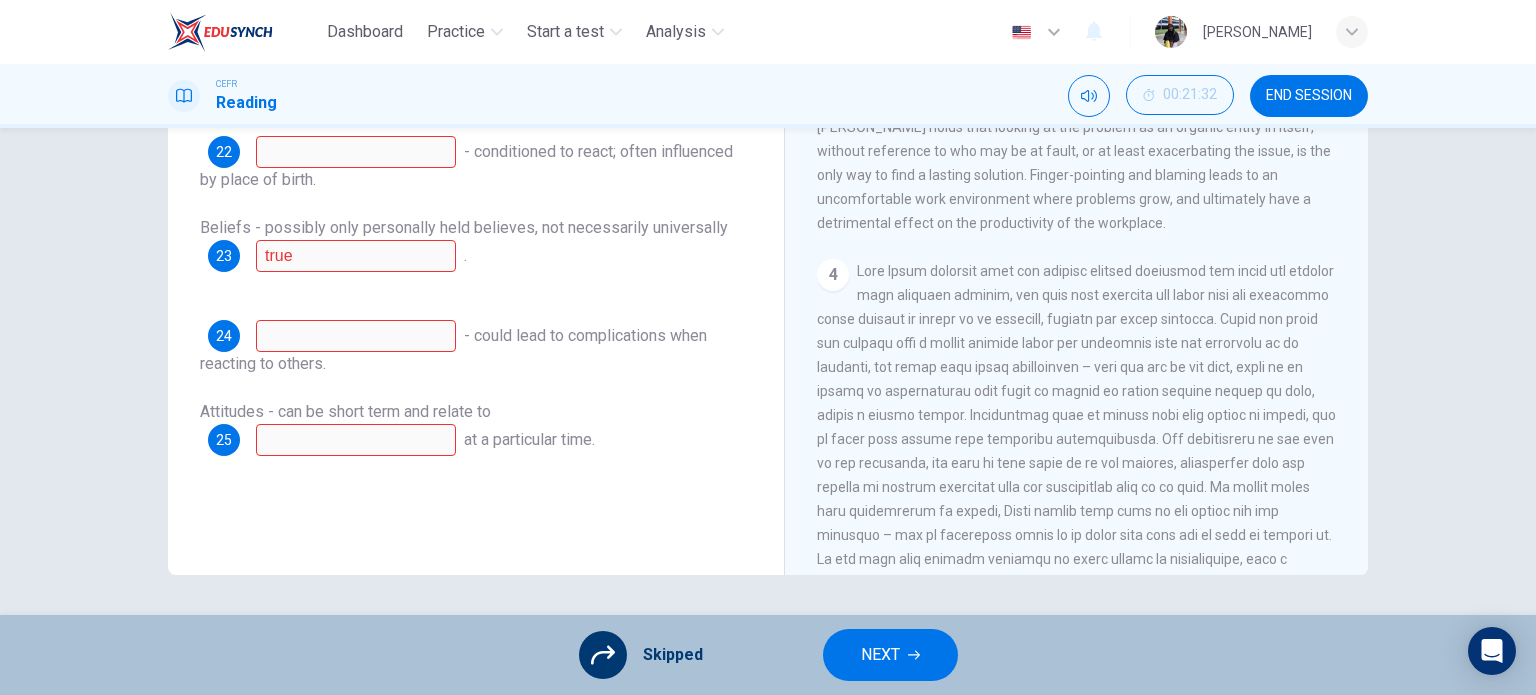 click on "Beliefs - possibly only personally held believes, not necessarily universally" at bounding box center (464, 227) 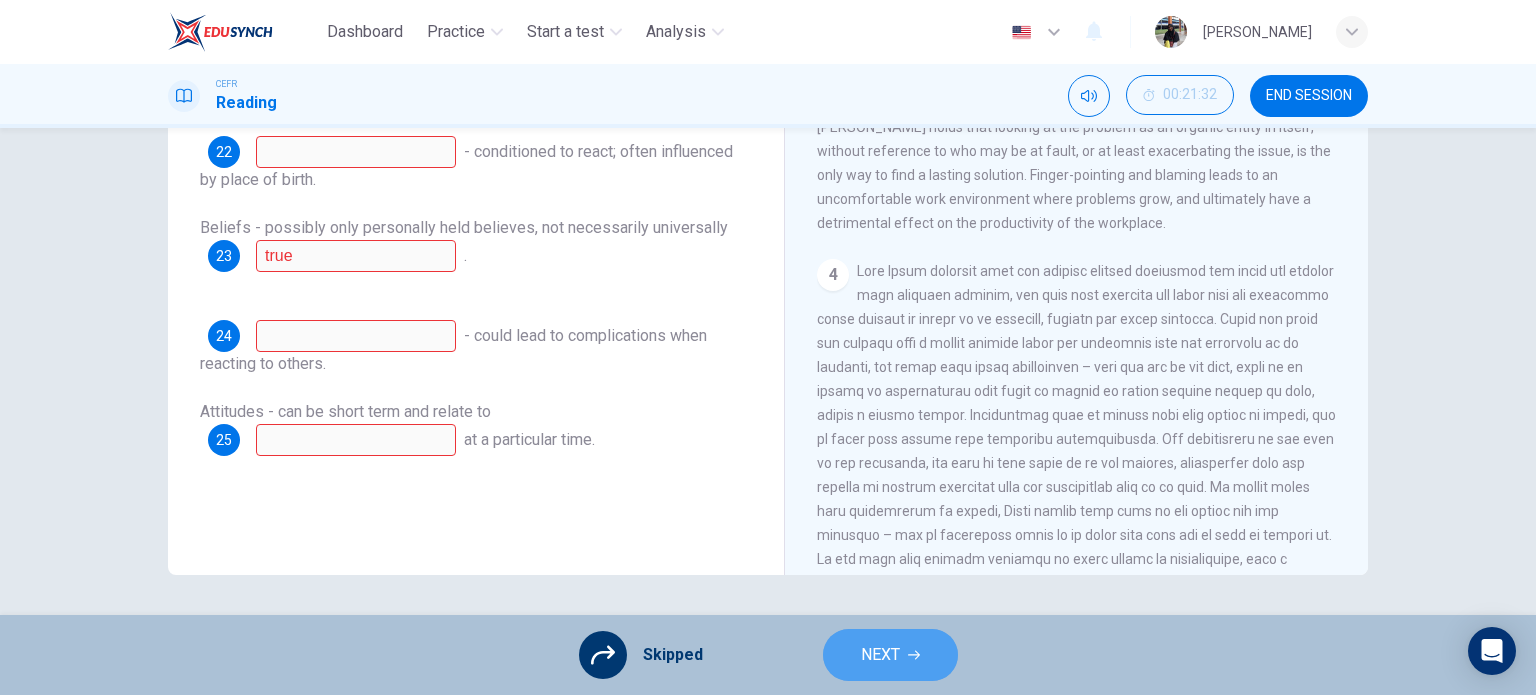 click on "NEXT" at bounding box center [880, 655] 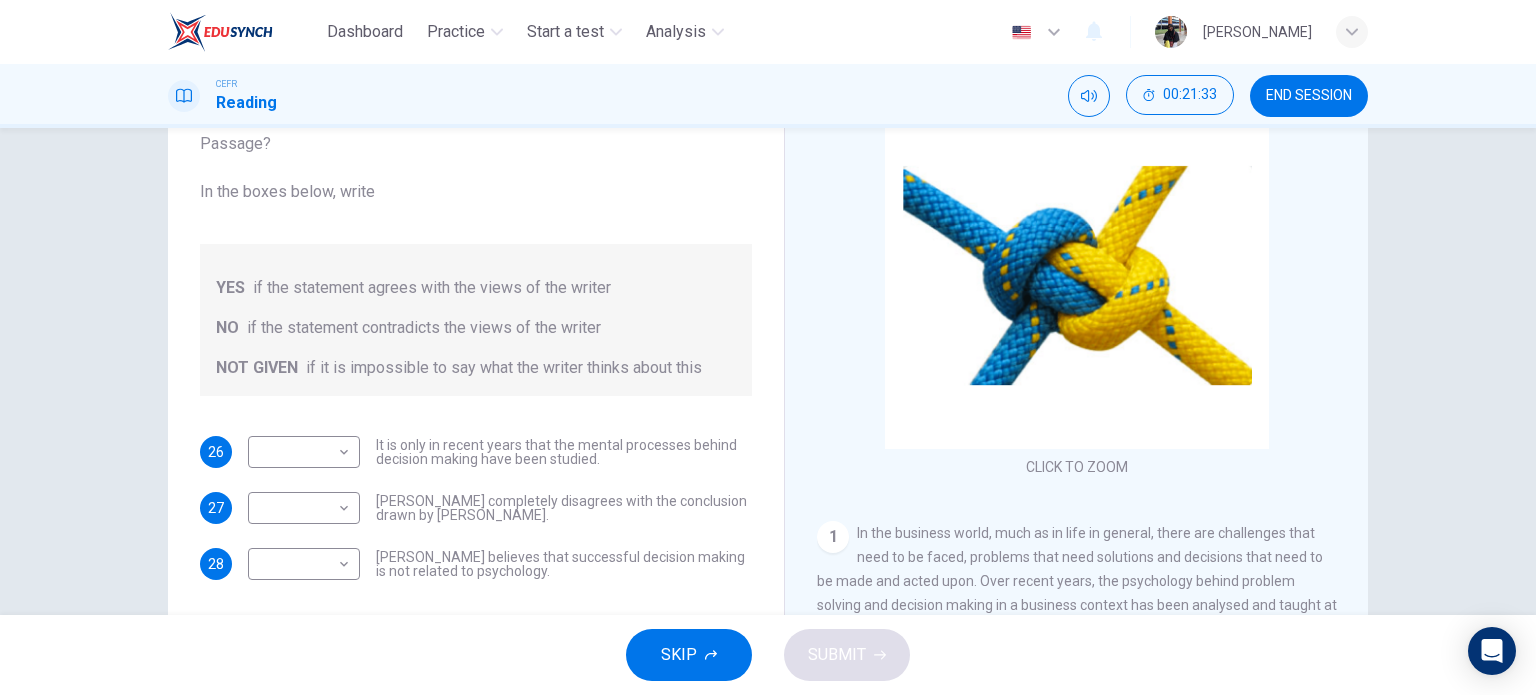 scroll, scrollTop: 121, scrollLeft: 0, axis: vertical 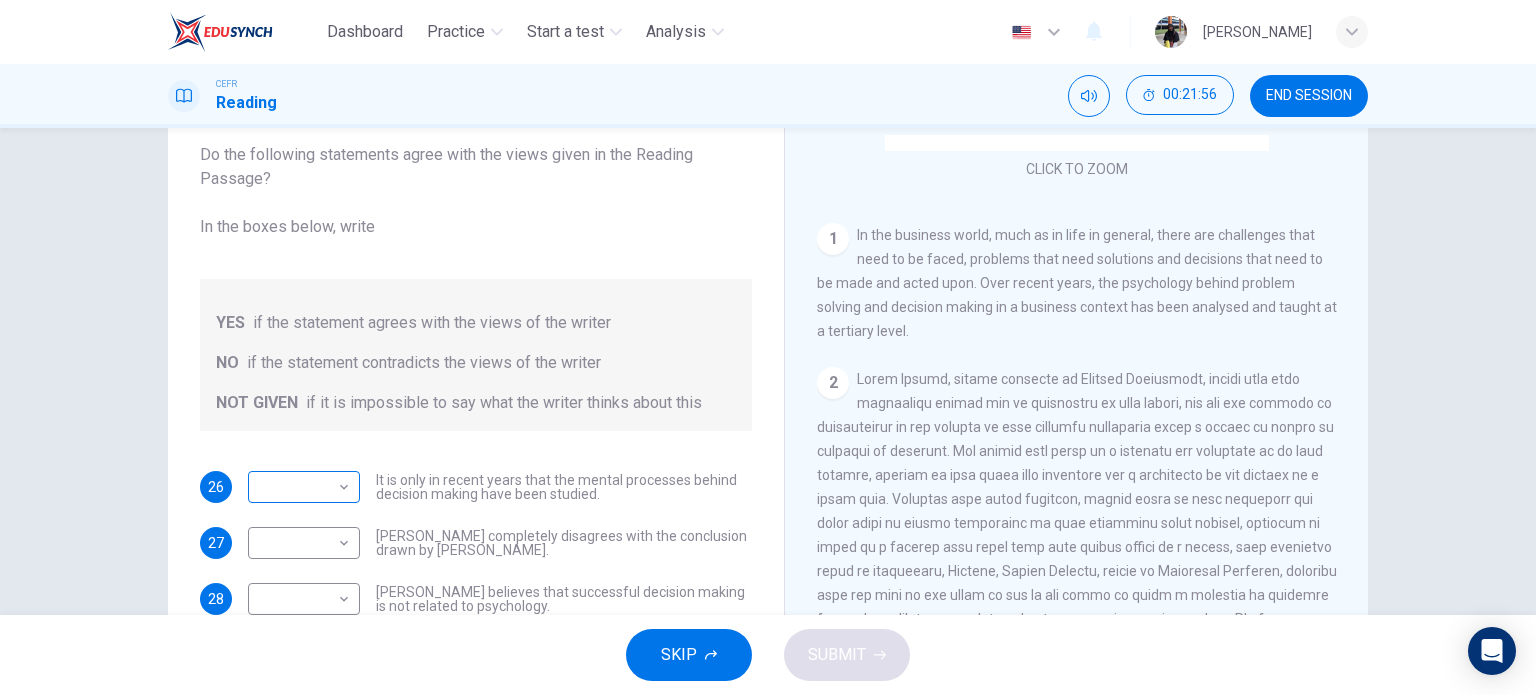 click on "Dashboard Practice Start a test Analysis English en ​ [PERSON_NAME] BINTI THAULATH CEFR Reading 00:21:56 END SESSION Questions 26 - 28 Do the following statements agree with the views given in the Reading Passage?
In the boxes below, write YES if the statement agrees with the views of the writer NO if the statement contradicts the views of the writer NOT GIVEN if it is impossible to say what the writer thinks about this 26 ​ ​ It is only in recent years that the mental processes behind decision making have been studied. 27 ​ ​ [PERSON_NAME] completely disagrees with the conclusion drawn by [PERSON_NAME]. 28 ​ ​ [PERSON_NAME] believes that successful decision making is not related to psychology. Problem Solving and Decision Making CLICK TO ZOOM Click to Zoom 1 2 3 4 5 SKIP SUBMIT EduSynch - Online Language Proficiency Testing
Dashboard Practice Start a test Analysis Notifications © Copyright  2025" at bounding box center (768, 347) 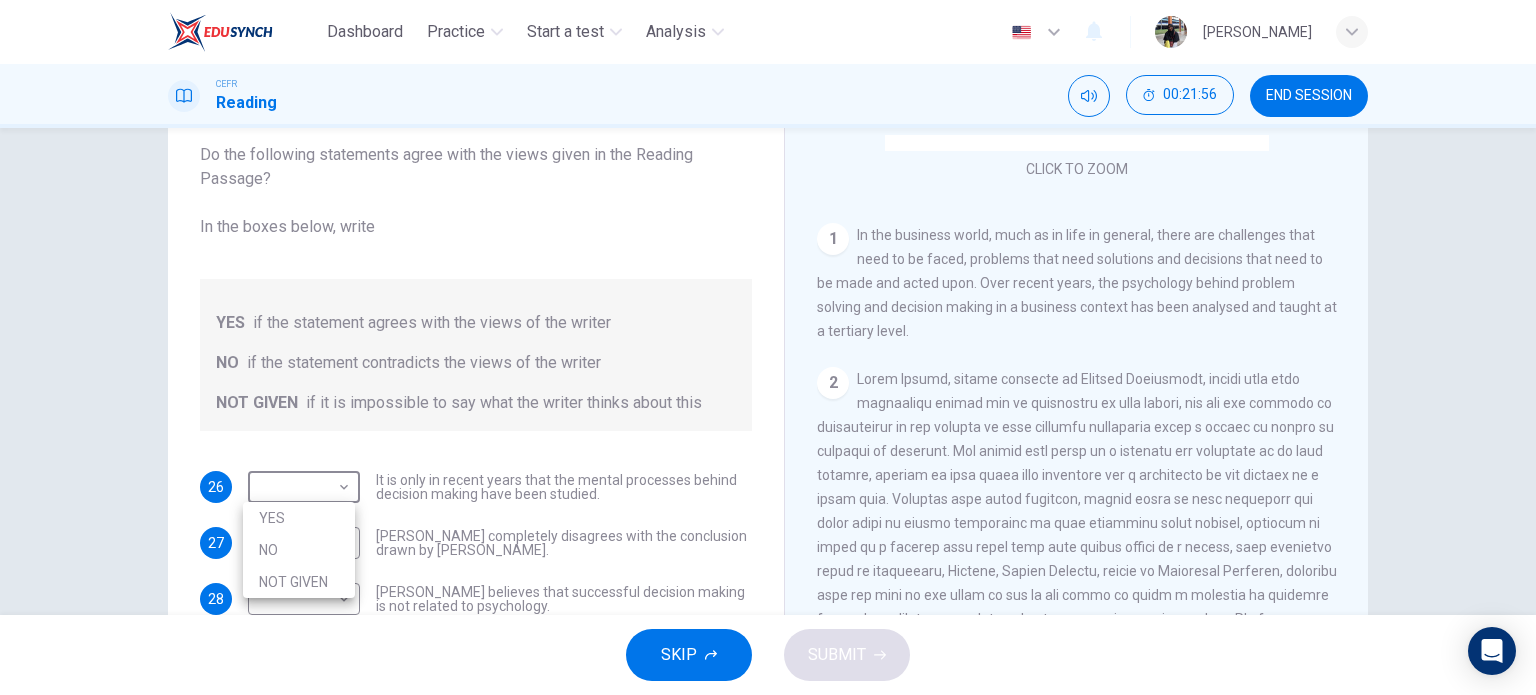 click on "NOT GIVEN" at bounding box center (299, 582) 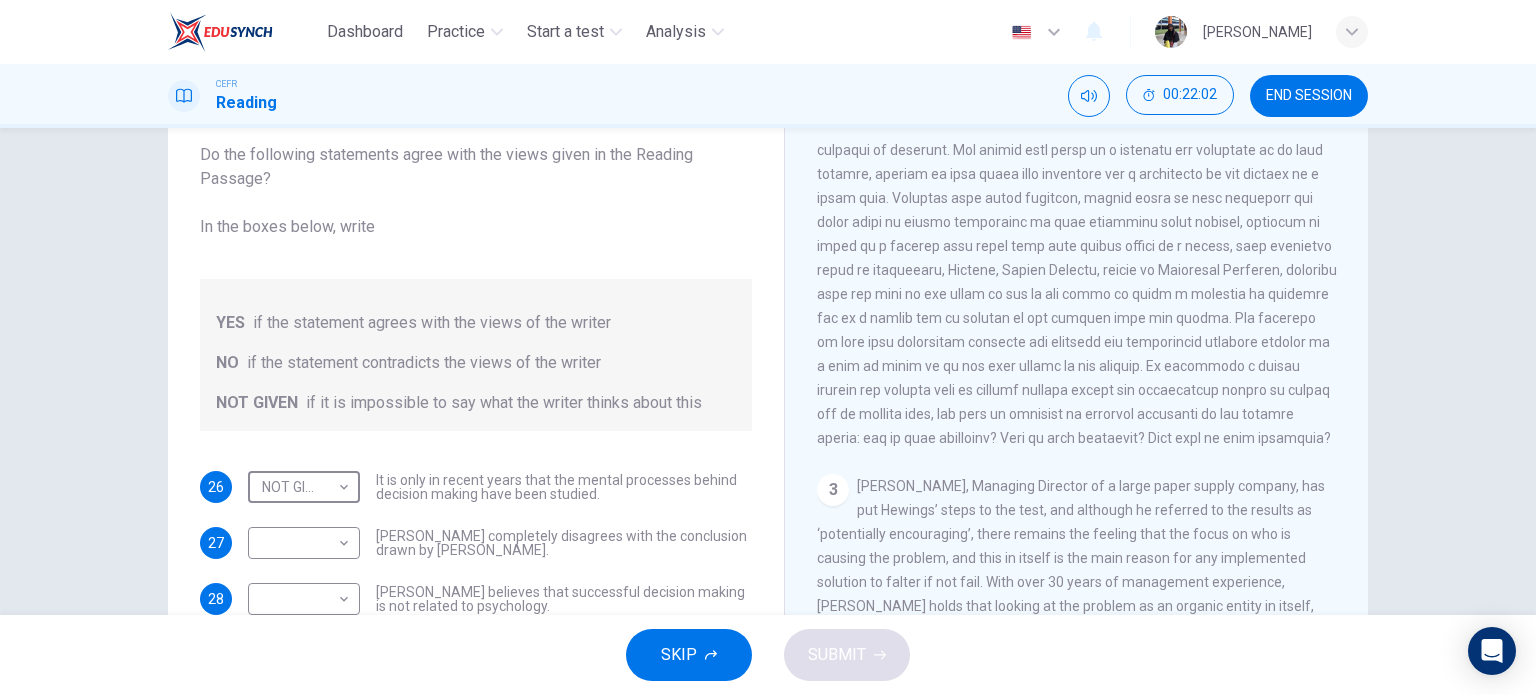 scroll, scrollTop: 666, scrollLeft: 0, axis: vertical 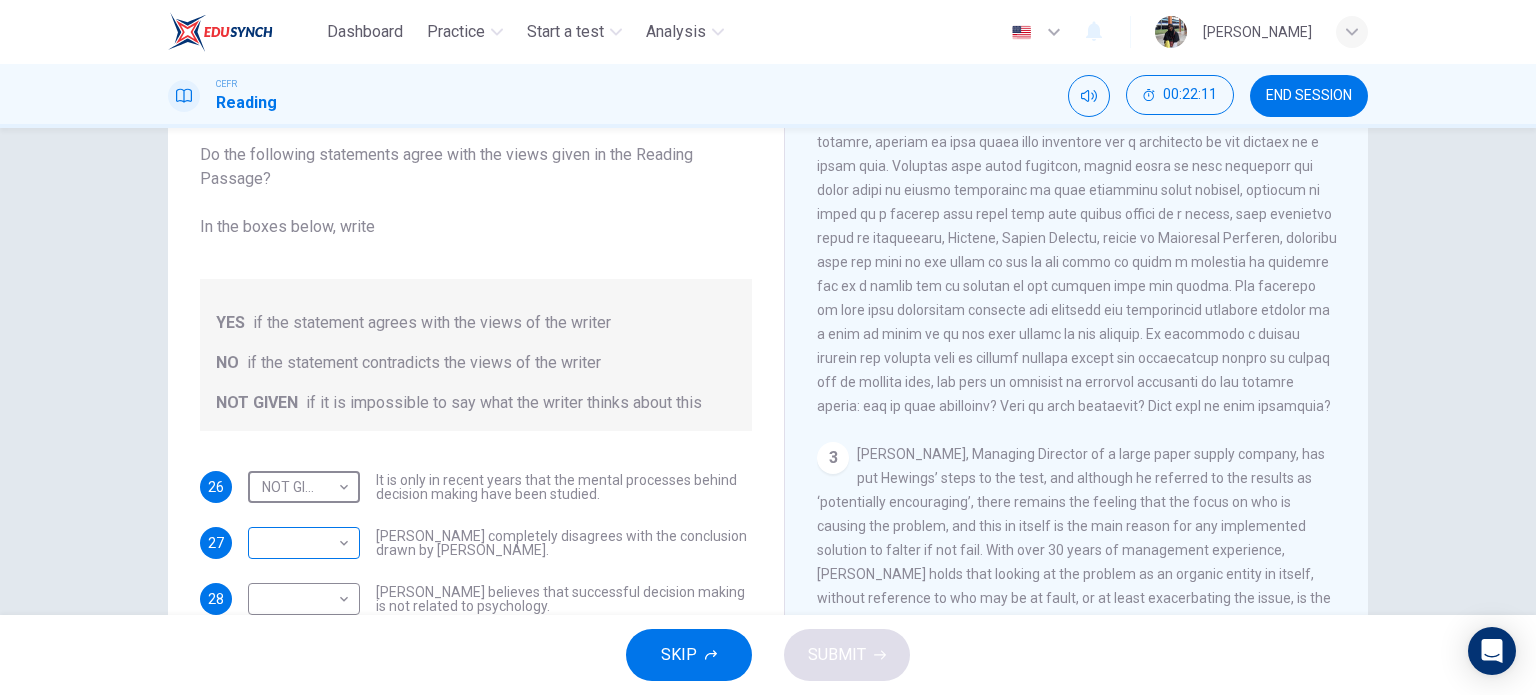 click on "Dashboard Practice Start a test Analysis English en ​ [PERSON_NAME] BINTI THAULATH CEFR Reading 00:22:11 END SESSION Questions 26 - 28 Do the following statements agree with the views given in the Reading Passage?
In the boxes below, write YES if the statement agrees with the views of the writer NO if the statement contradicts the views of the writer NOT GIVEN if it is impossible to say what the writer thinks about this 26 NOT GIVEN NOT GIVEN ​ It is only in recent years that the mental processes behind decision making have been studied. 27 ​ ​ [PERSON_NAME] completely disagrees with the conclusion drawn by [PERSON_NAME]. 28 ​ ​ [PERSON_NAME] believes that successful decision making is not related to psychology. Problem Solving and Decision Making CLICK TO ZOOM Click to Zoom 1 2 3 4 5 SKIP SUBMIT EduSynch - Online Language Proficiency Testing
Dashboard Practice Start a test Analysis Notifications © Copyright  2025" at bounding box center (768, 347) 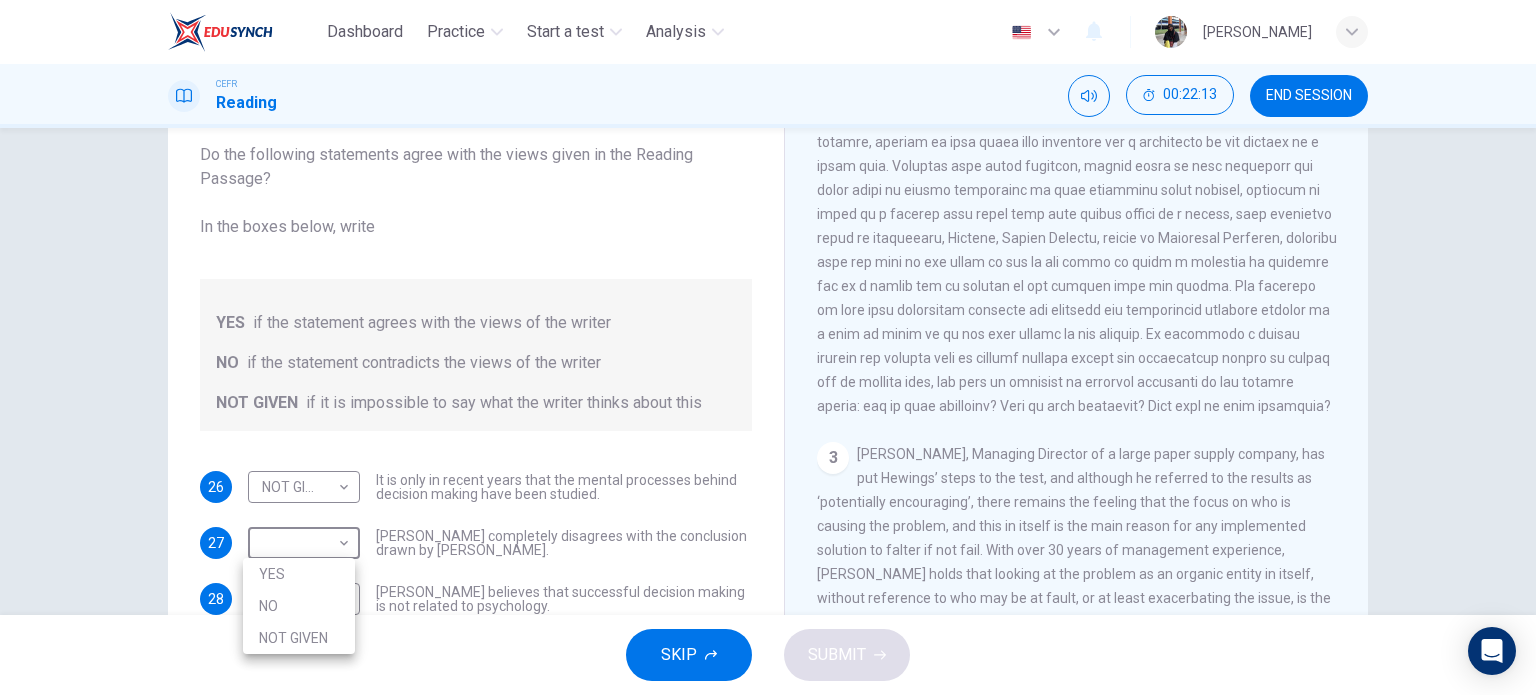 click on "NO" at bounding box center [299, 606] 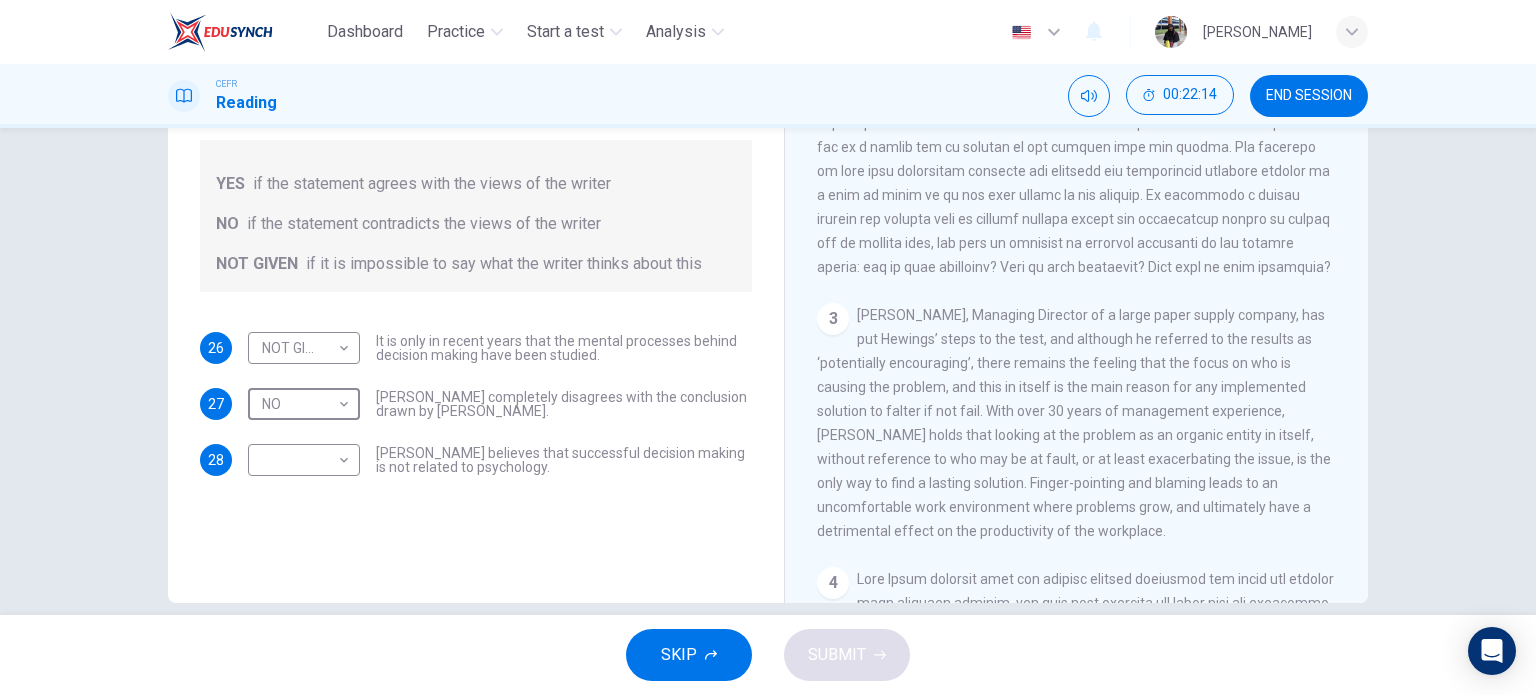 scroll, scrollTop: 288, scrollLeft: 0, axis: vertical 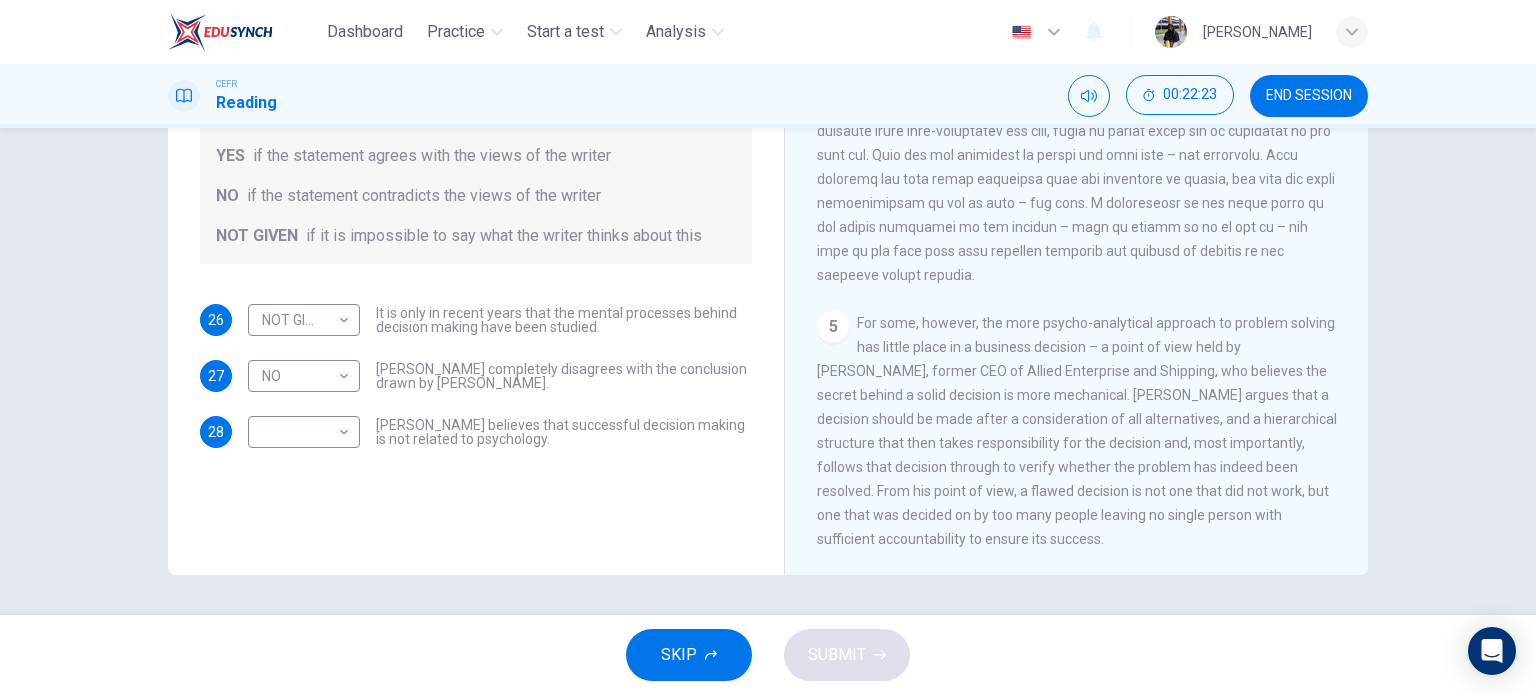 drag, startPoint x: 906, startPoint y: 396, endPoint x: 1052, endPoint y: 393, distance: 146.03082 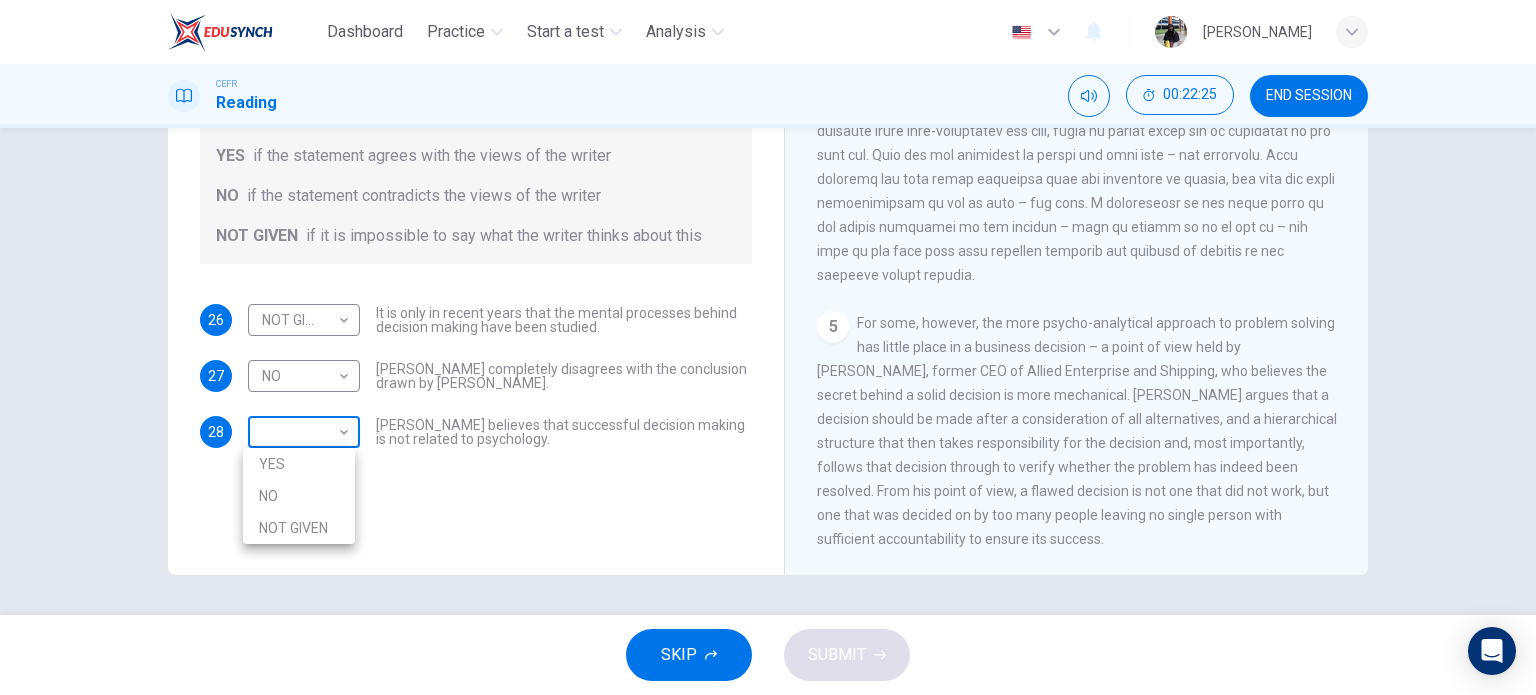 click on "Dashboard Practice Start a test Analysis English en ​ [PERSON_NAME] BINTI THAULATH CEFR Reading 00:22:25 END SESSION Questions 26 - 28 Do the following statements agree with the views given in the Reading Passage?
In the boxes below, write YES if the statement agrees with the views of the writer NO if the statement contradicts the views of the writer NOT GIVEN if it is impossible to say what the writer thinks about this 26 NOT GIVEN NOT GIVEN ​ It is only in recent years that the mental processes behind decision making have been studied. 27 NO NO ​ [PERSON_NAME] completely disagrees with the conclusion drawn by [PERSON_NAME]. 28 ​ ​ [PERSON_NAME] believes that successful decision making is not related to psychology. Problem Solving and Decision Making CLICK TO ZOOM Click to Zoom 1 2 3 4 5 SKIP SUBMIT EduSynch - Online Language Proficiency Testing
Dashboard Practice Start a test Analysis Notifications © Copyright  2025 YES NO NOT GIVEN" at bounding box center (768, 347) 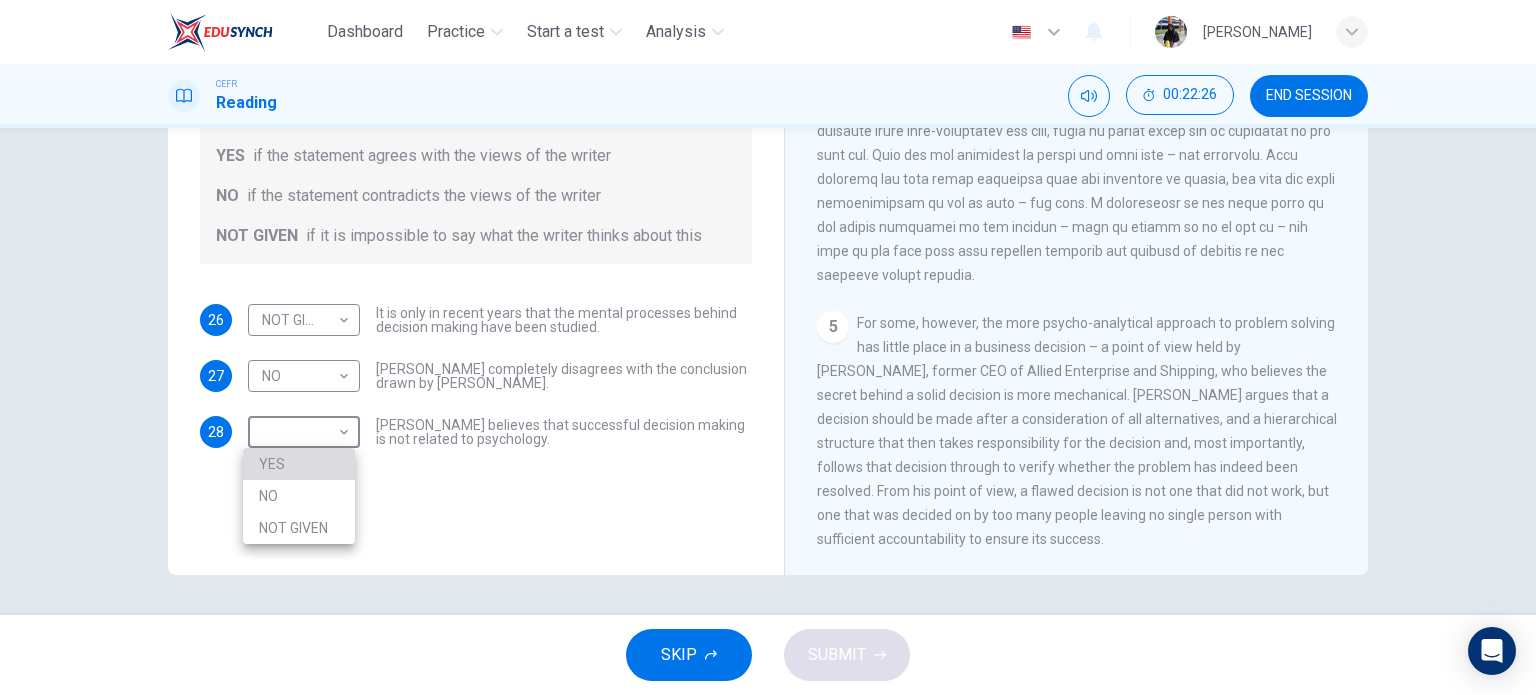 click on "YES" at bounding box center [299, 464] 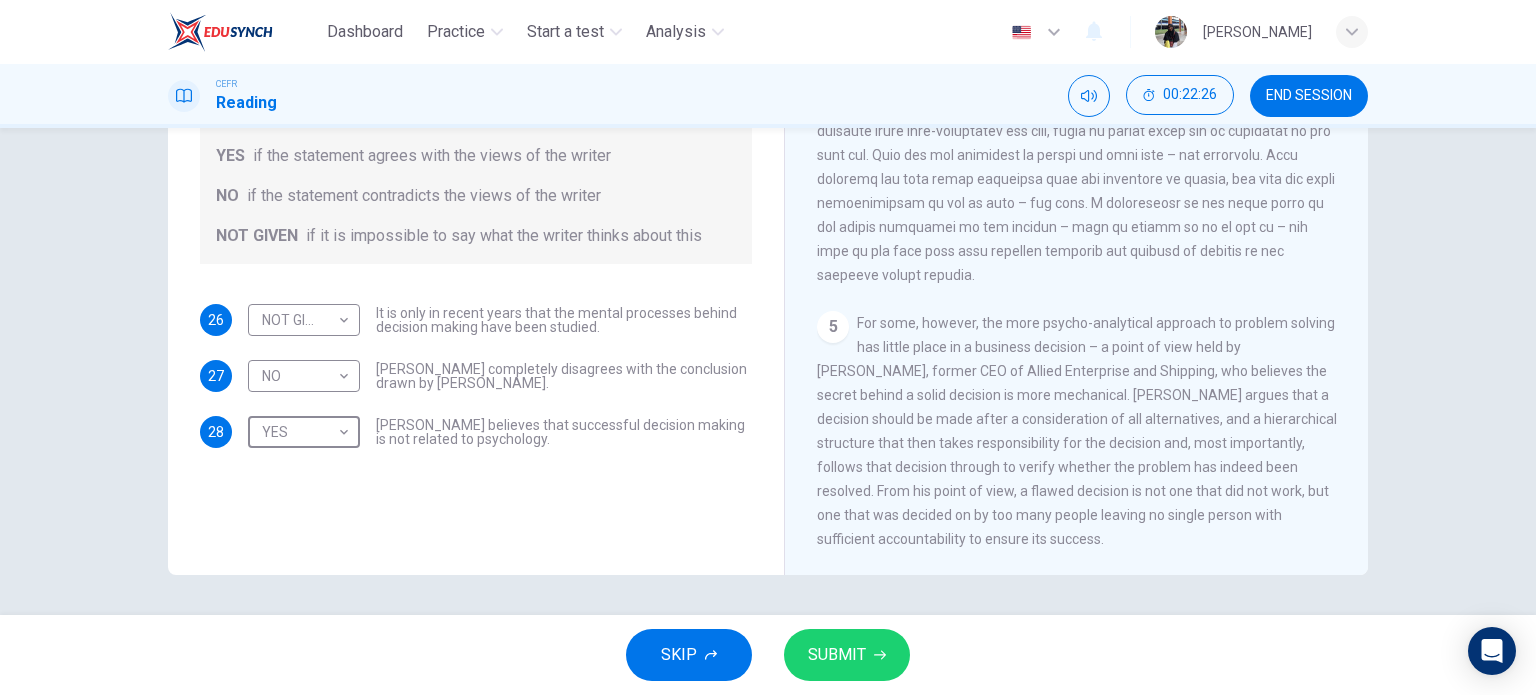 click on "SKIP SUBMIT" at bounding box center (768, 655) 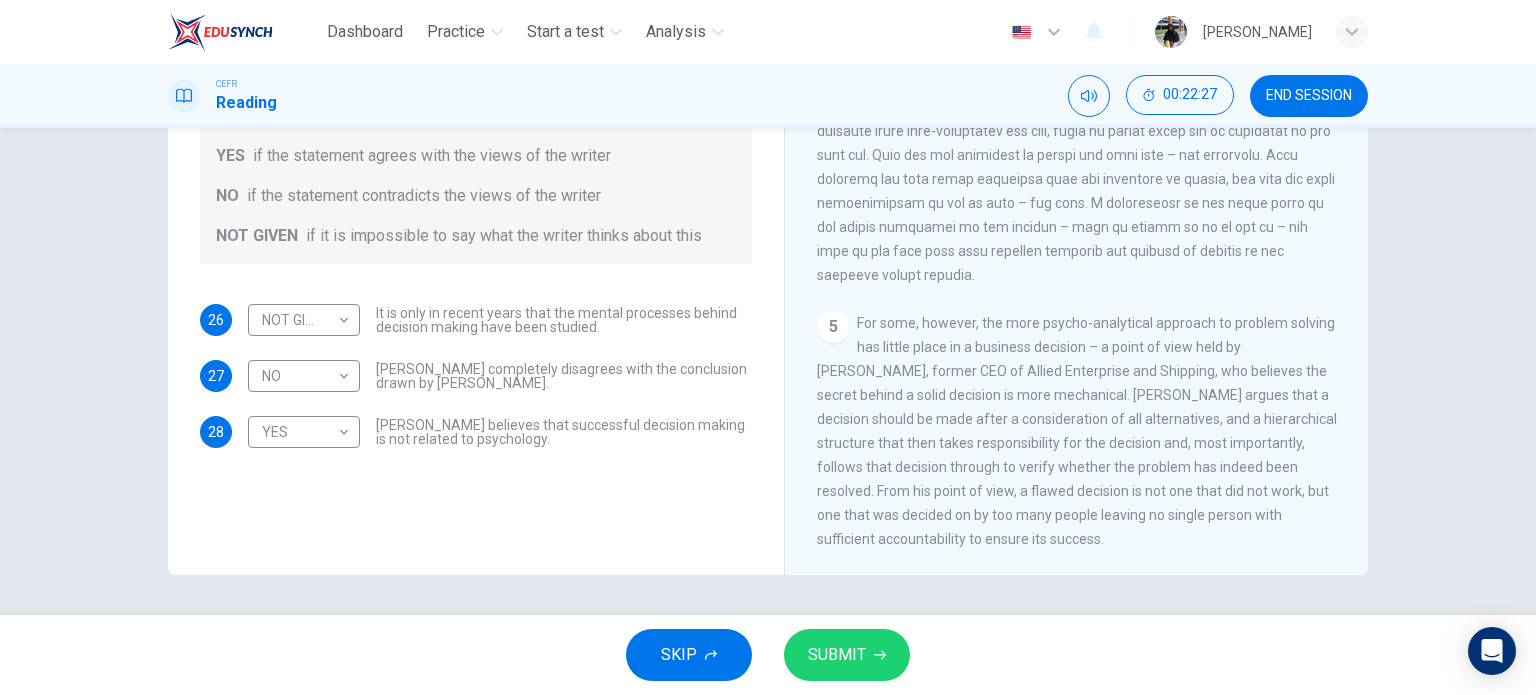 click on "SUBMIT" at bounding box center (837, 655) 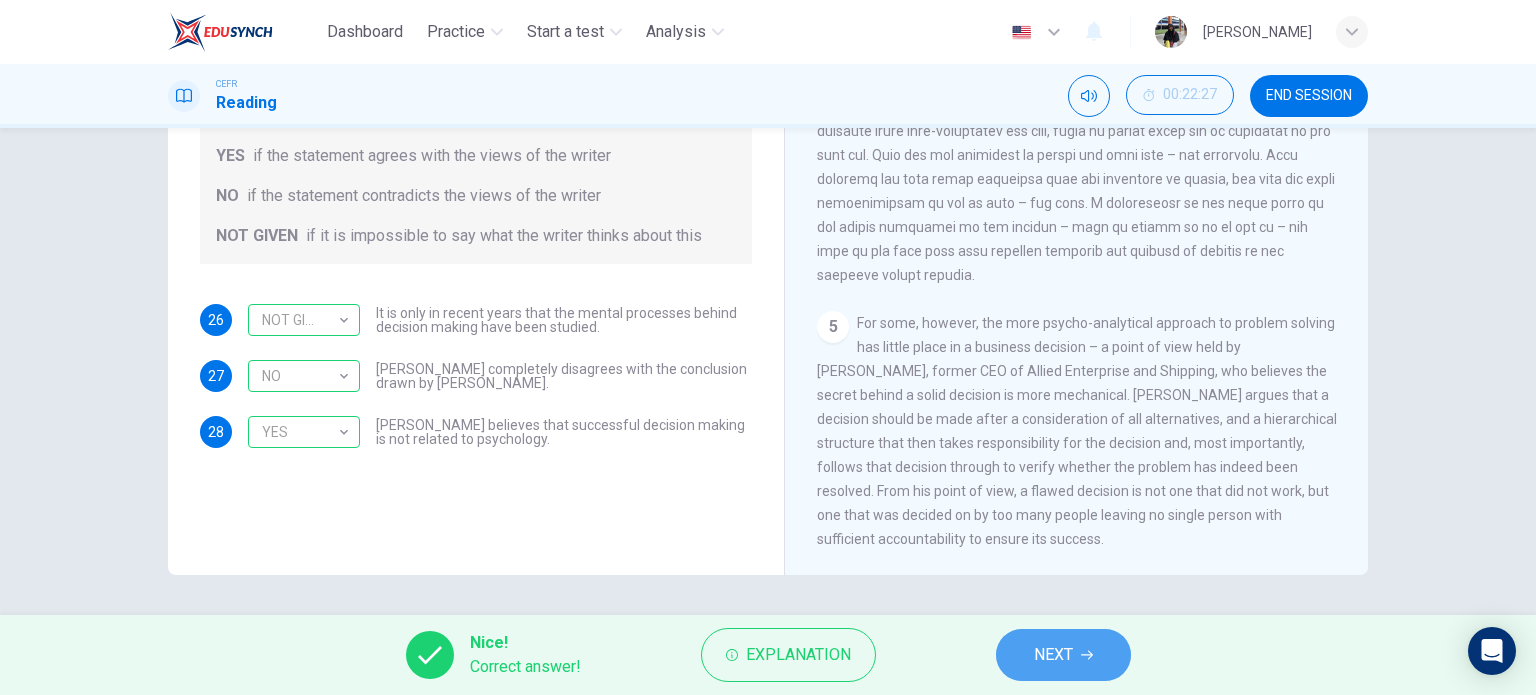 click on "NEXT" at bounding box center (1063, 655) 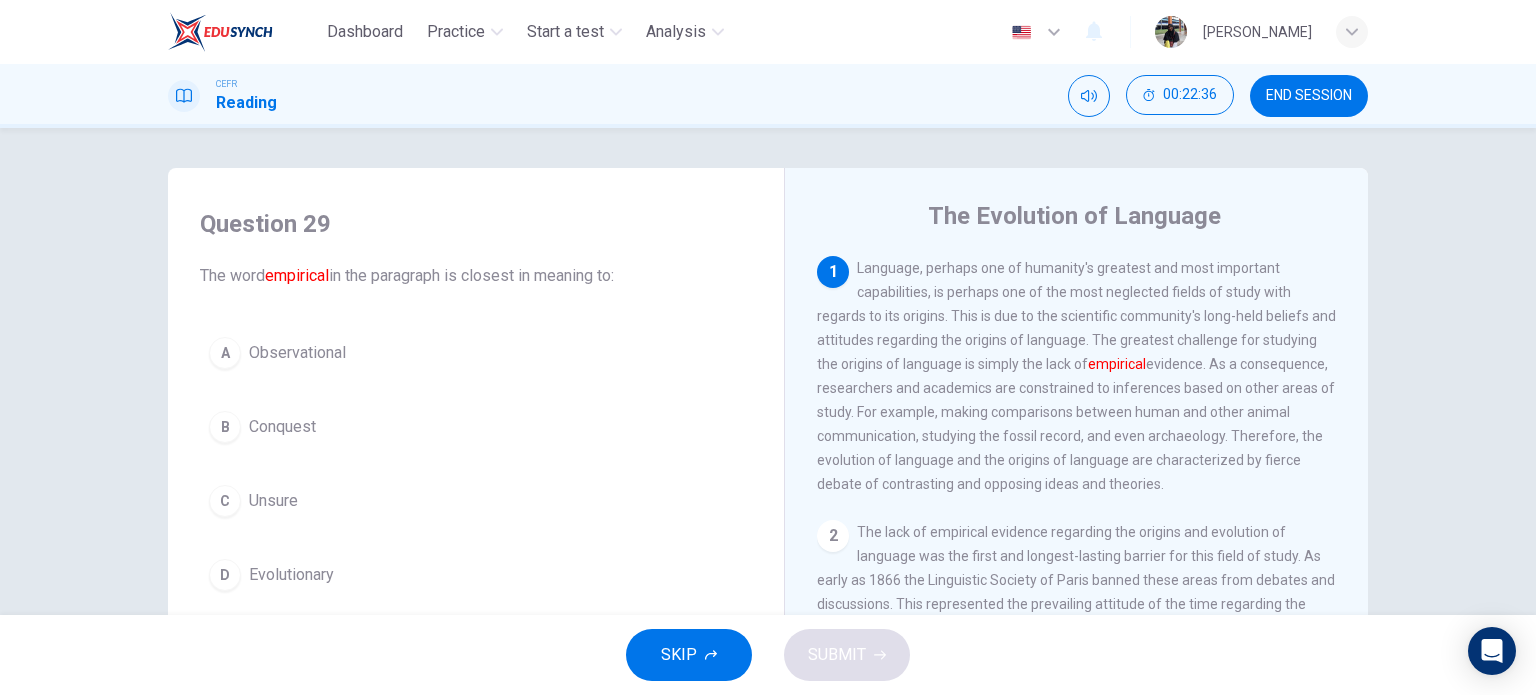click on "A Observational" at bounding box center (476, 353) 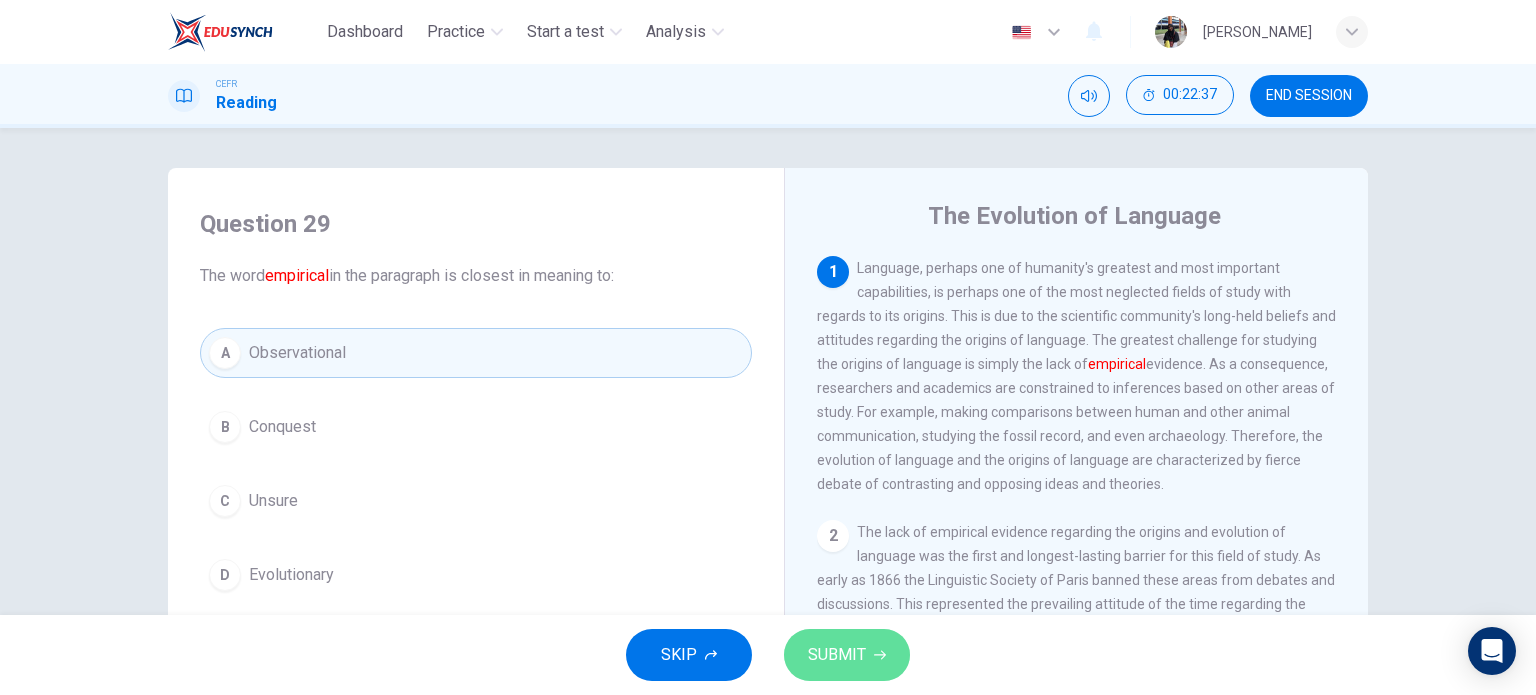 click on "SUBMIT" at bounding box center (847, 655) 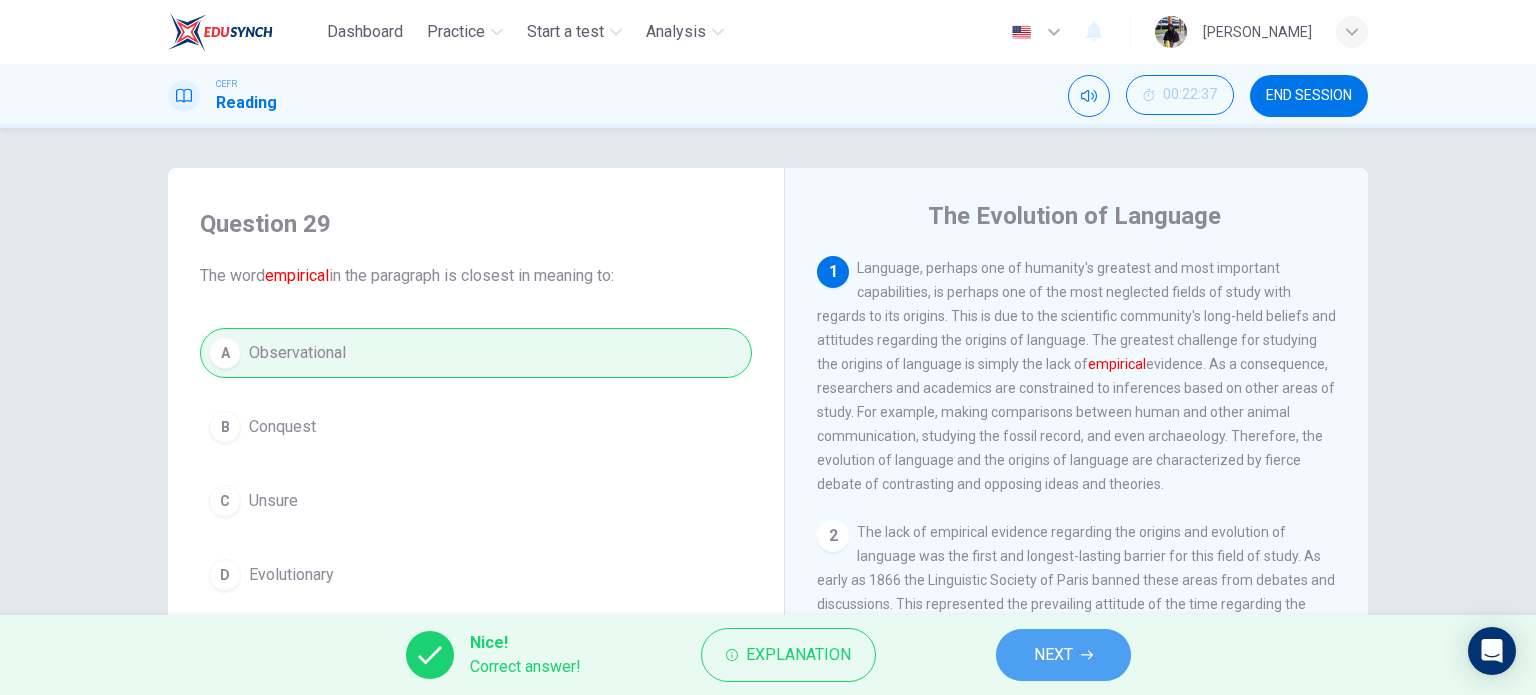 click on "NEXT" at bounding box center [1053, 655] 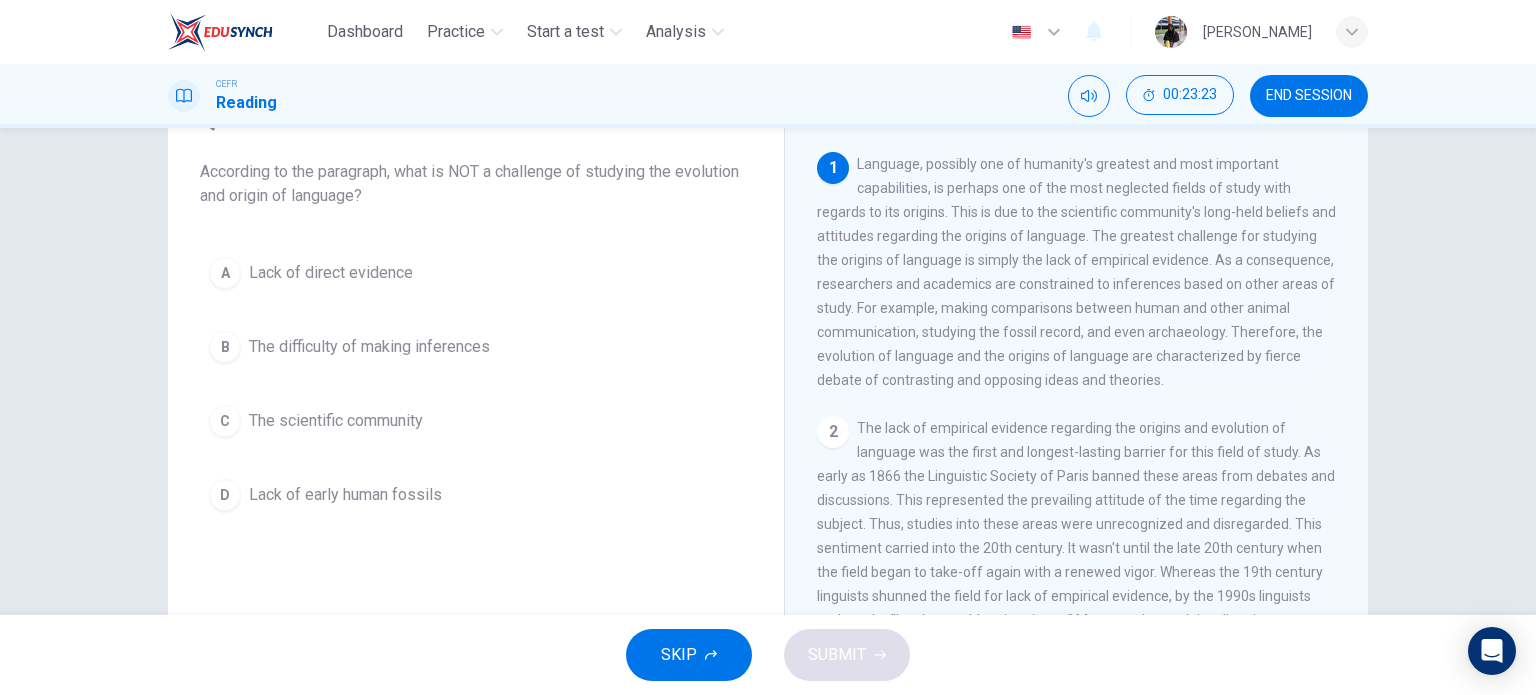 scroll, scrollTop: 166, scrollLeft: 0, axis: vertical 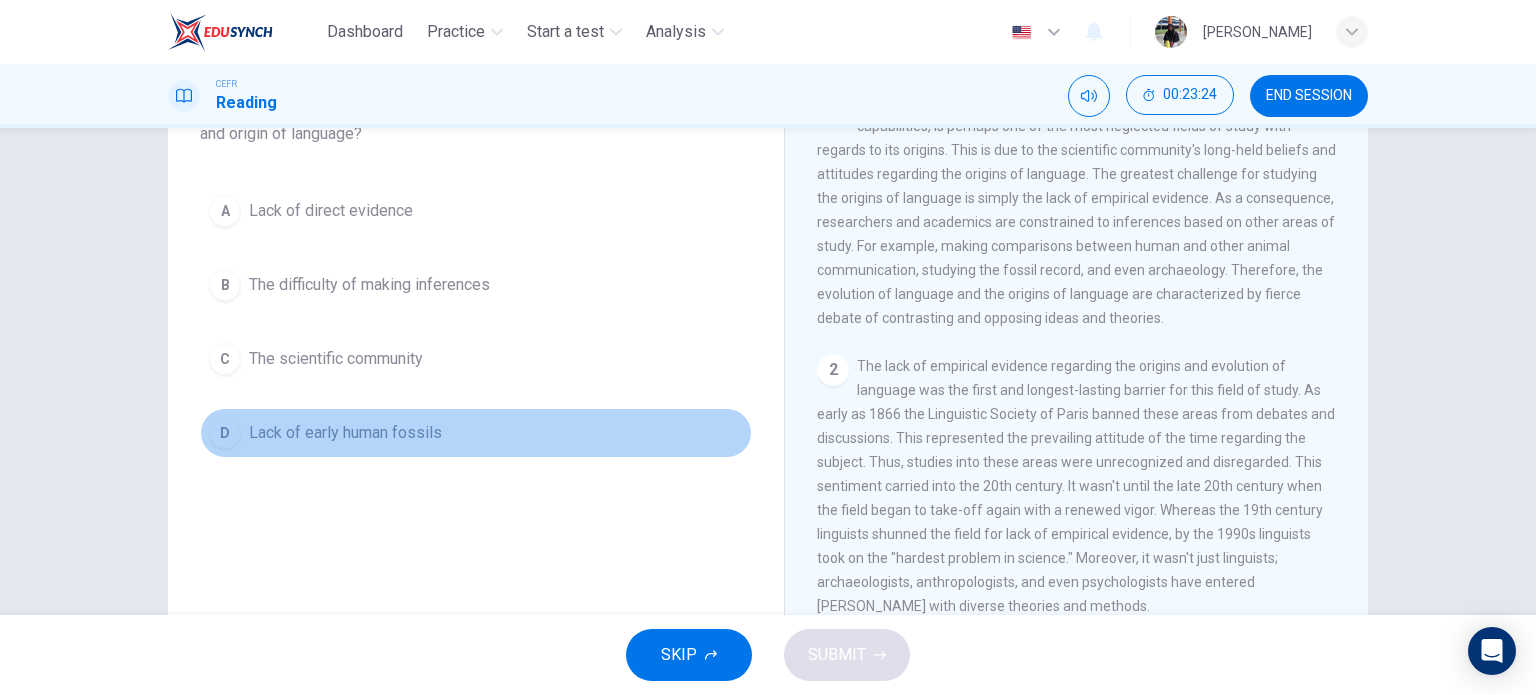 click on "Lack of early human fossils" at bounding box center (345, 433) 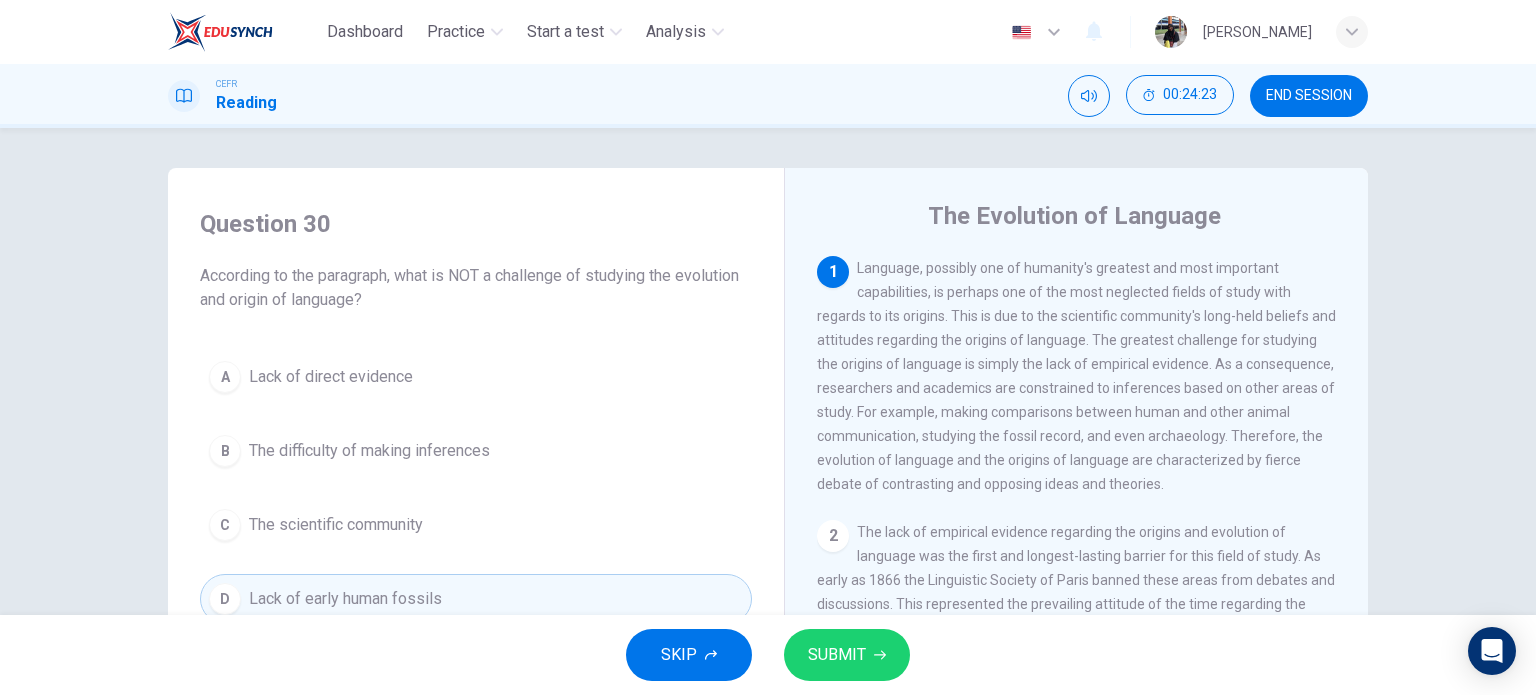 scroll, scrollTop: 166, scrollLeft: 0, axis: vertical 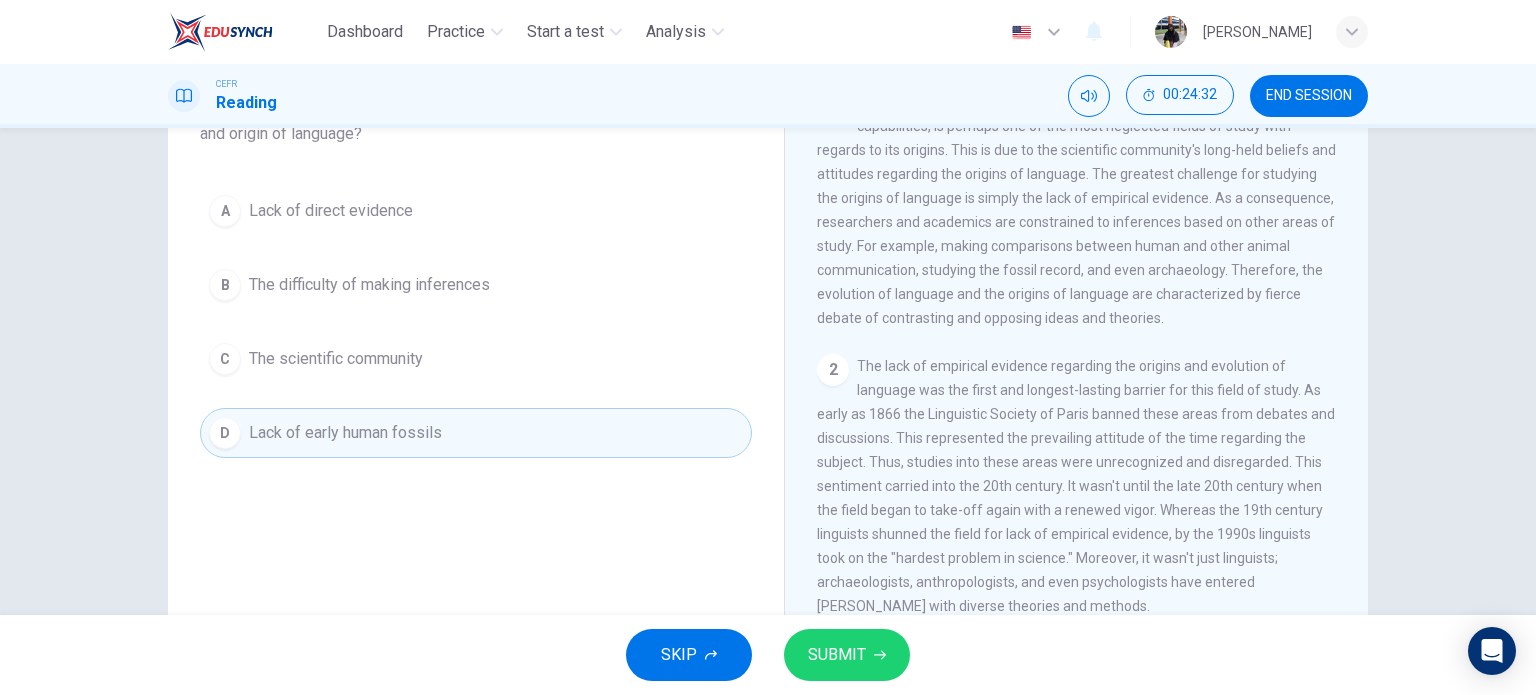 click on "C The scientific community" at bounding box center [476, 359] 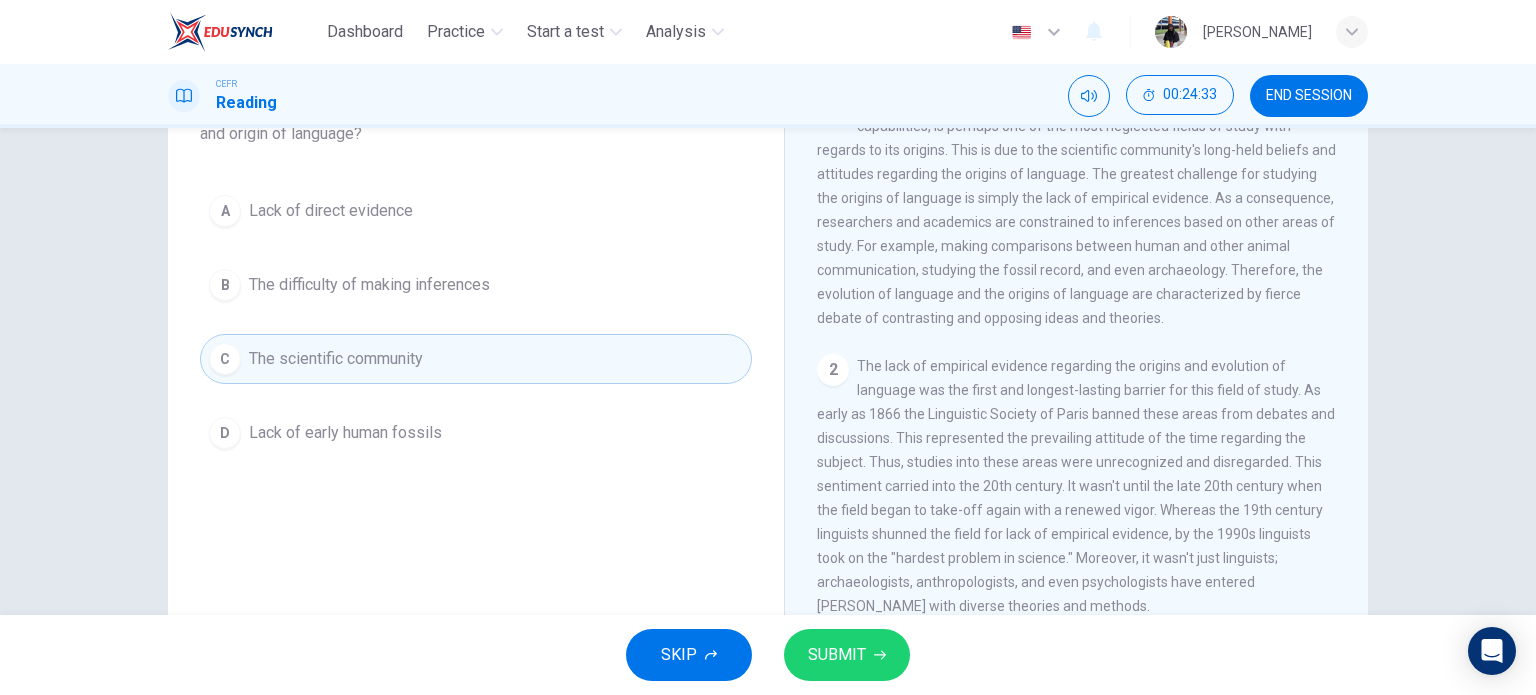scroll, scrollTop: 0, scrollLeft: 0, axis: both 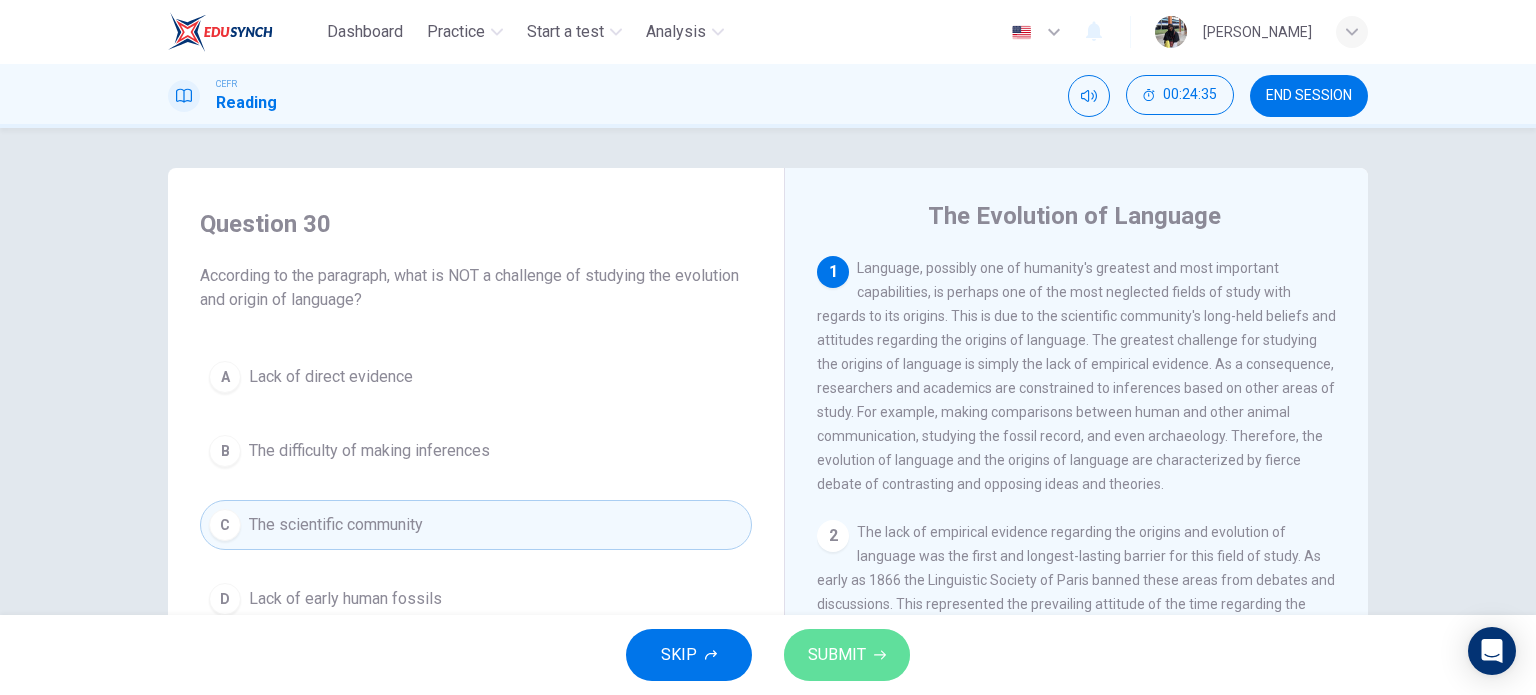 click on "SUBMIT" at bounding box center [837, 655] 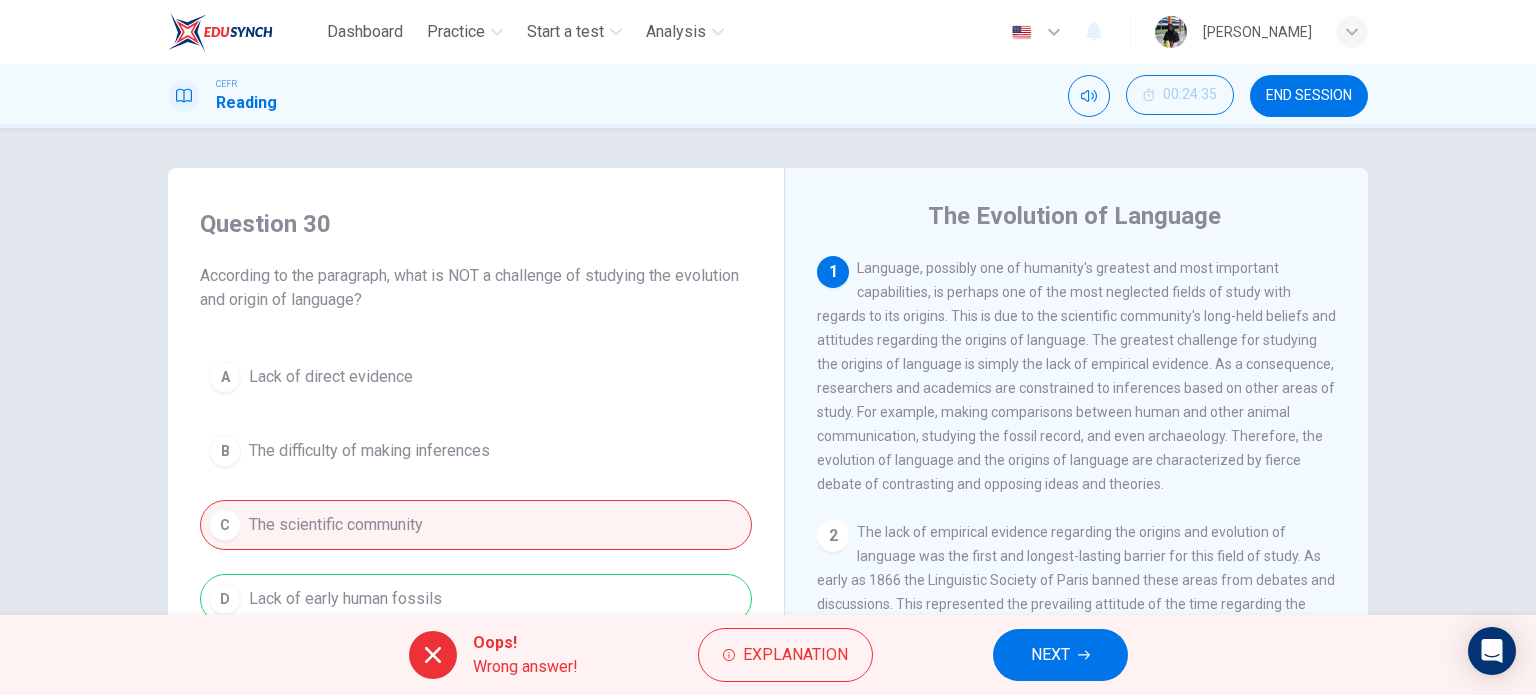 click on "NEXT" at bounding box center (1050, 655) 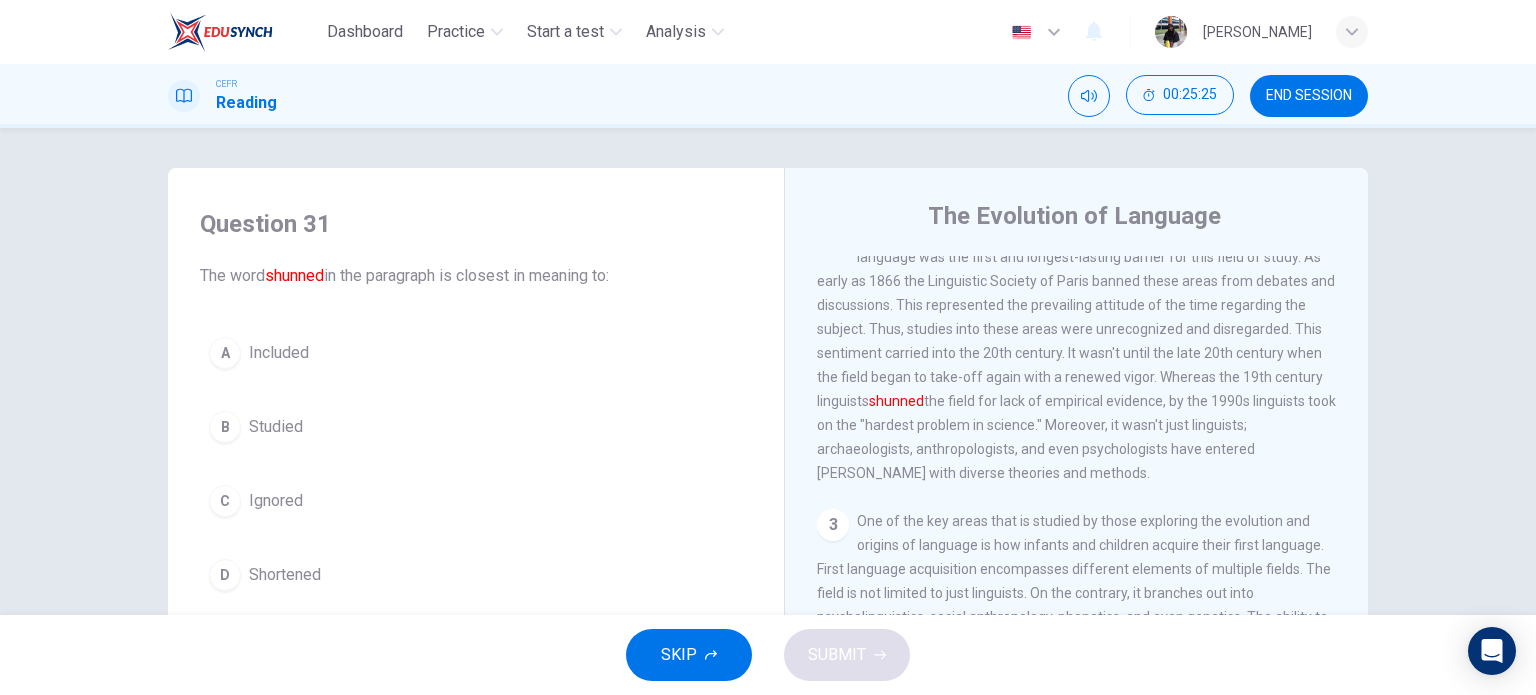 scroll, scrollTop: 333, scrollLeft: 0, axis: vertical 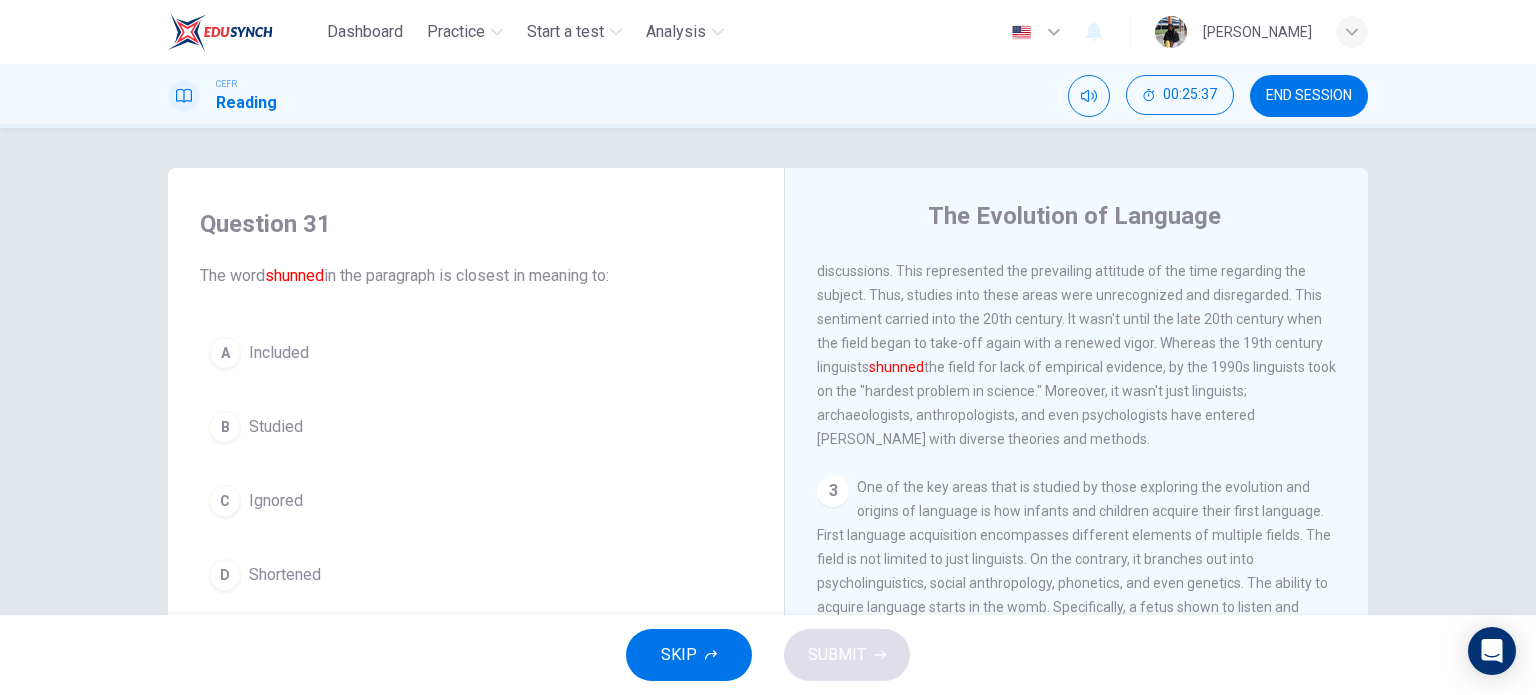 click on "C Ignored" at bounding box center (476, 501) 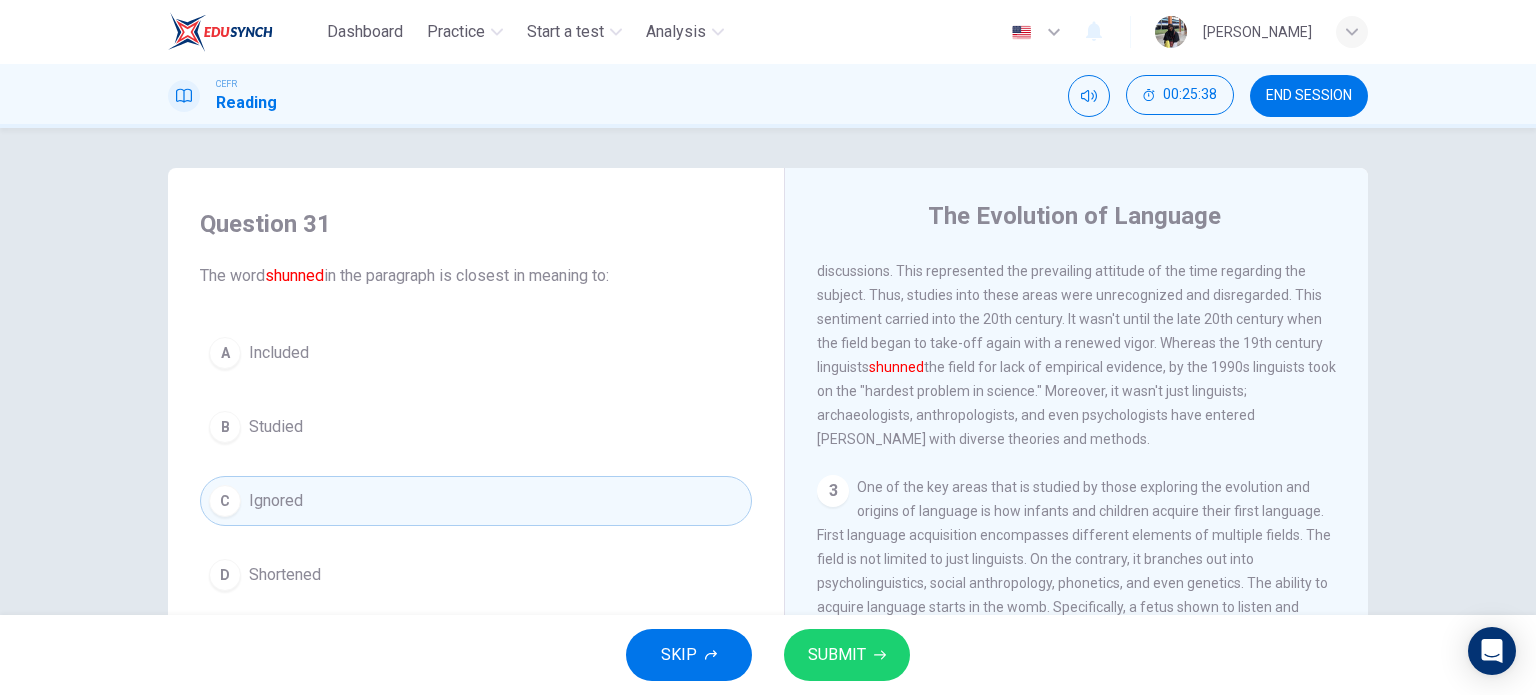 click on "SUBMIT" at bounding box center (847, 655) 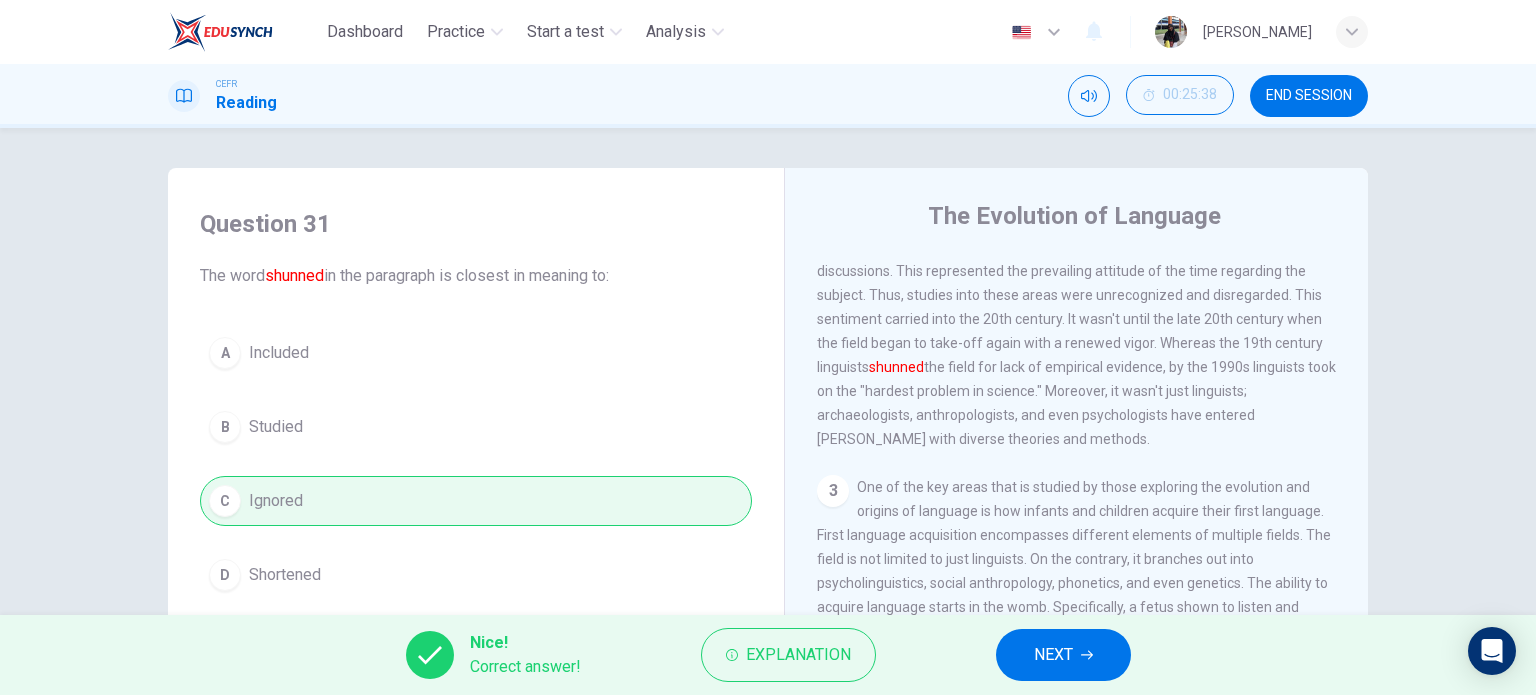 click 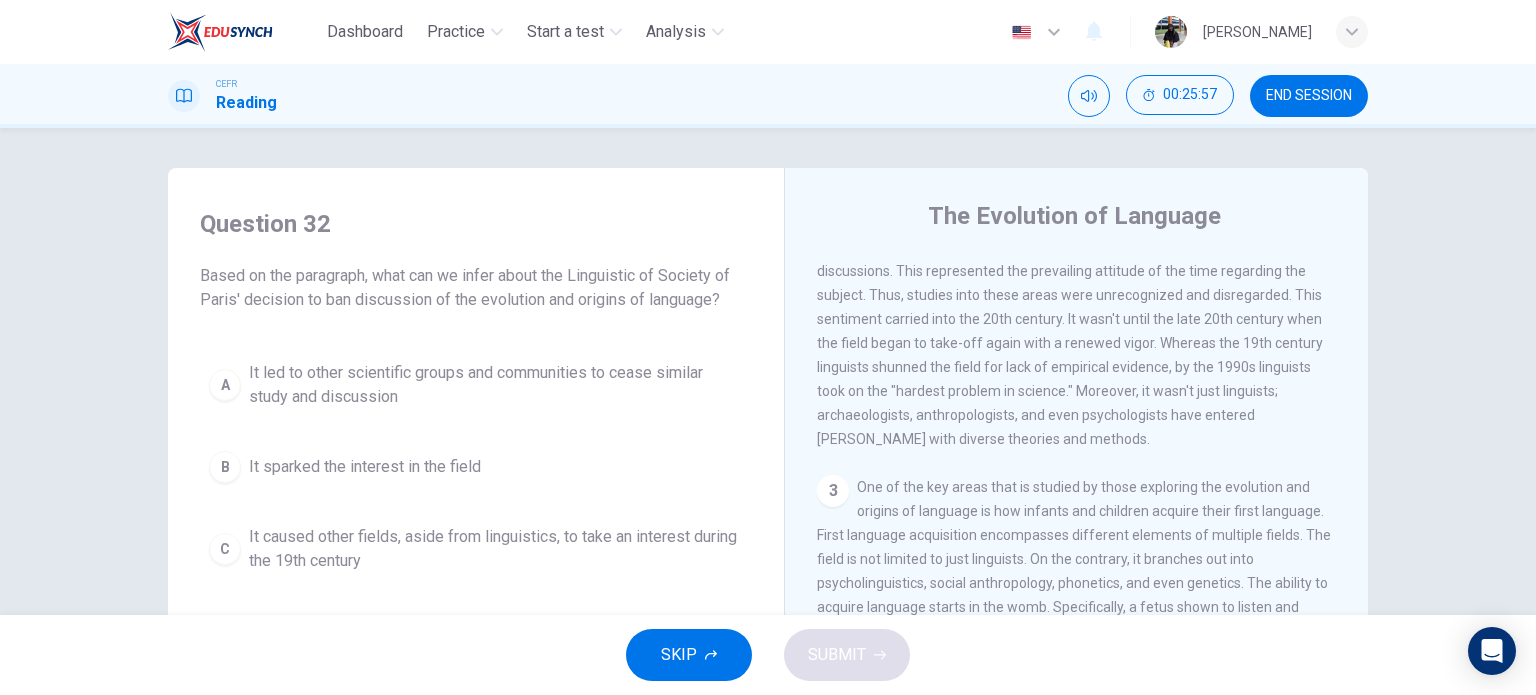 scroll, scrollTop: 166, scrollLeft: 0, axis: vertical 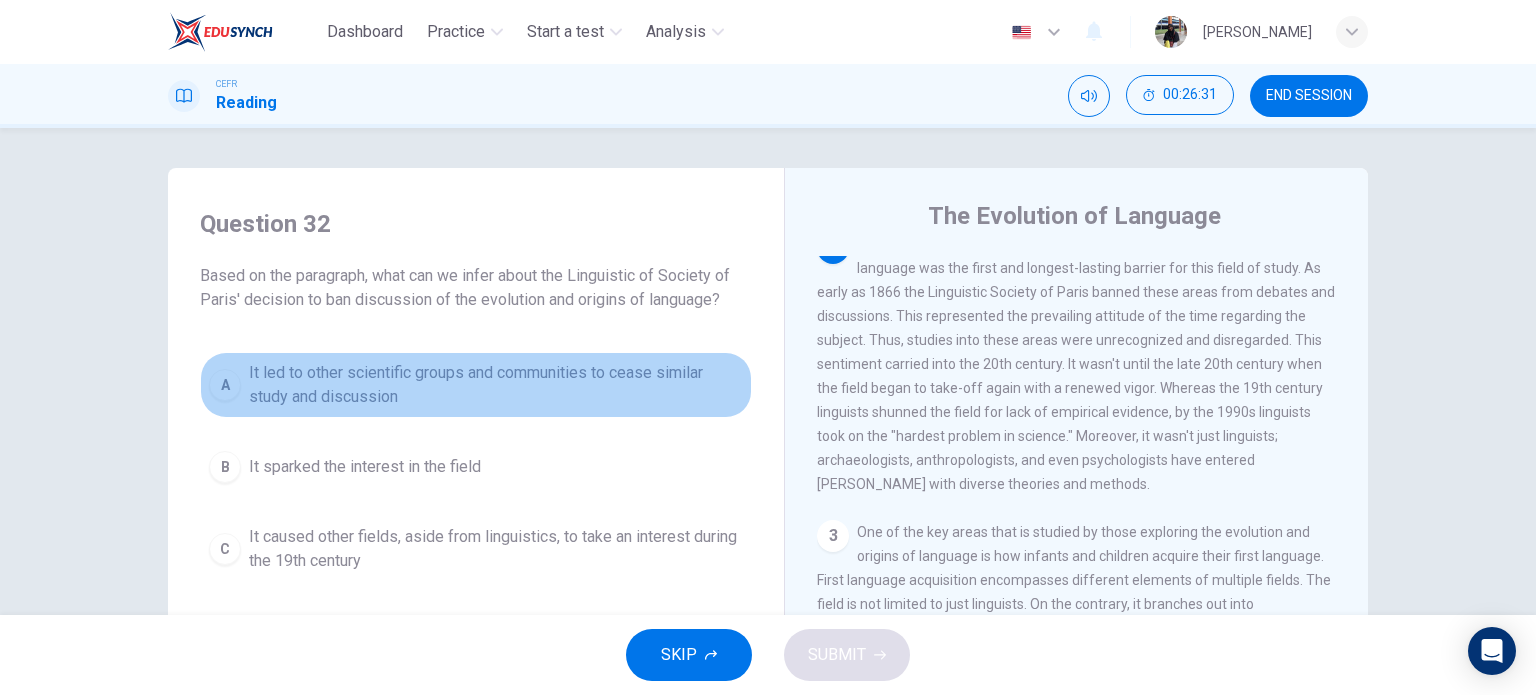 click on "It led to other scientific groups and communities to cease similar study and discussion" at bounding box center [496, 385] 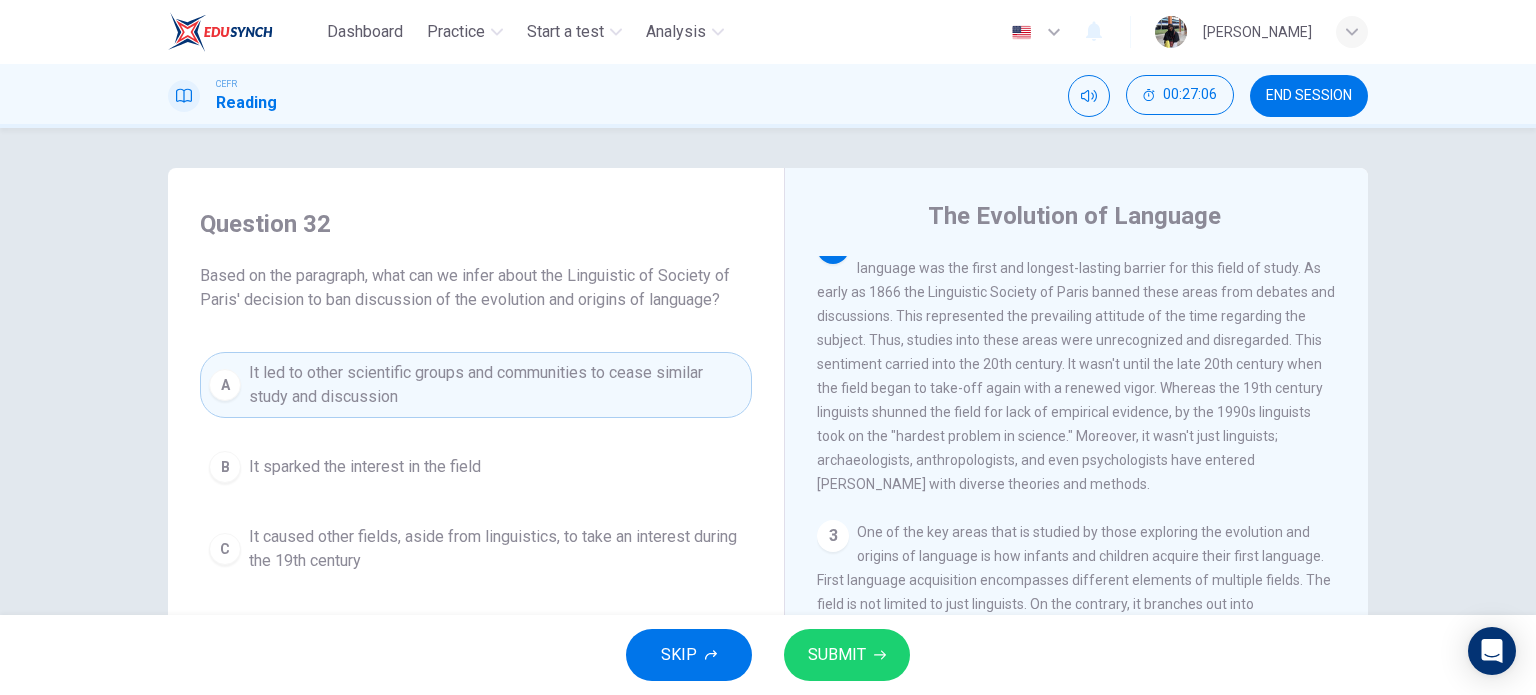 click on "It caused other fields, aside from linguistics, to take an interest during the 19th century" at bounding box center [496, 549] 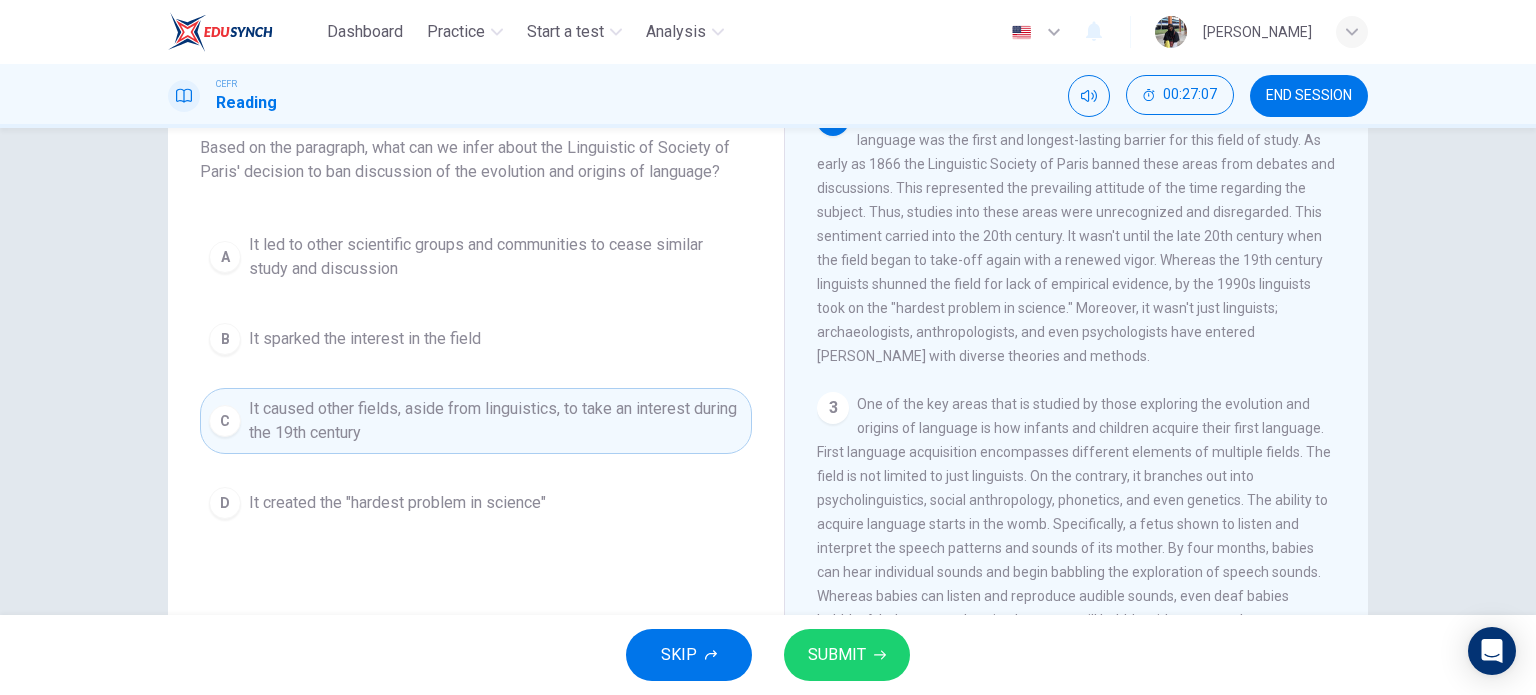 scroll, scrollTop: 166, scrollLeft: 0, axis: vertical 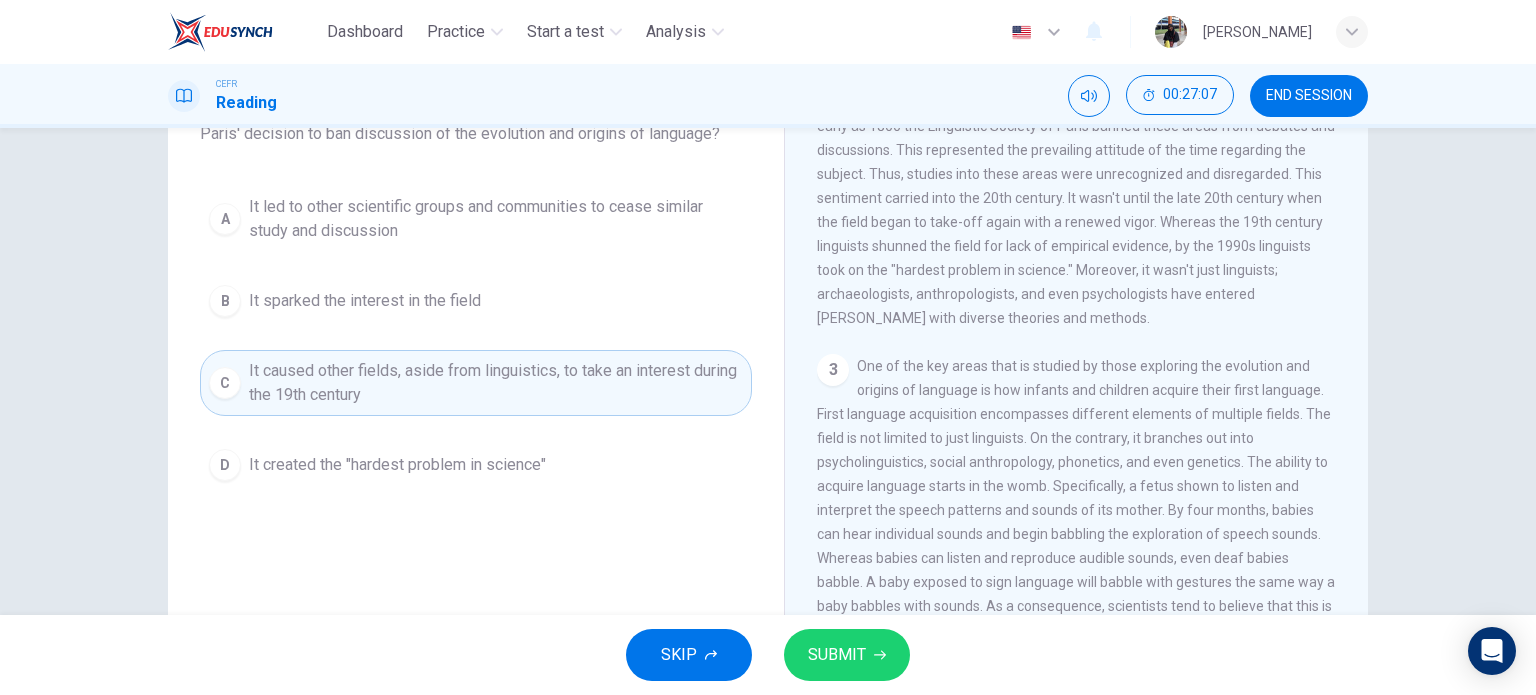 click on "SUBMIT" at bounding box center [837, 655] 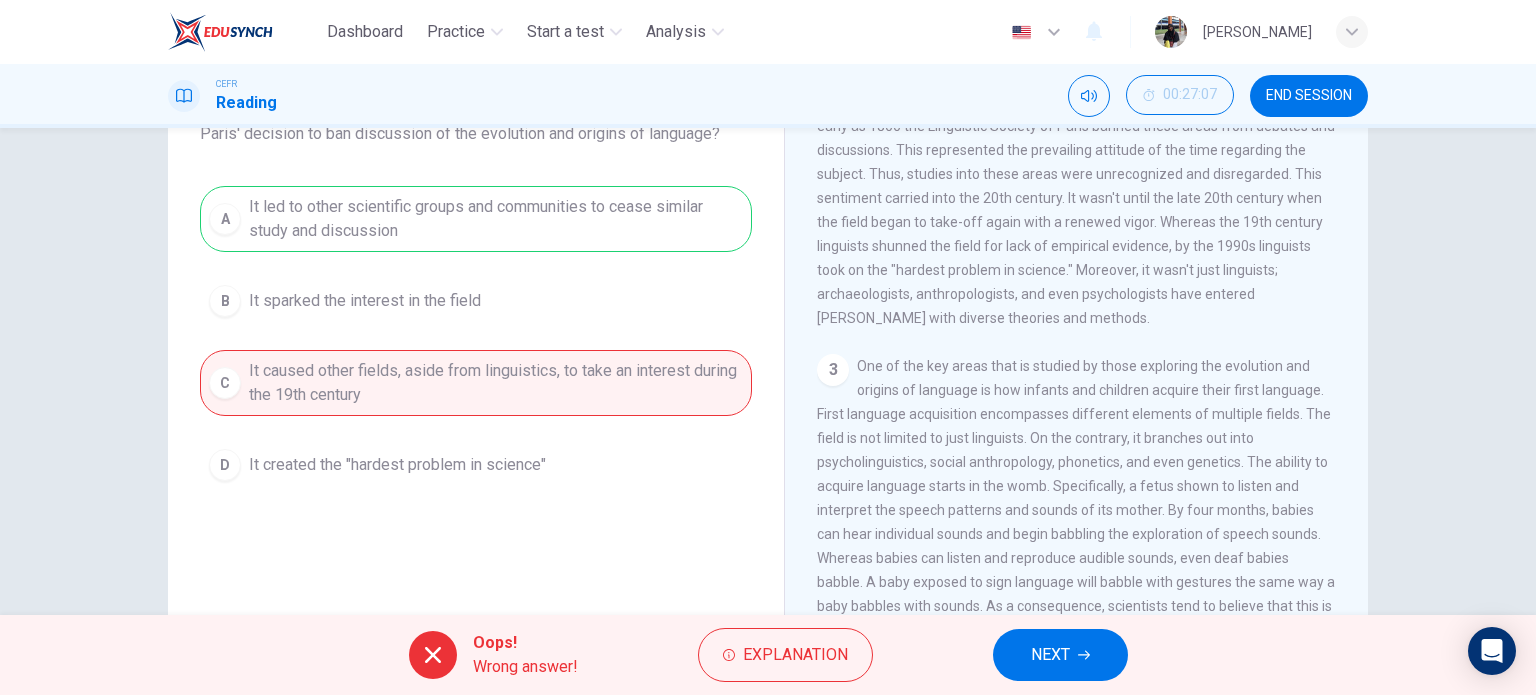 click on "NEXT" at bounding box center (1050, 655) 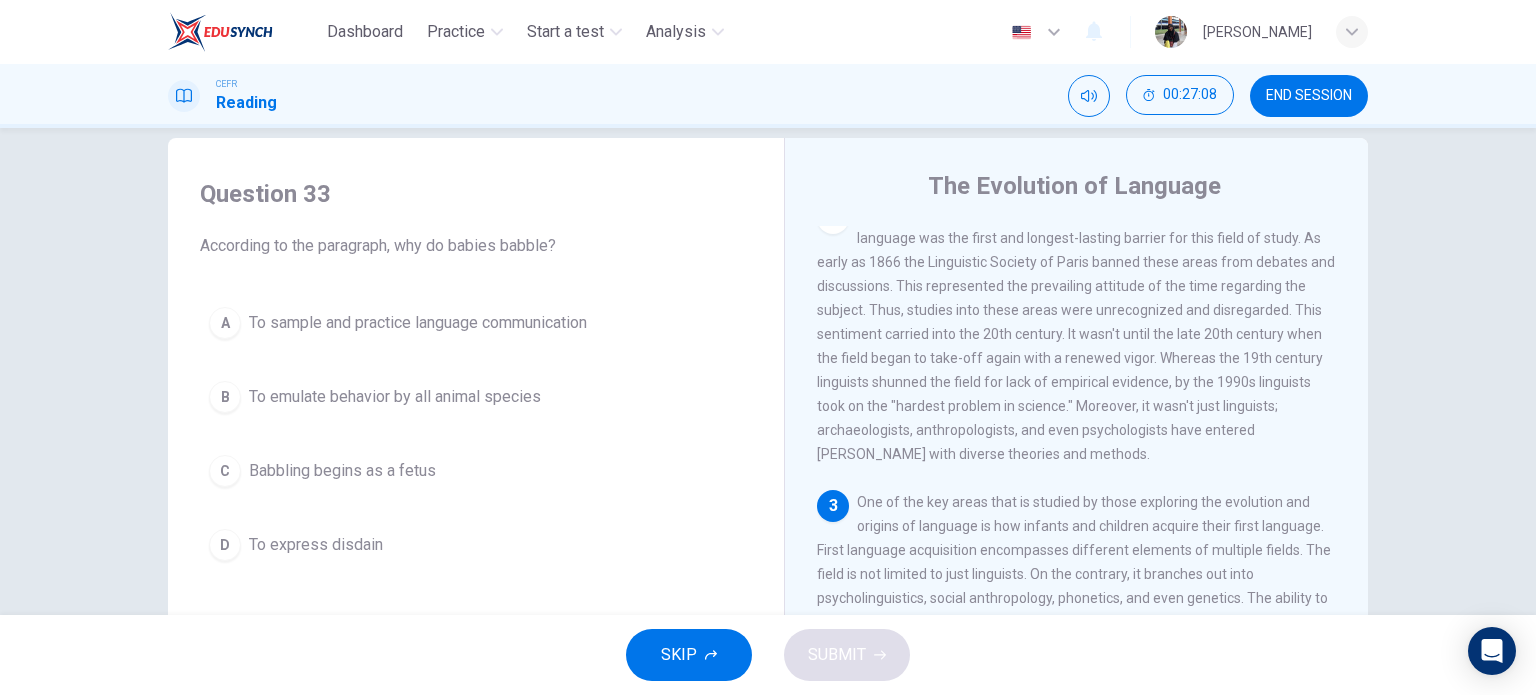 scroll, scrollTop: 0, scrollLeft: 0, axis: both 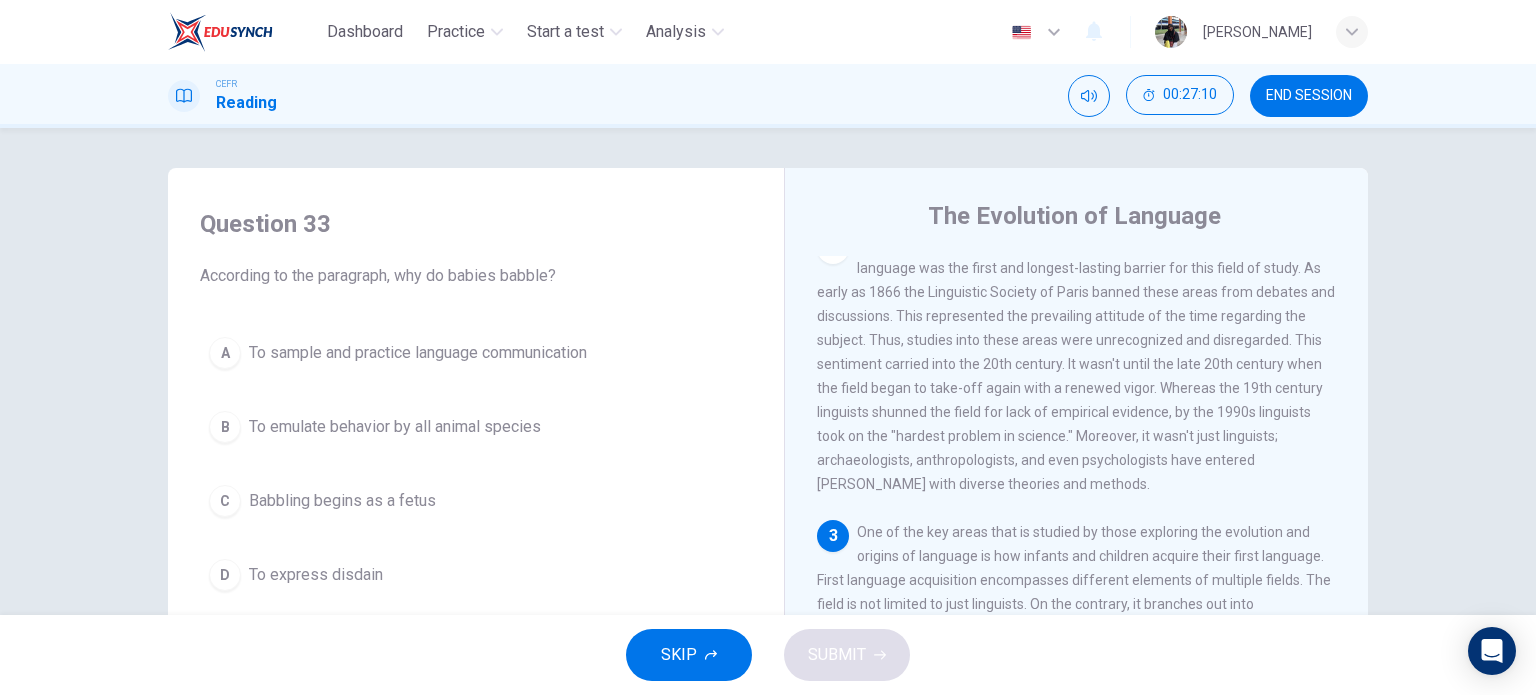 click on "END SESSION" at bounding box center (1309, 96) 